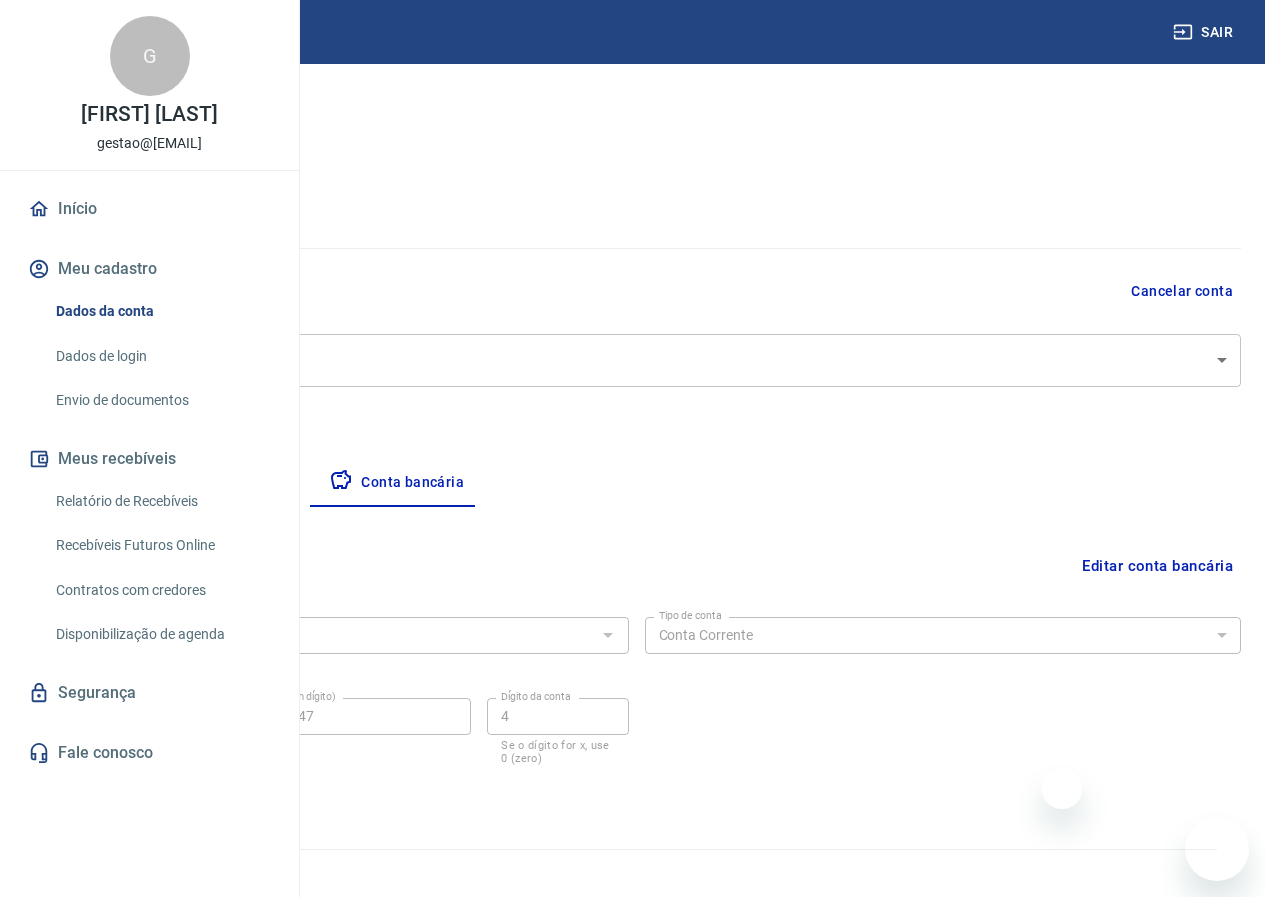 select on "1" 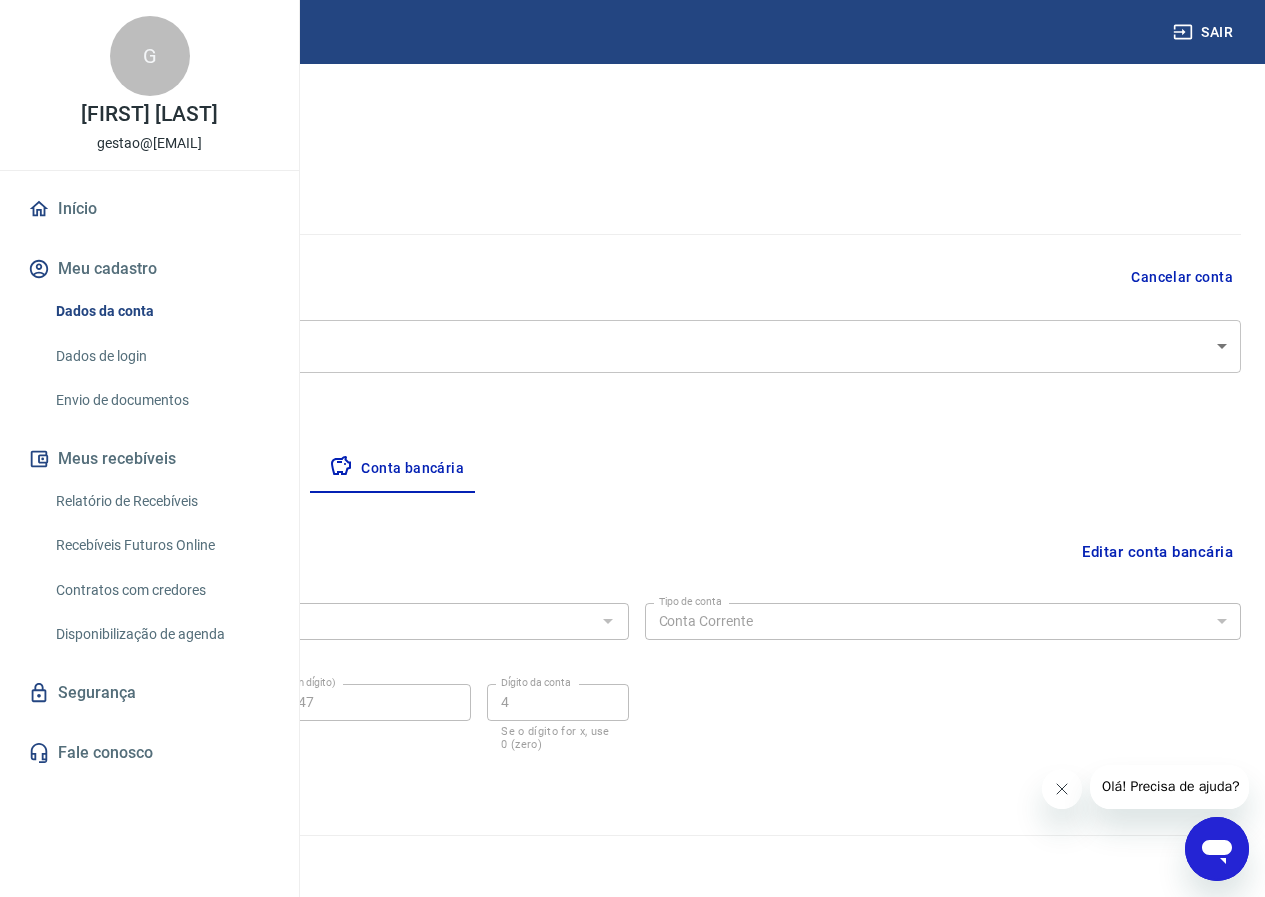 scroll, scrollTop: 0, scrollLeft: 0, axis: both 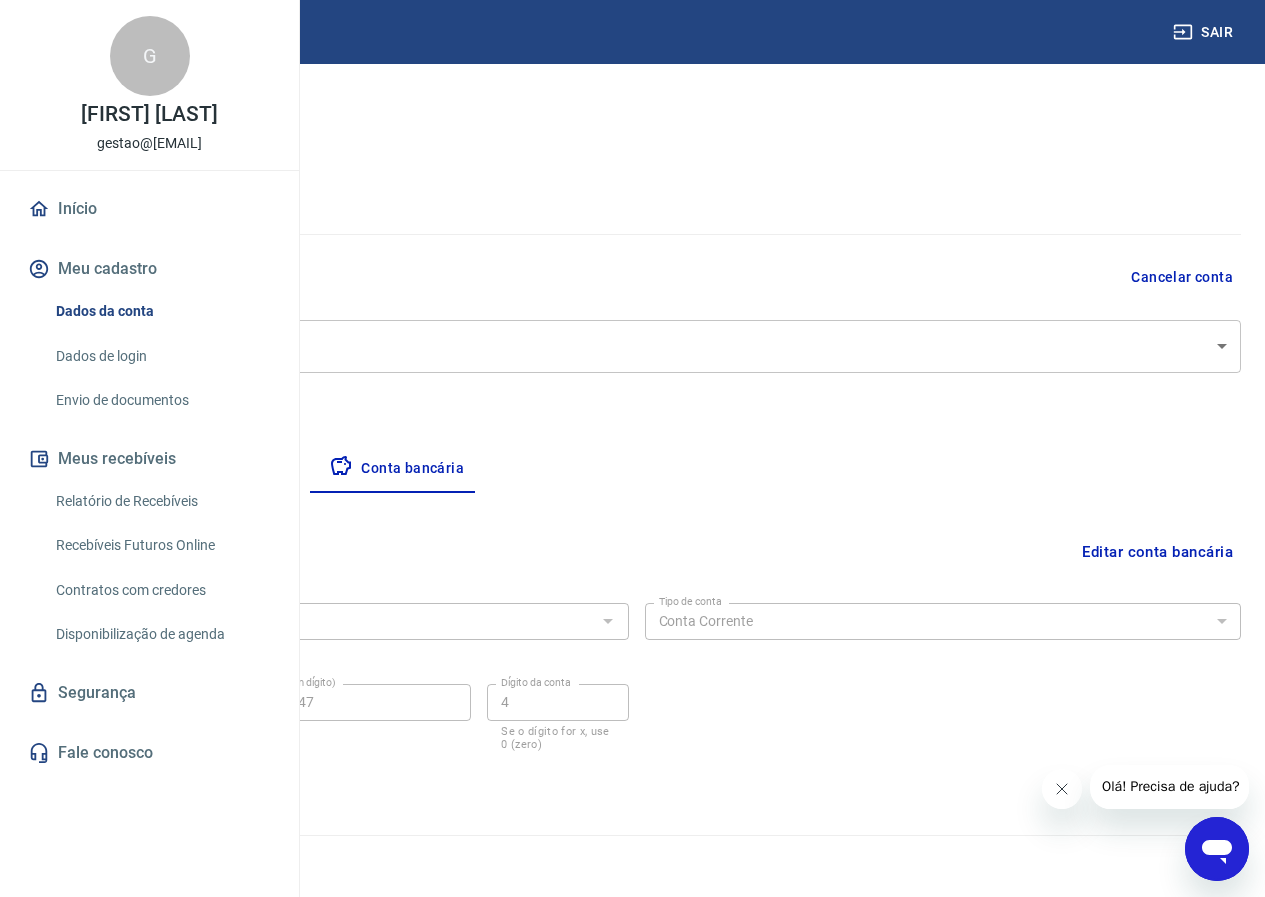 click 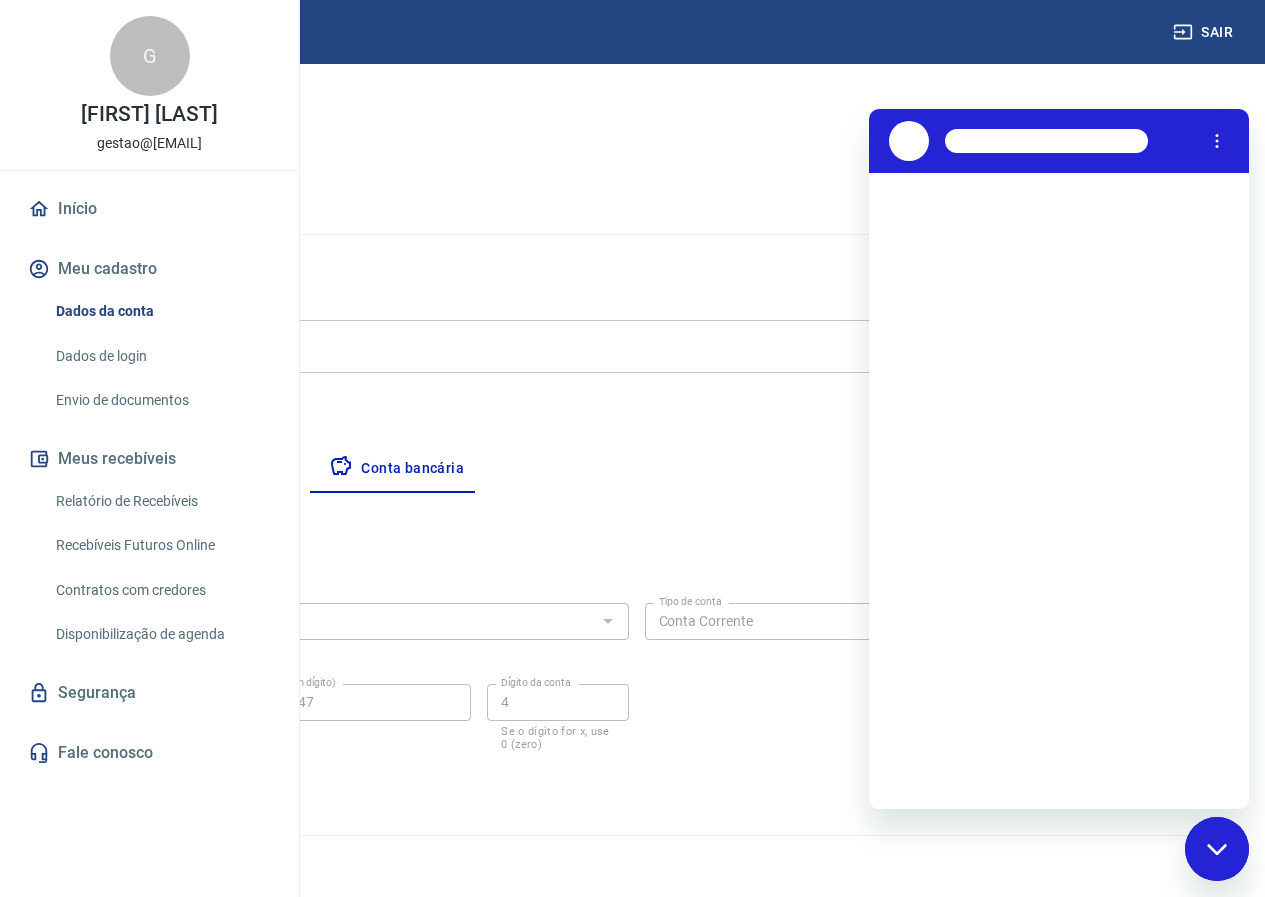 scroll, scrollTop: 0, scrollLeft: 0, axis: both 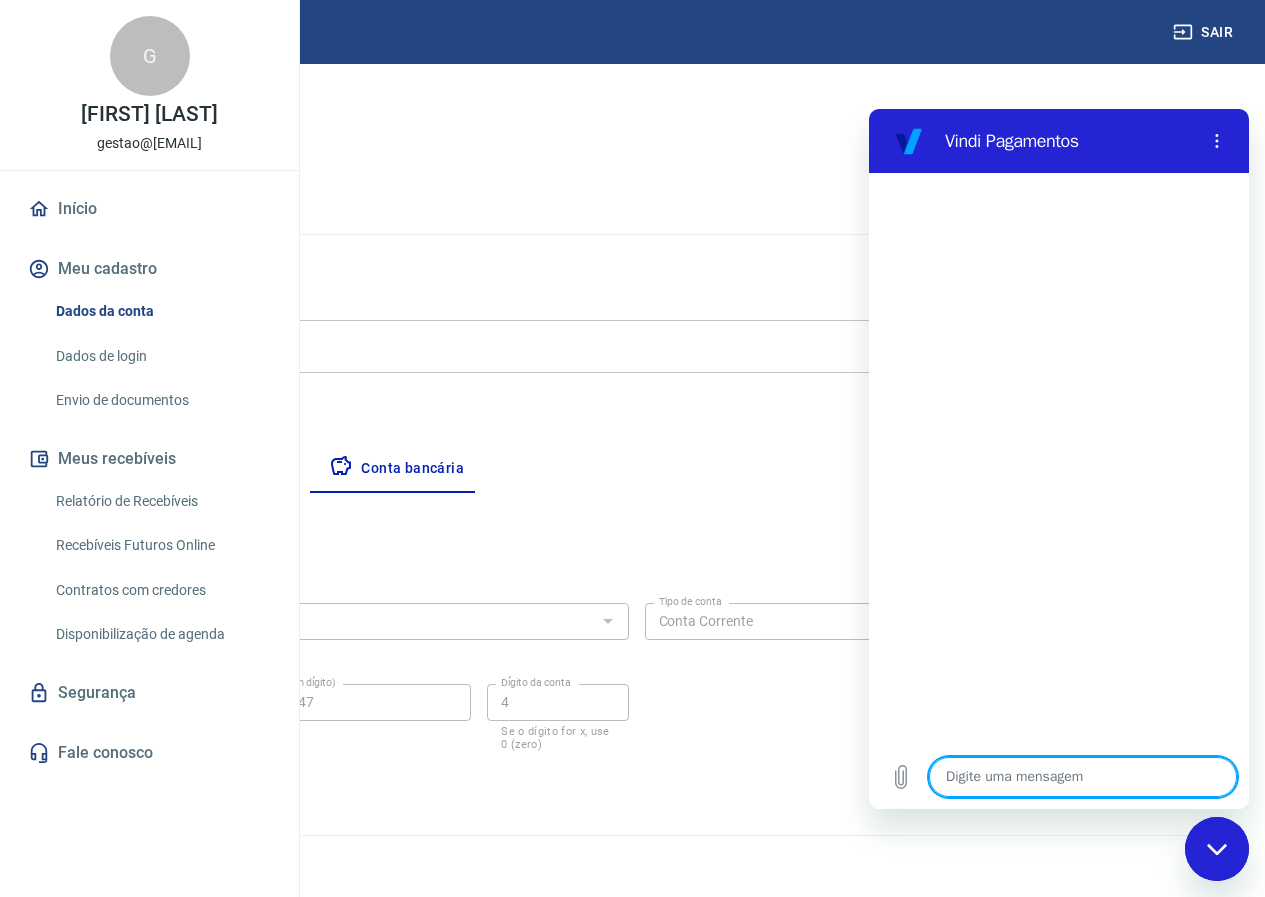 type on "o" 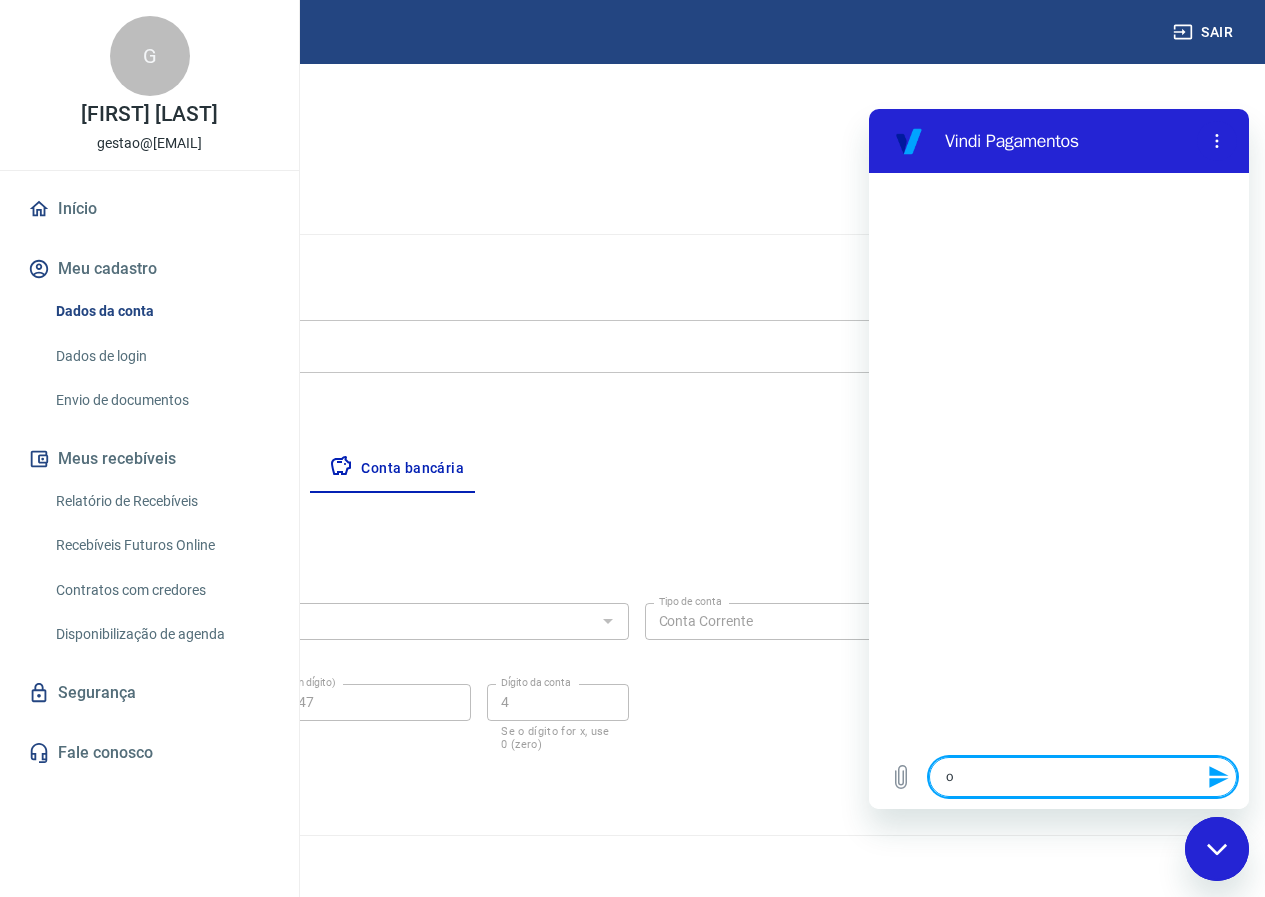 type on "ol" 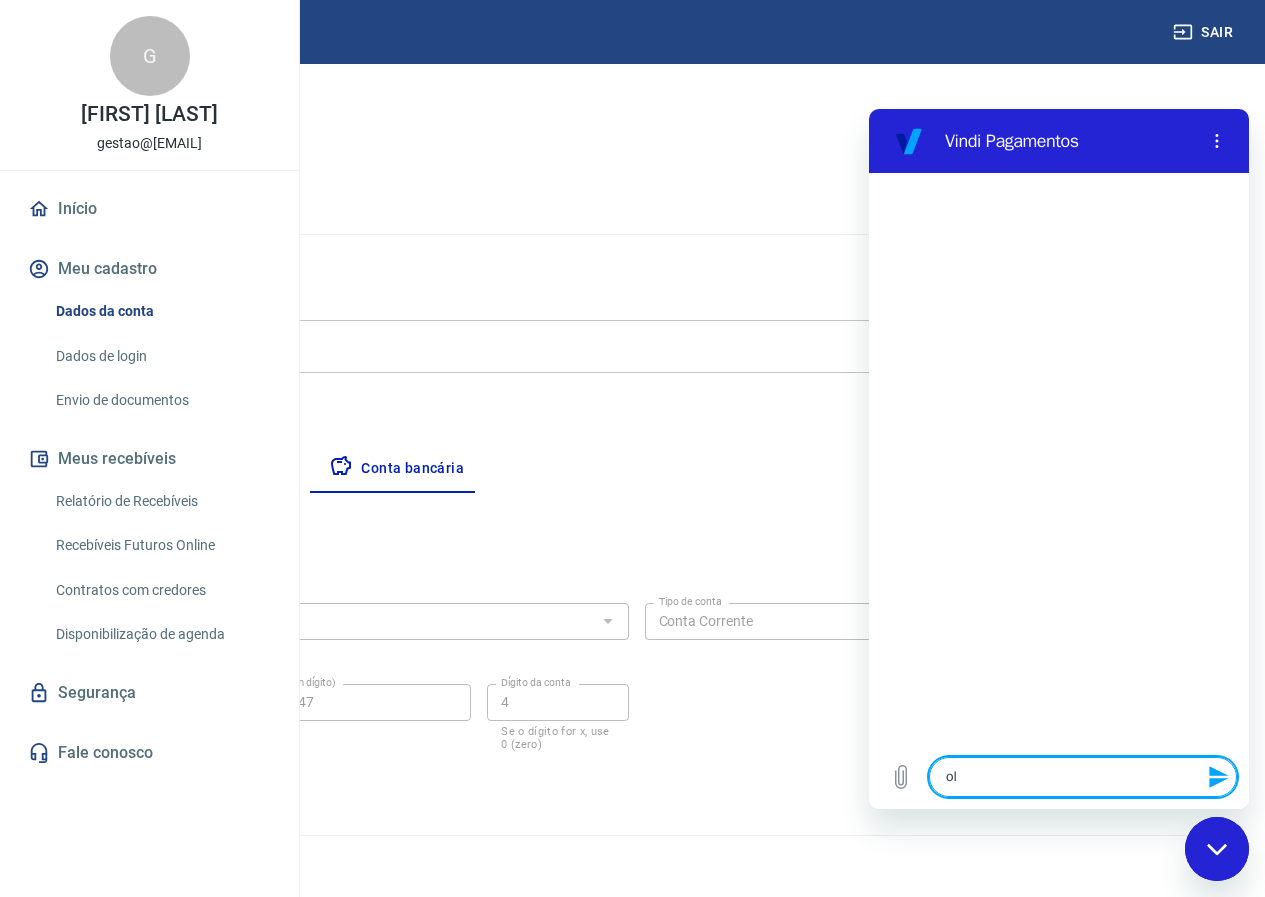 type on "ola" 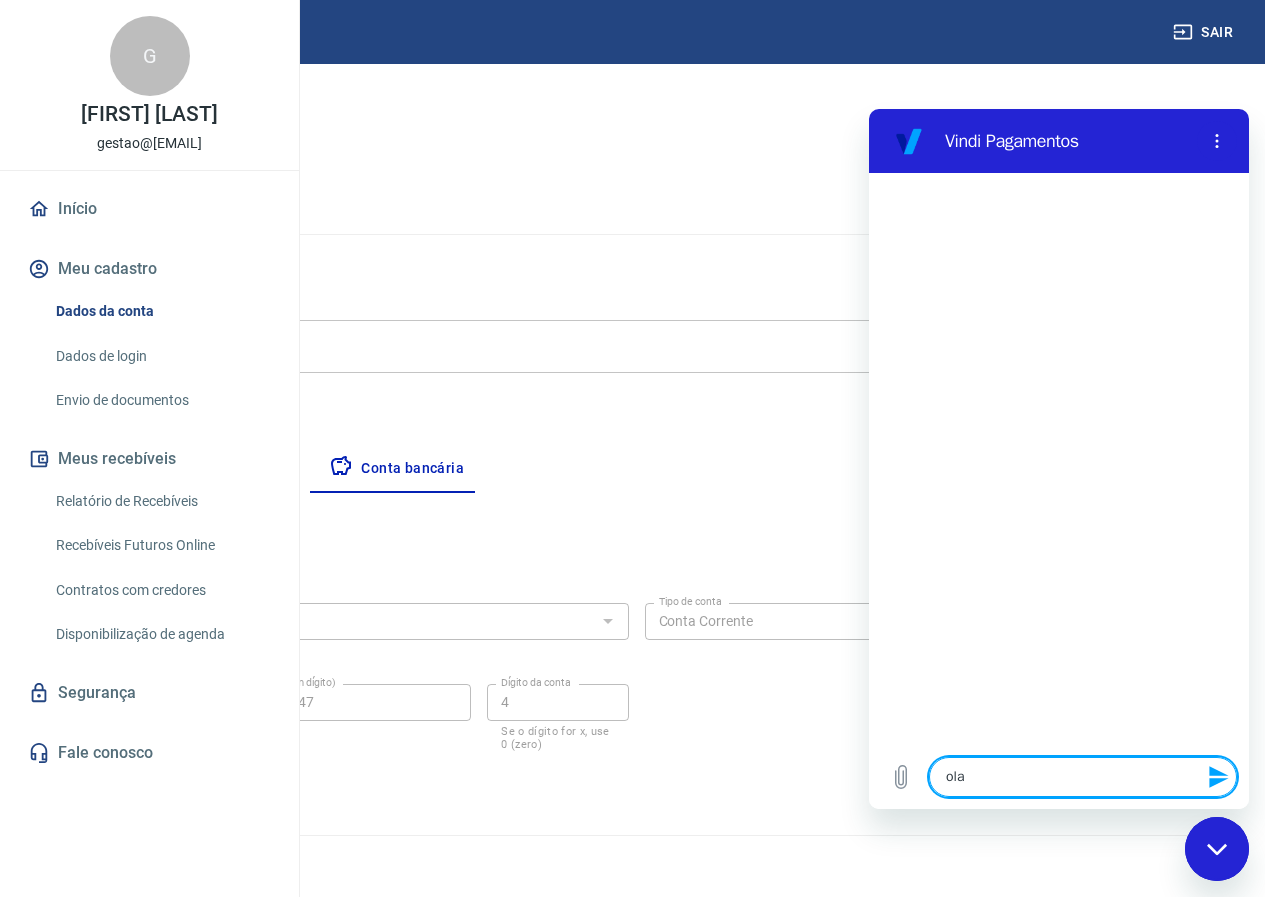 type 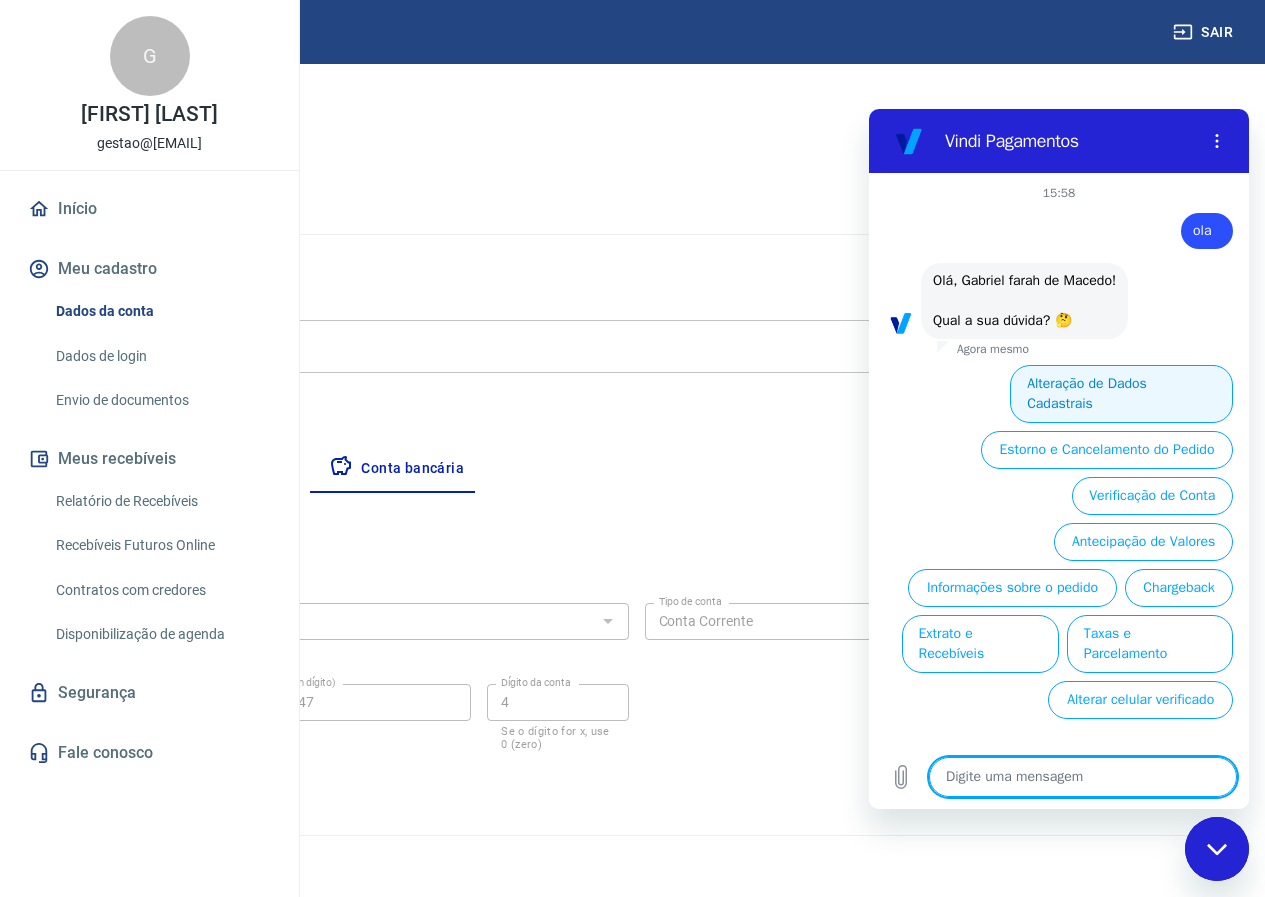 click on "Alteração de Dados Cadastrais" at bounding box center (1121, 394) 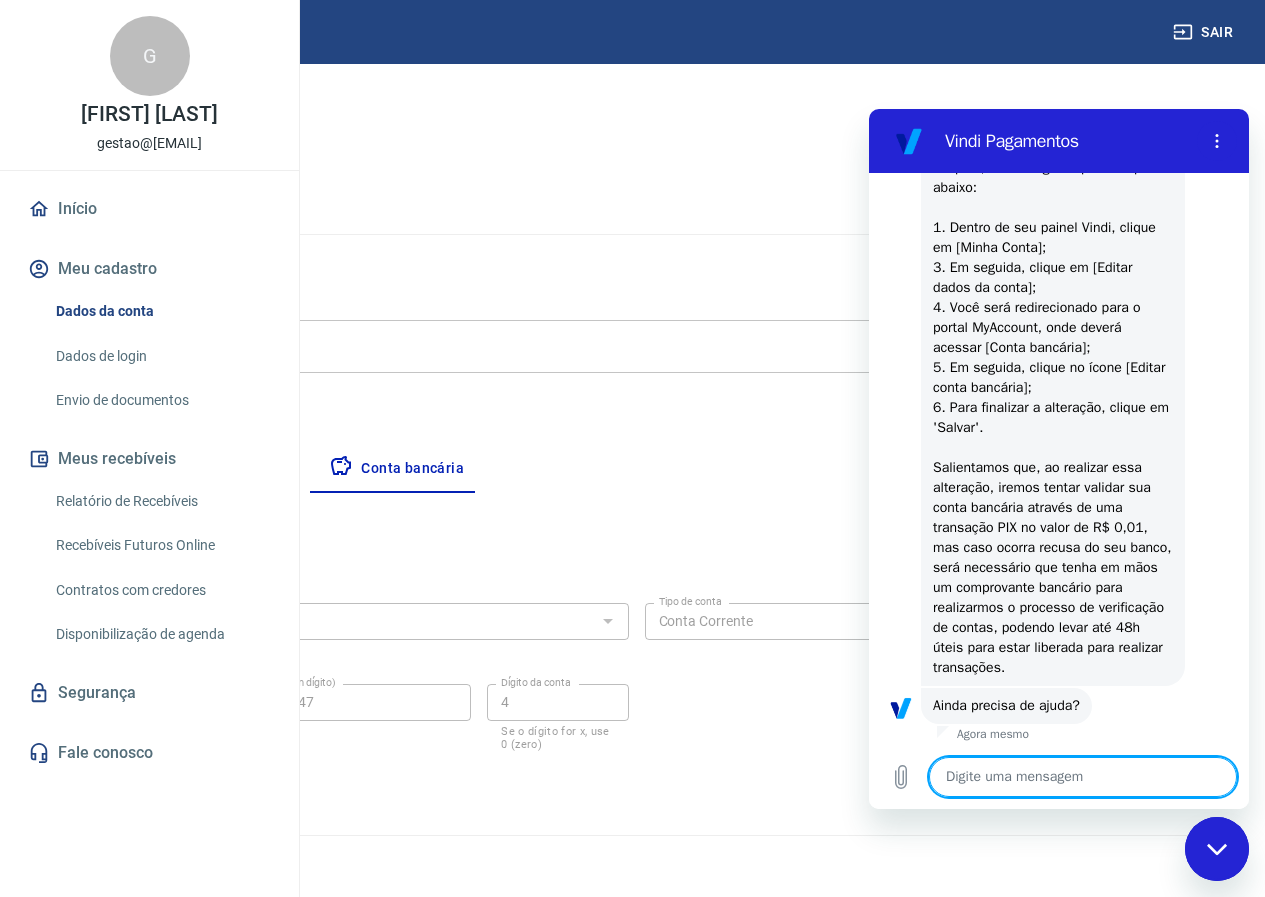 scroll, scrollTop: 355, scrollLeft: 0, axis: vertical 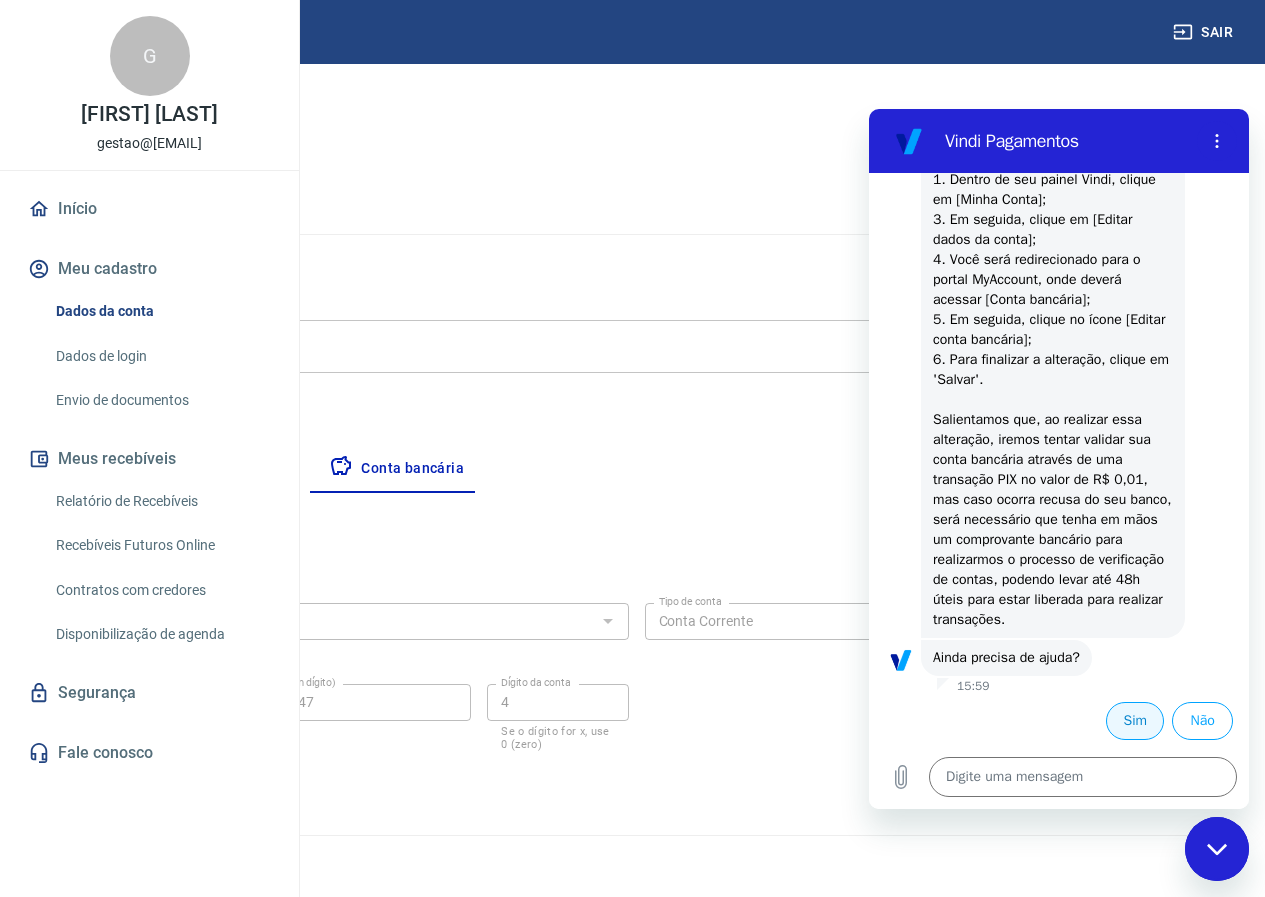 click on "Sim" at bounding box center [1135, 721] 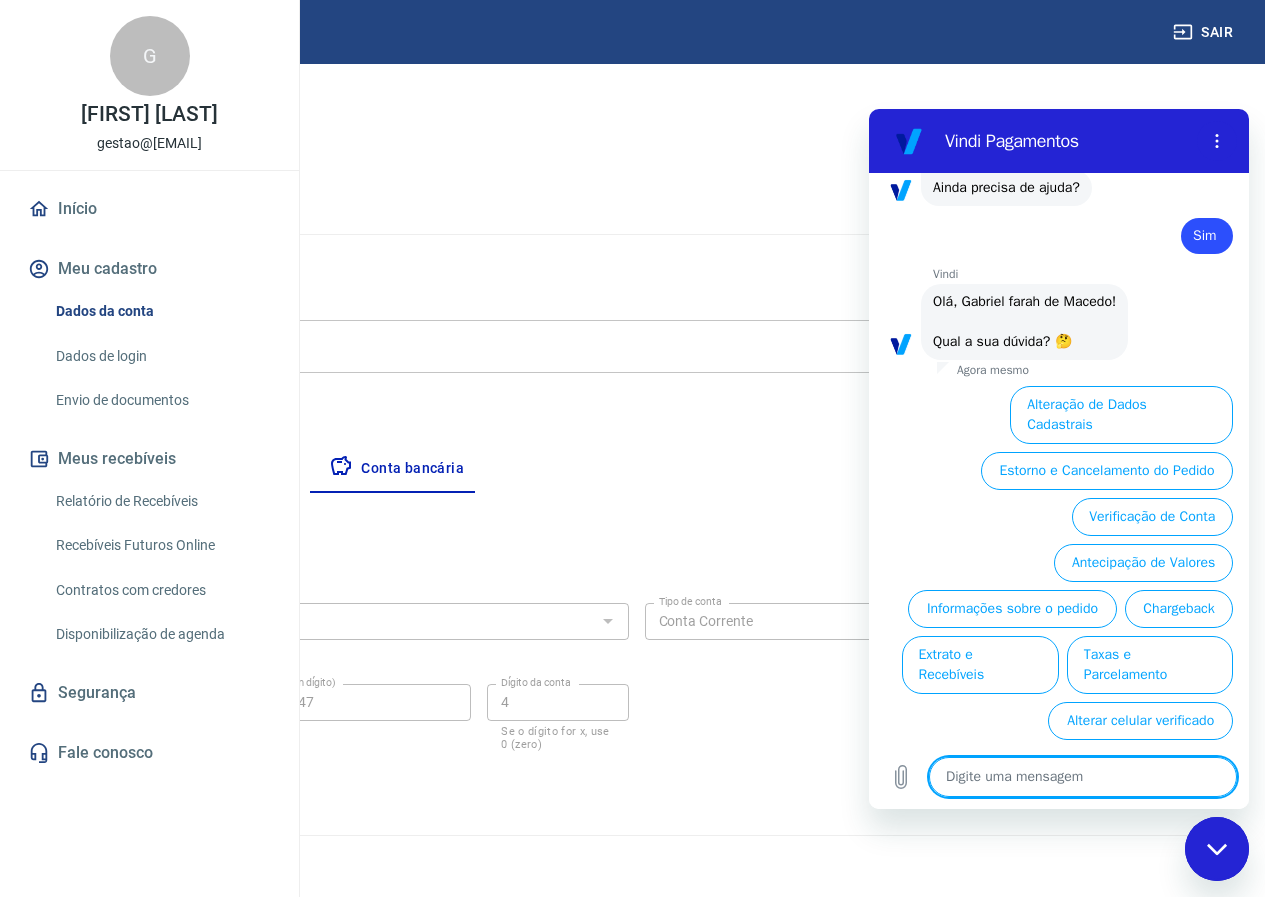 scroll, scrollTop: 831, scrollLeft: 0, axis: vertical 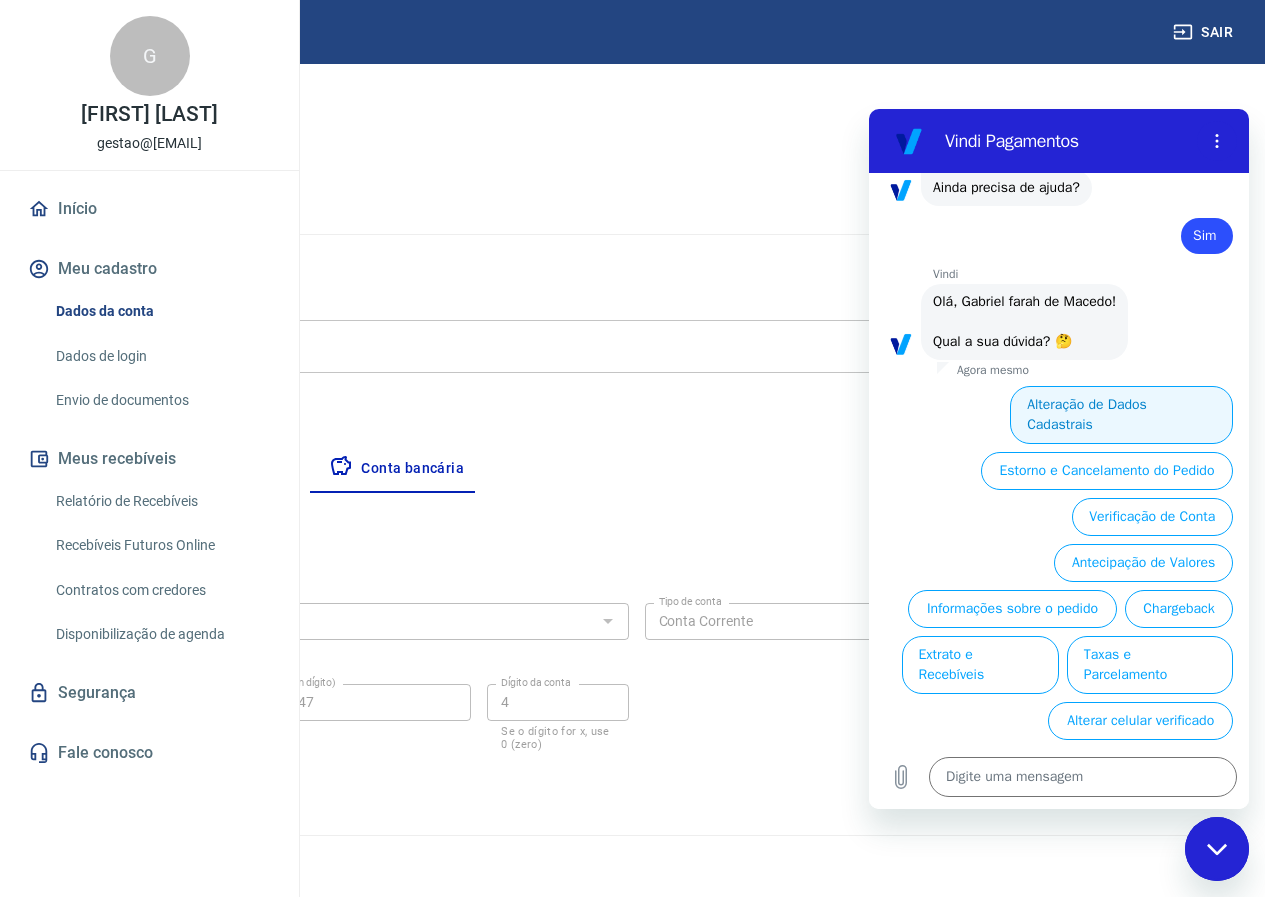 click on "Alteração de Dados Cadastrais" at bounding box center (1121, 415) 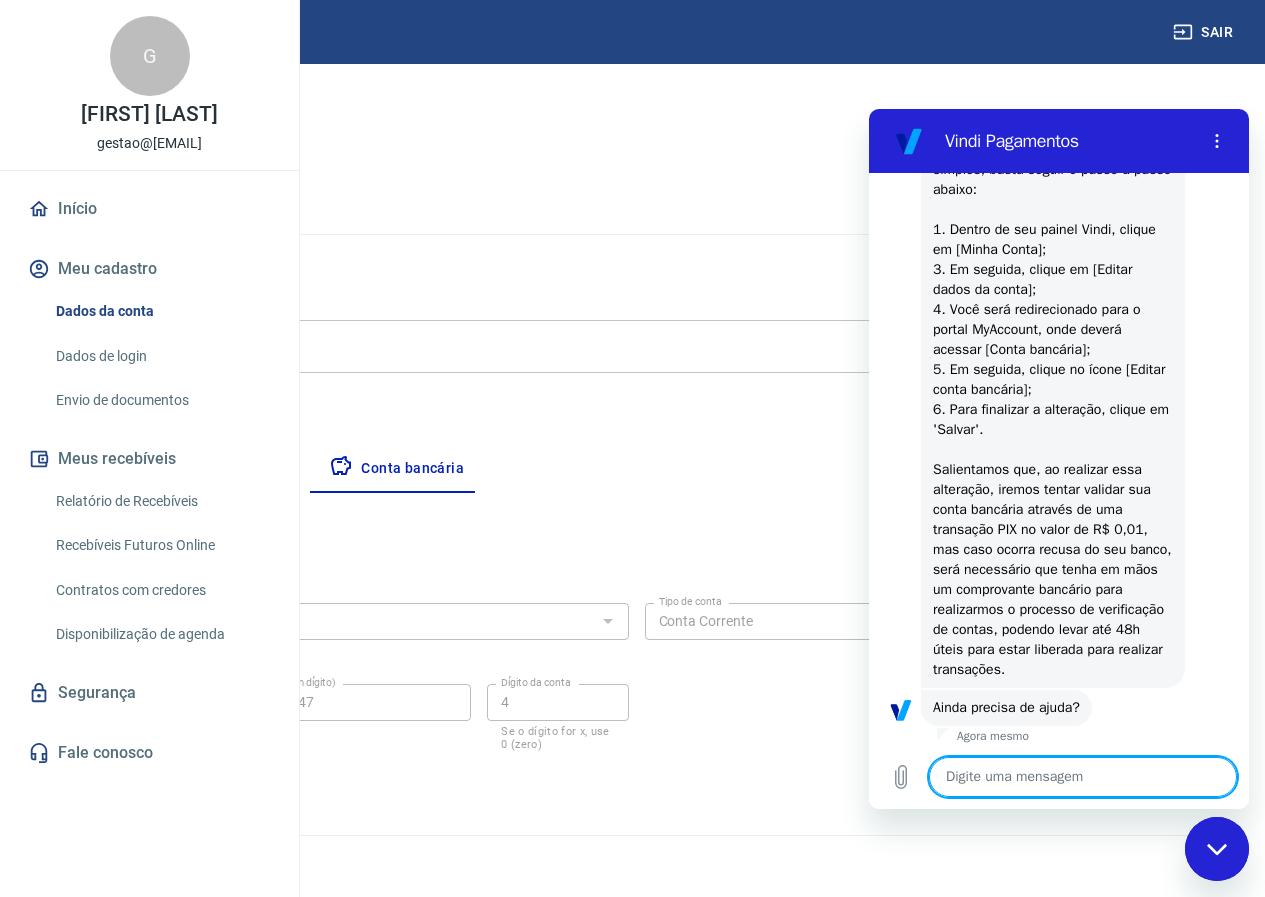 scroll, scrollTop: 1201, scrollLeft: 0, axis: vertical 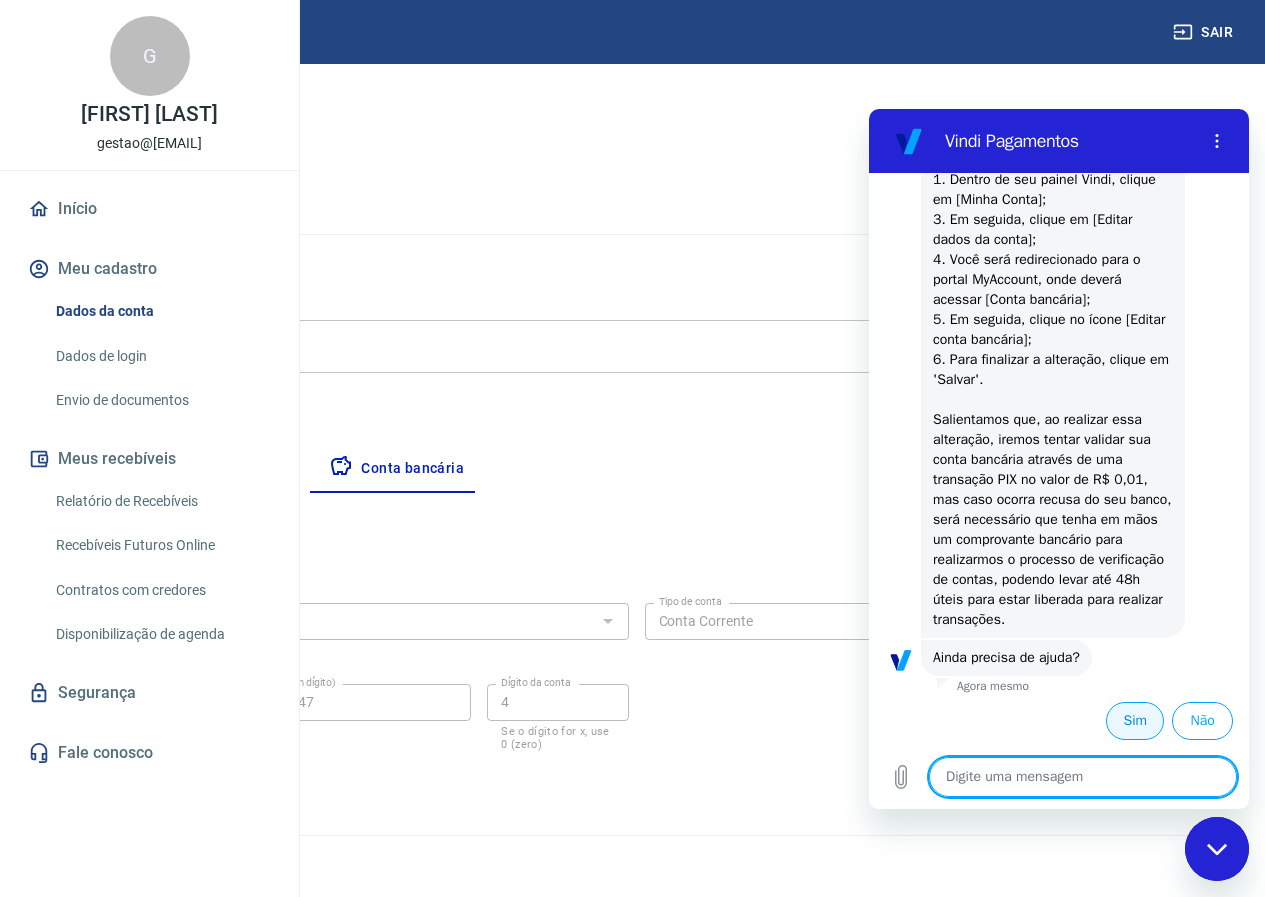 click on "Sim" at bounding box center [1135, 721] 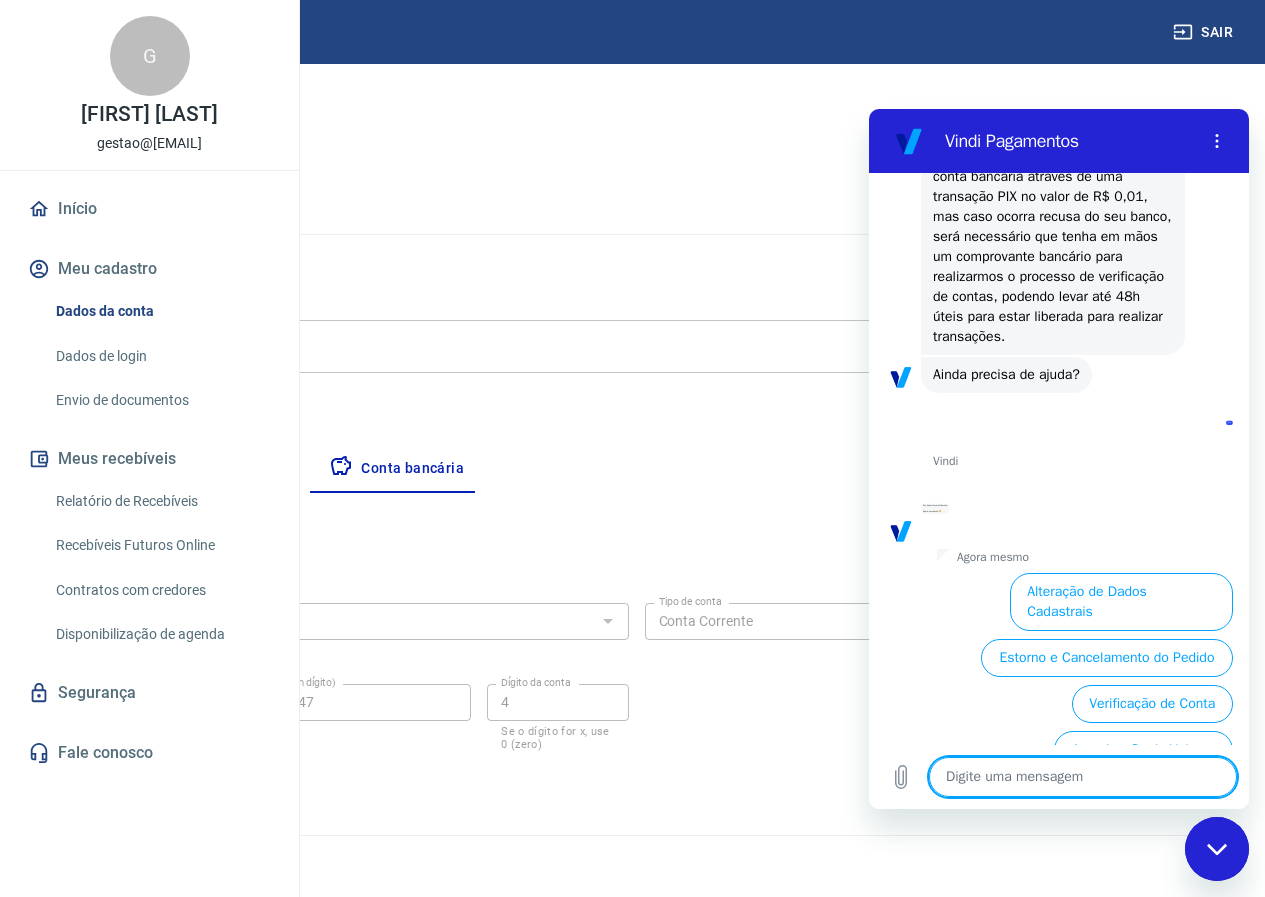 scroll, scrollTop: 1677, scrollLeft: 0, axis: vertical 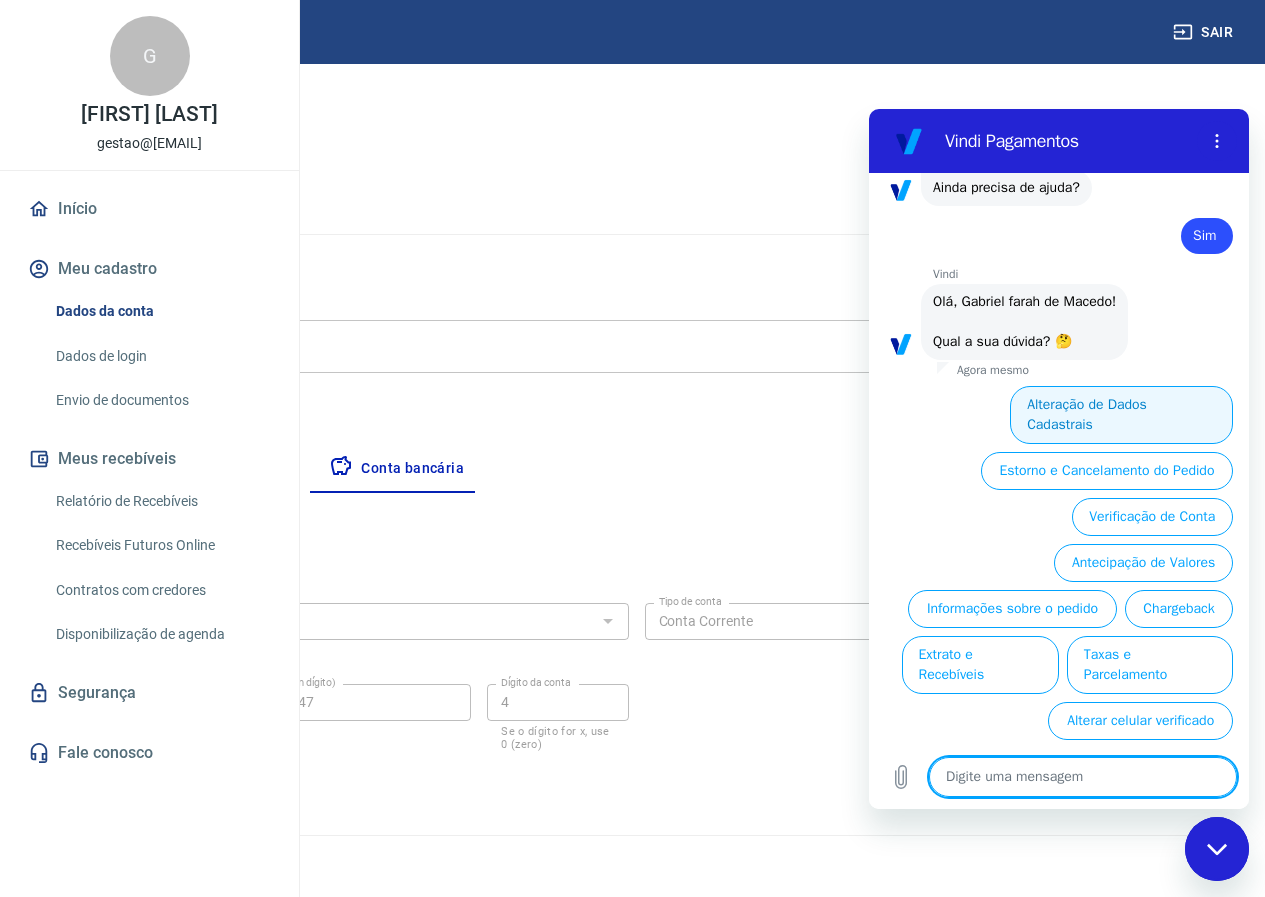 click on "Alteração de Dados Cadastrais" at bounding box center [1121, 415] 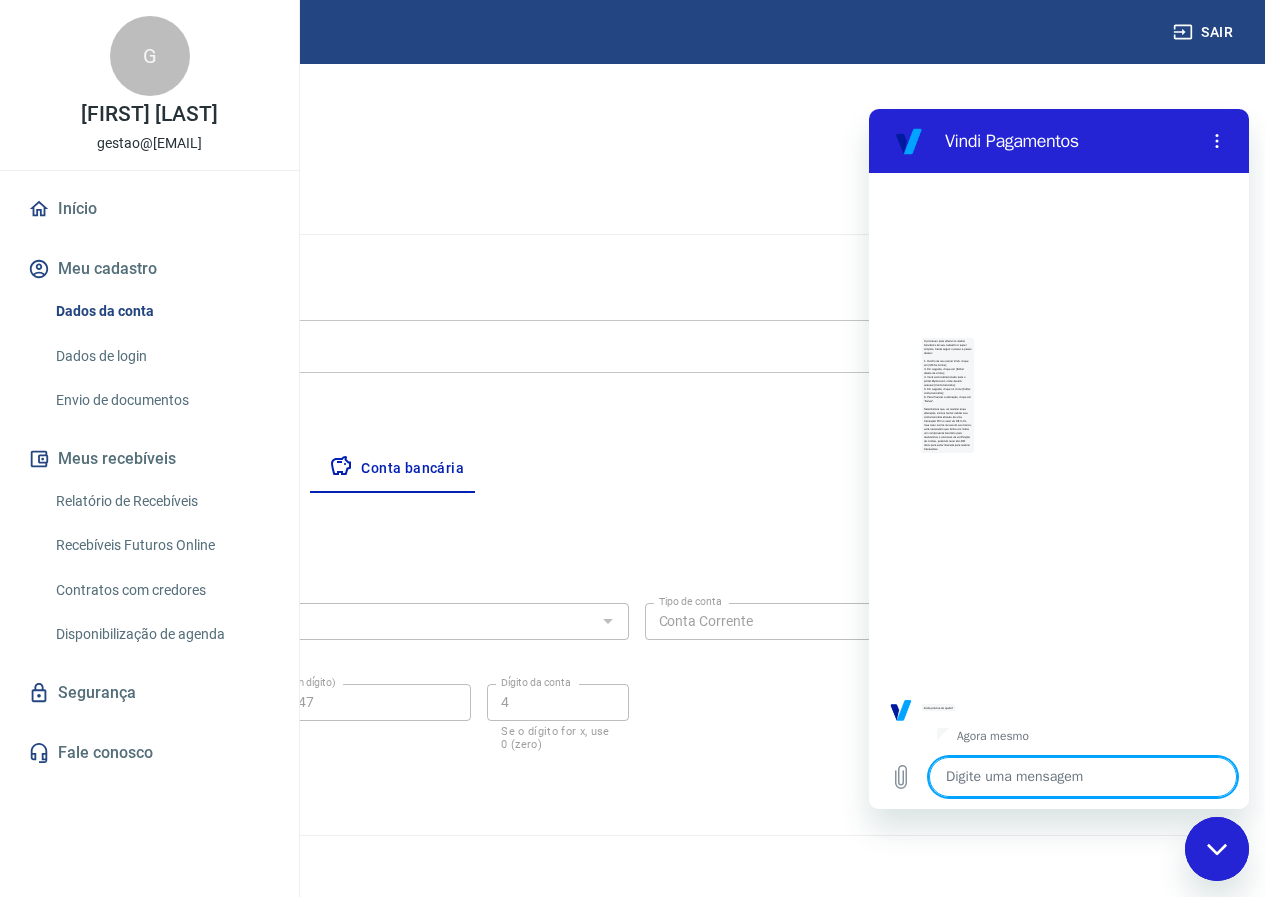 scroll, scrollTop: 2047, scrollLeft: 0, axis: vertical 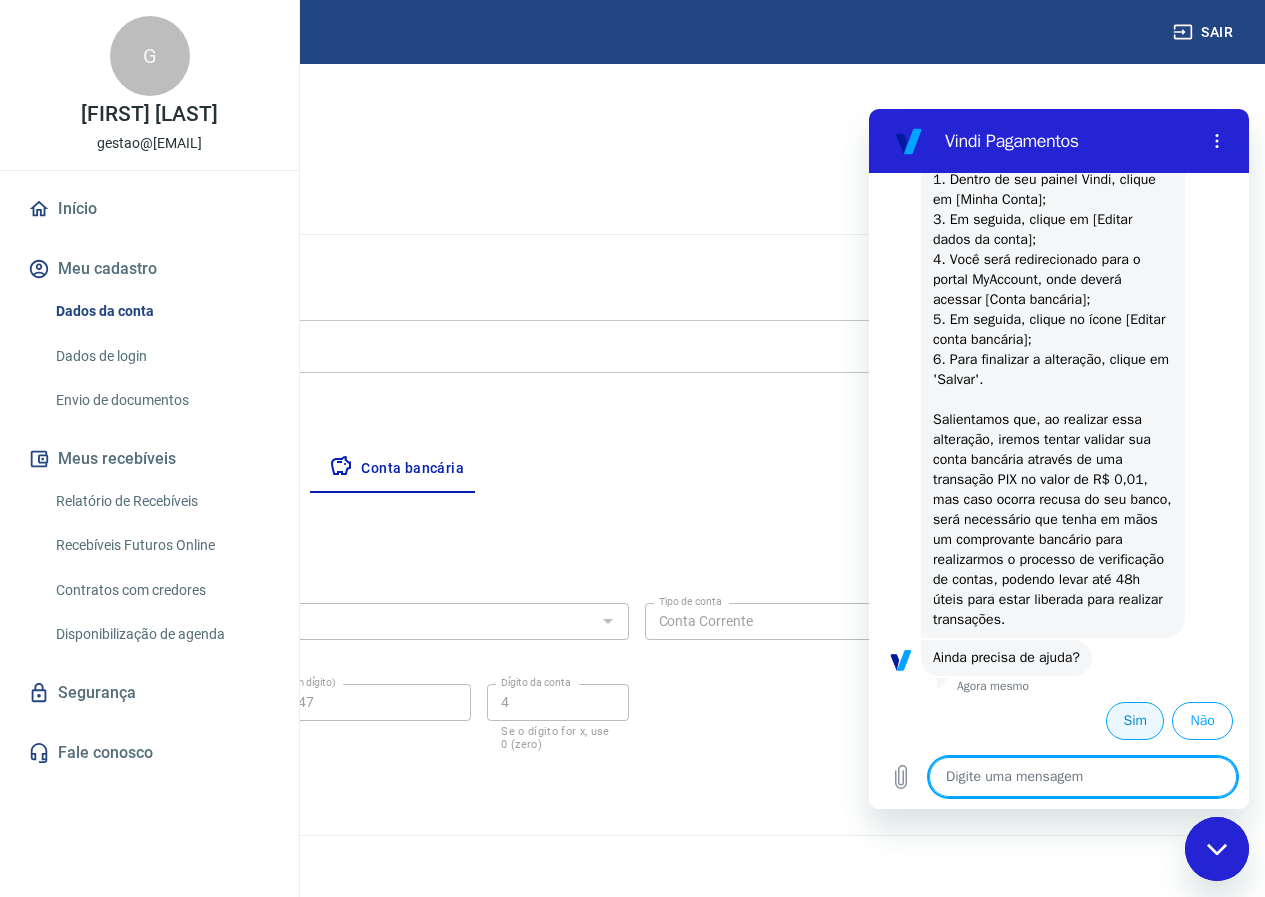 click on "Sim" at bounding box center [1135, 721] 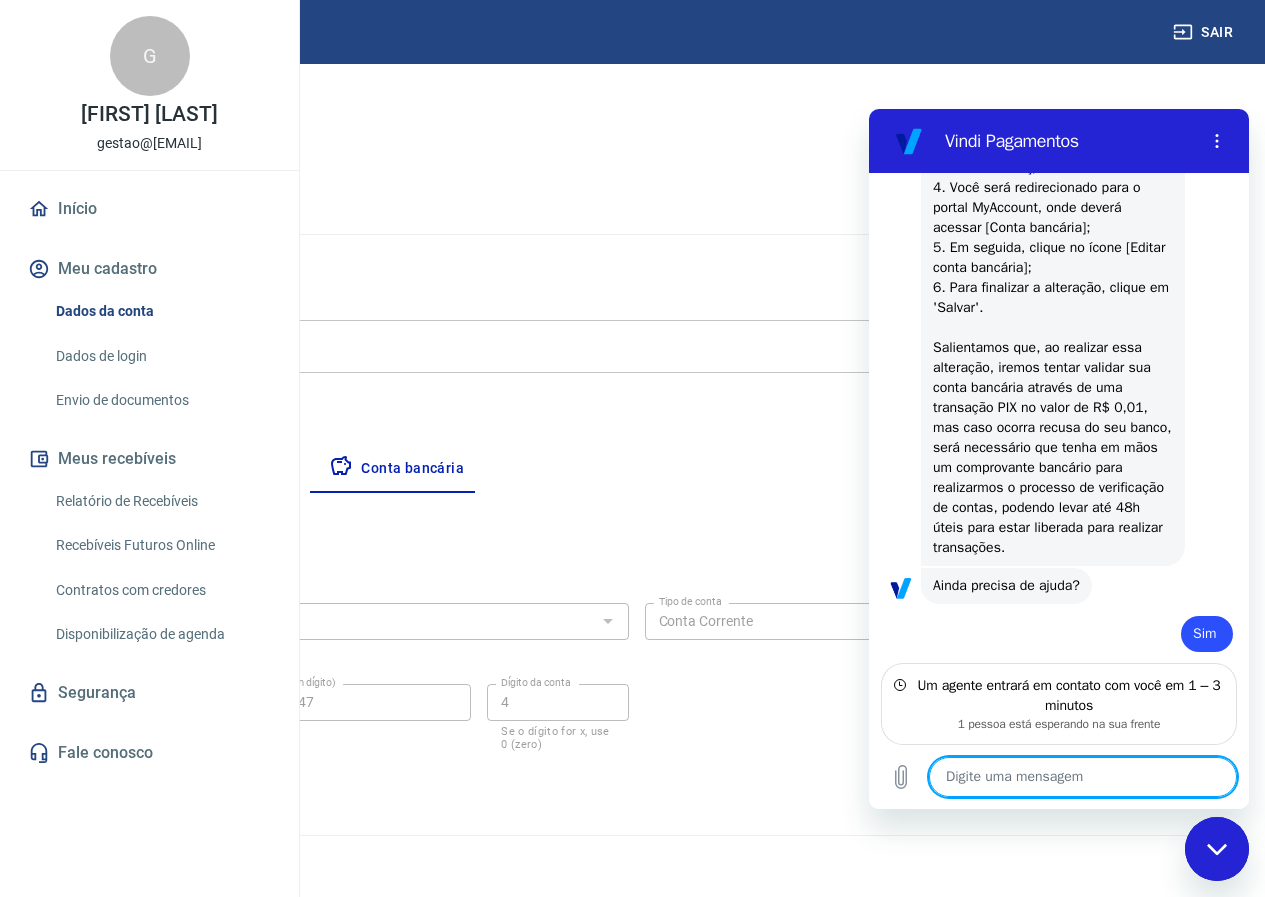 scroll, scrollTop: 2209, scrollLeft: 0, axis: vertical 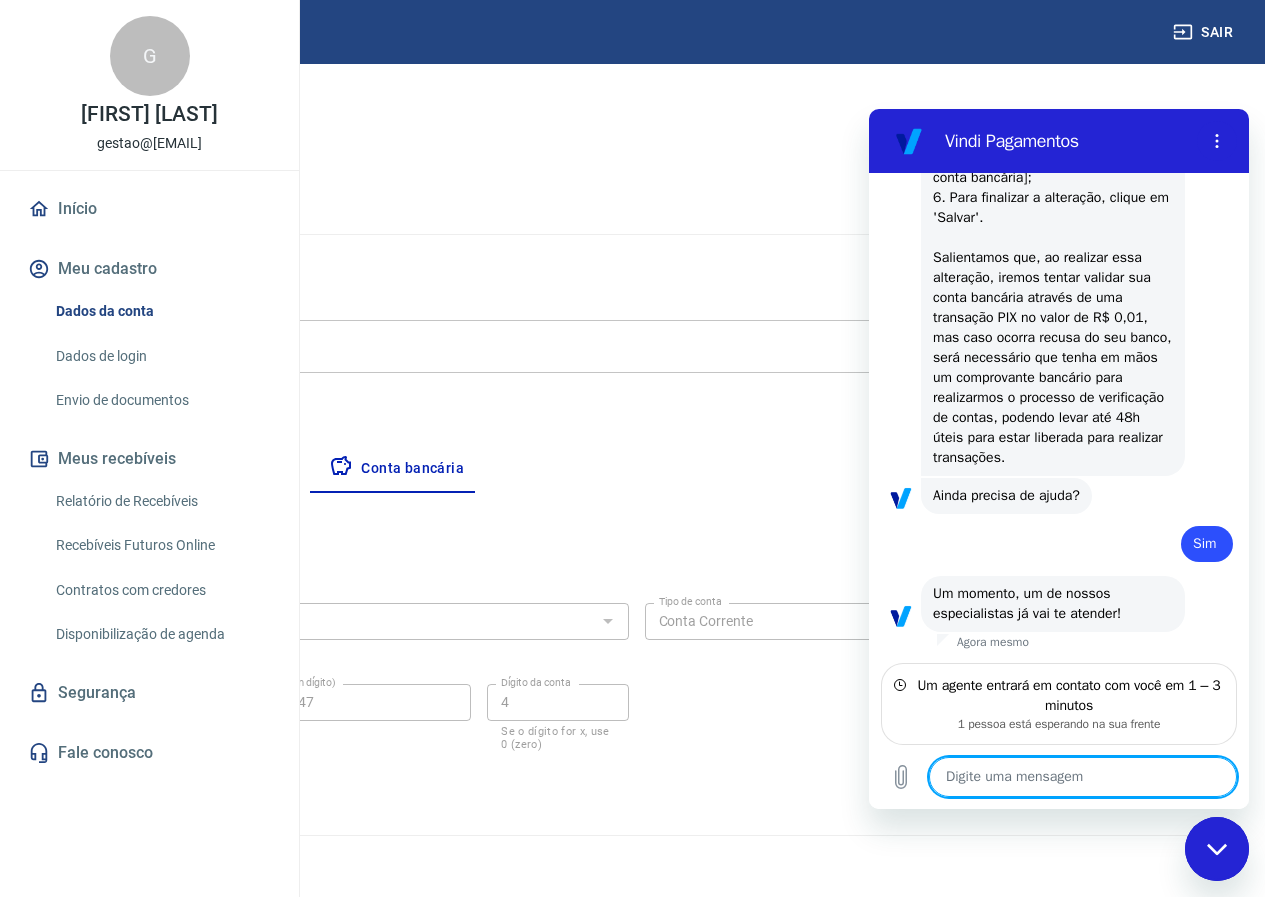 type on "x" 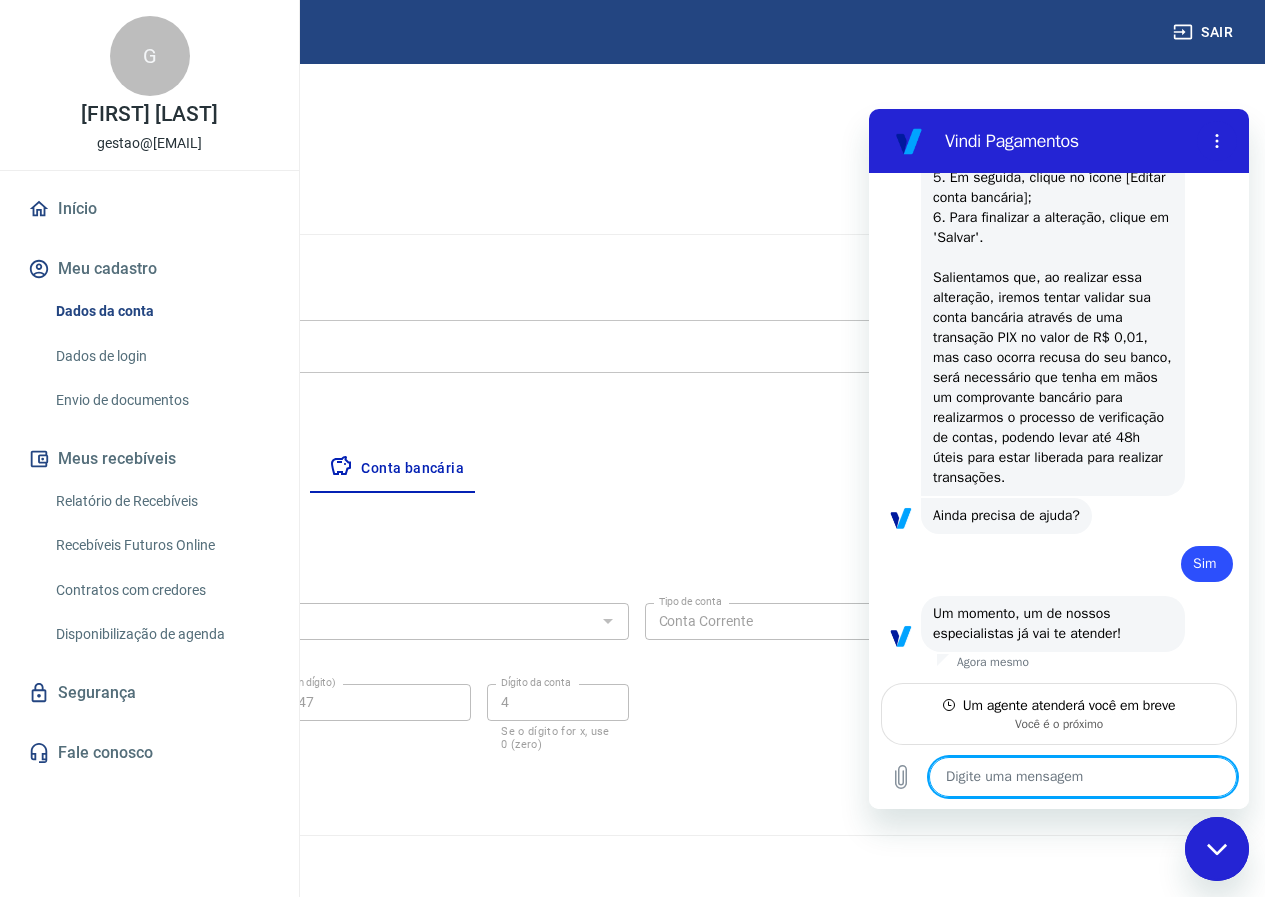 scroll, scrollTop: 2189, scrollLeft: 0, axis: vertical 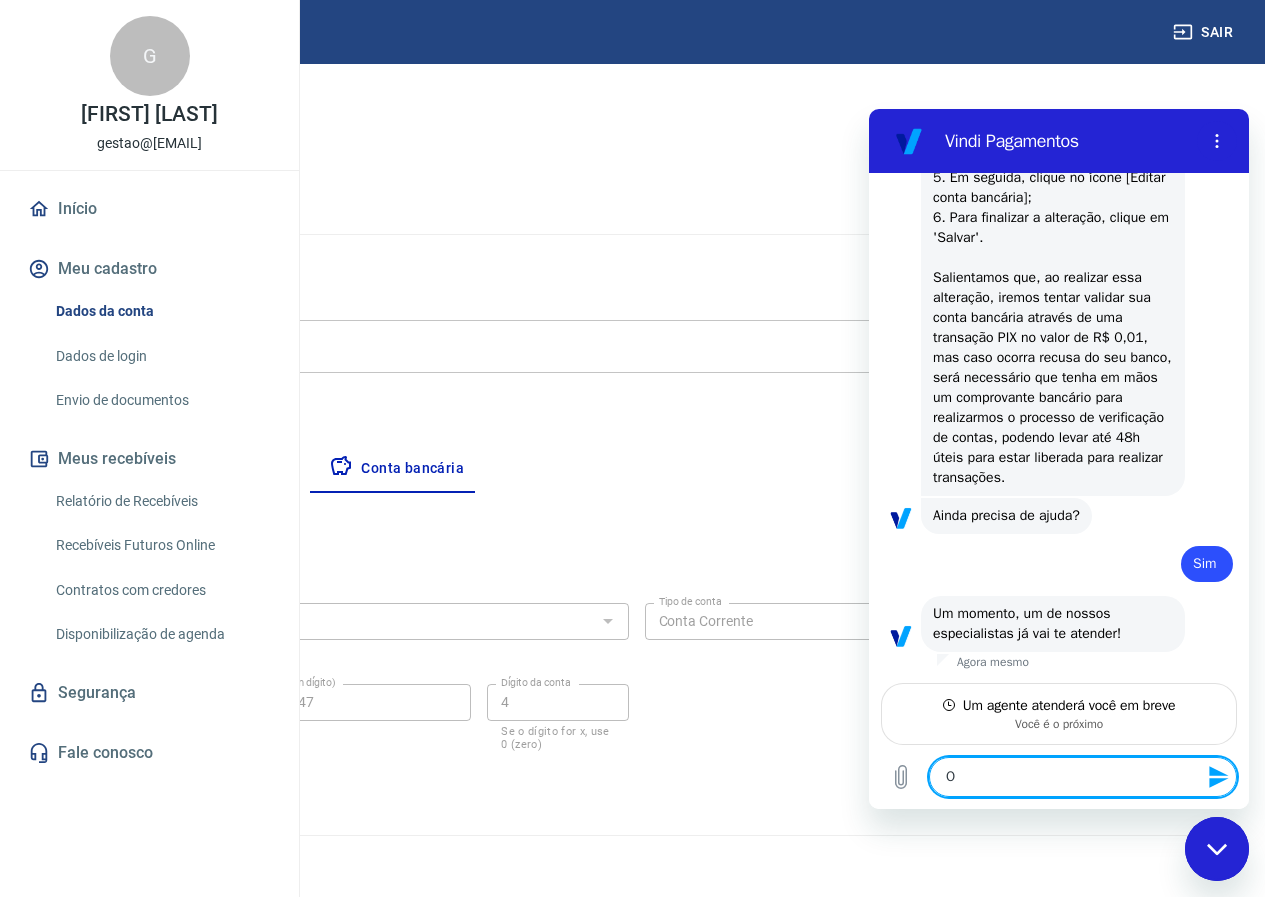 type on "Ol" 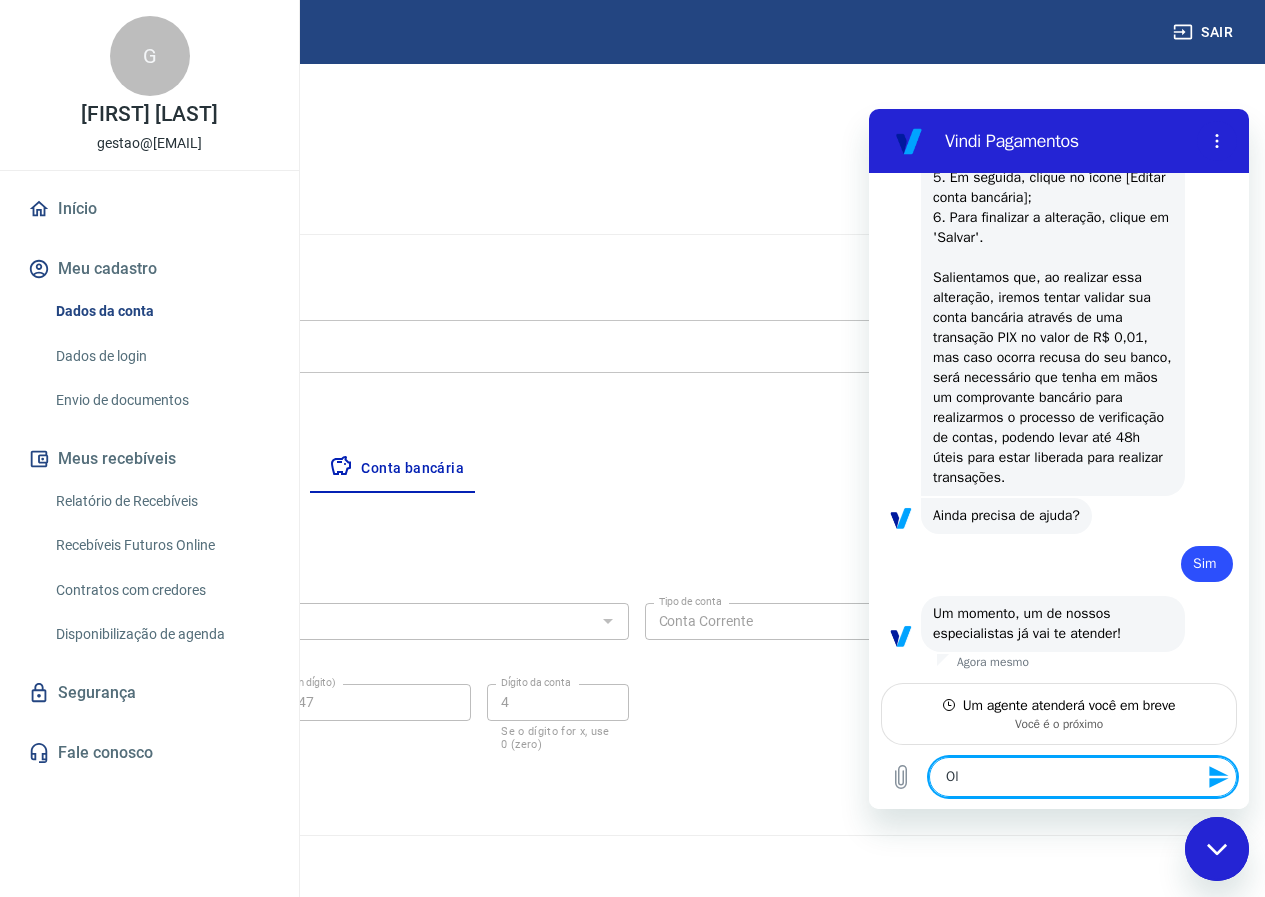 type on "Olá" 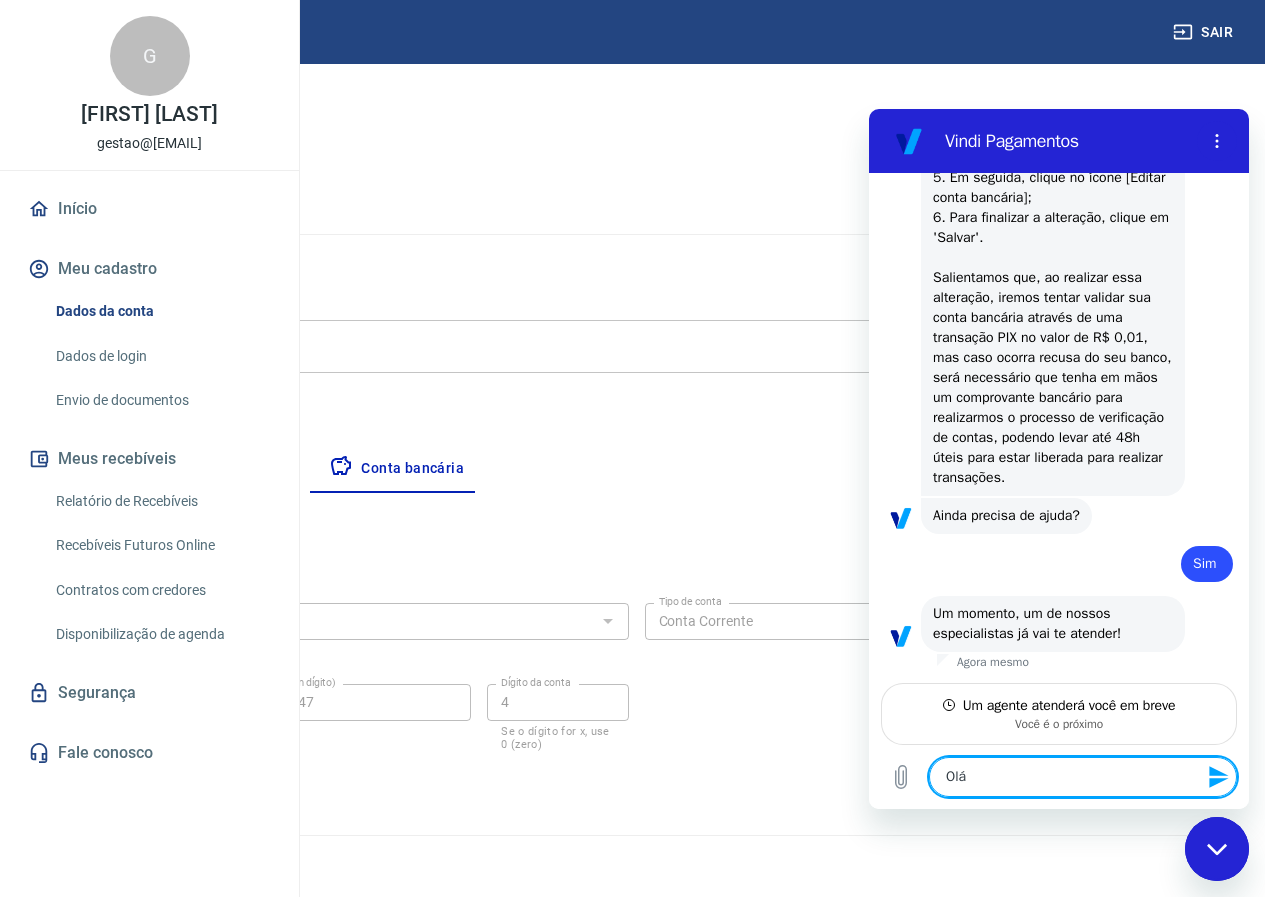 type on "Olá" 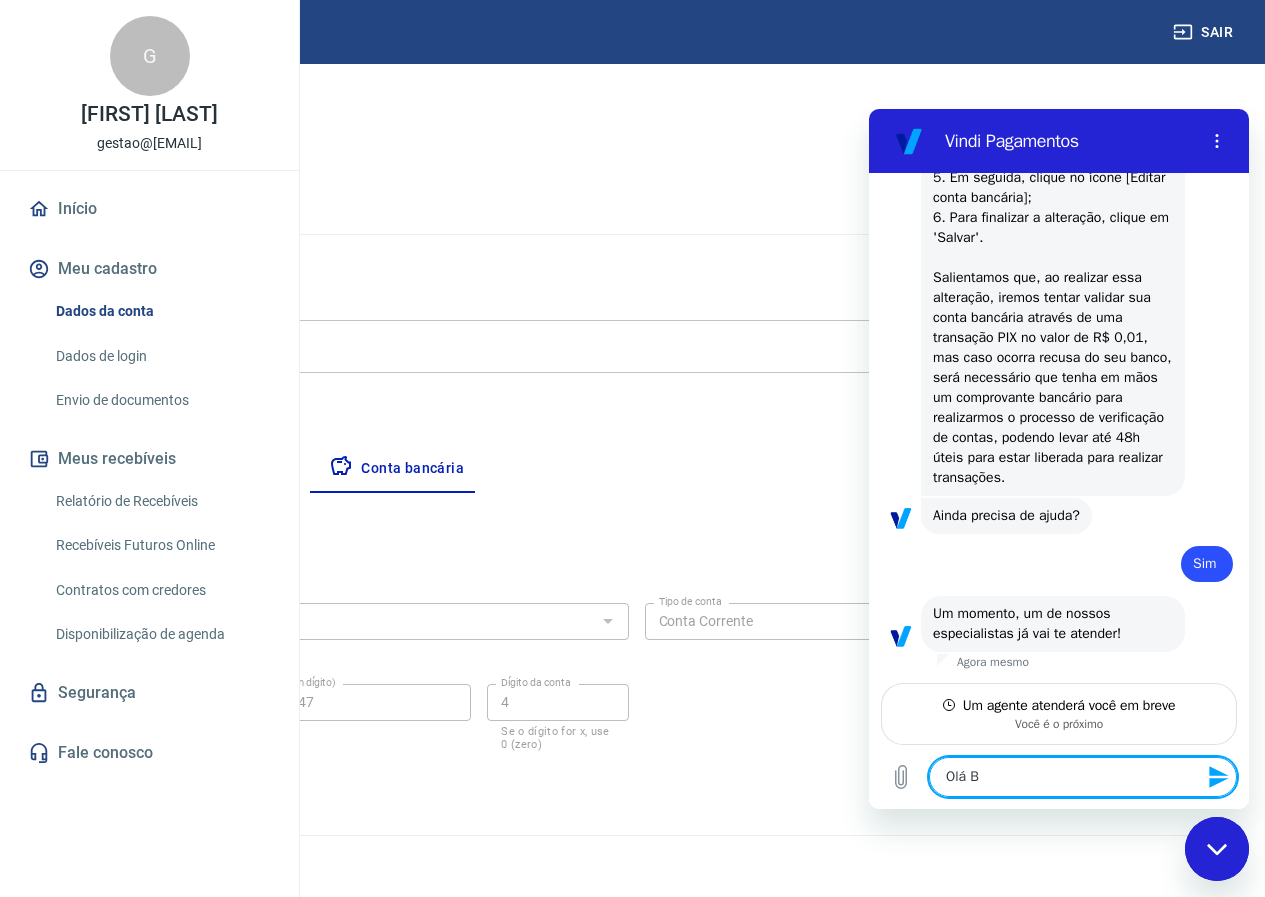 type on "Olá Bo" 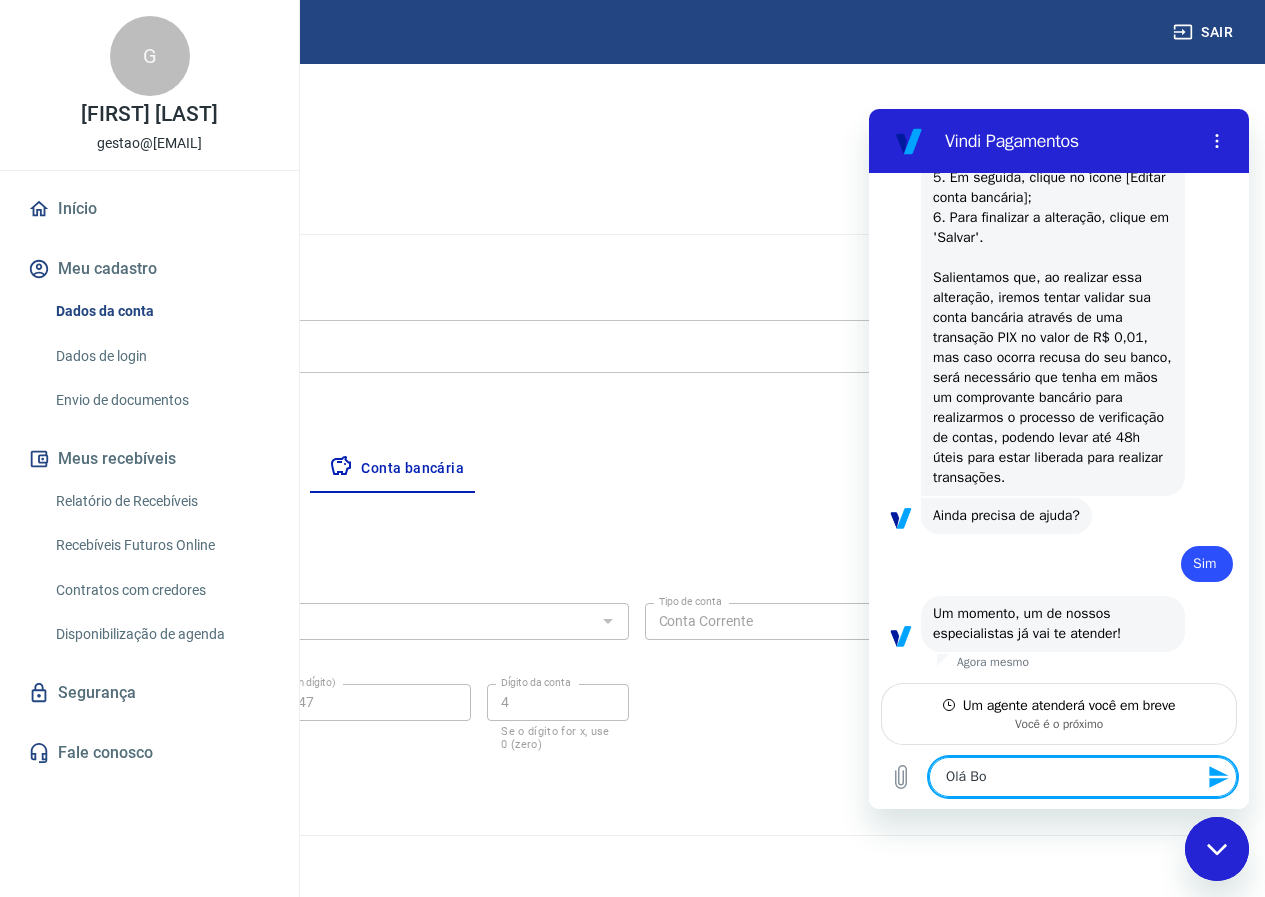 type on "Olá Boa" 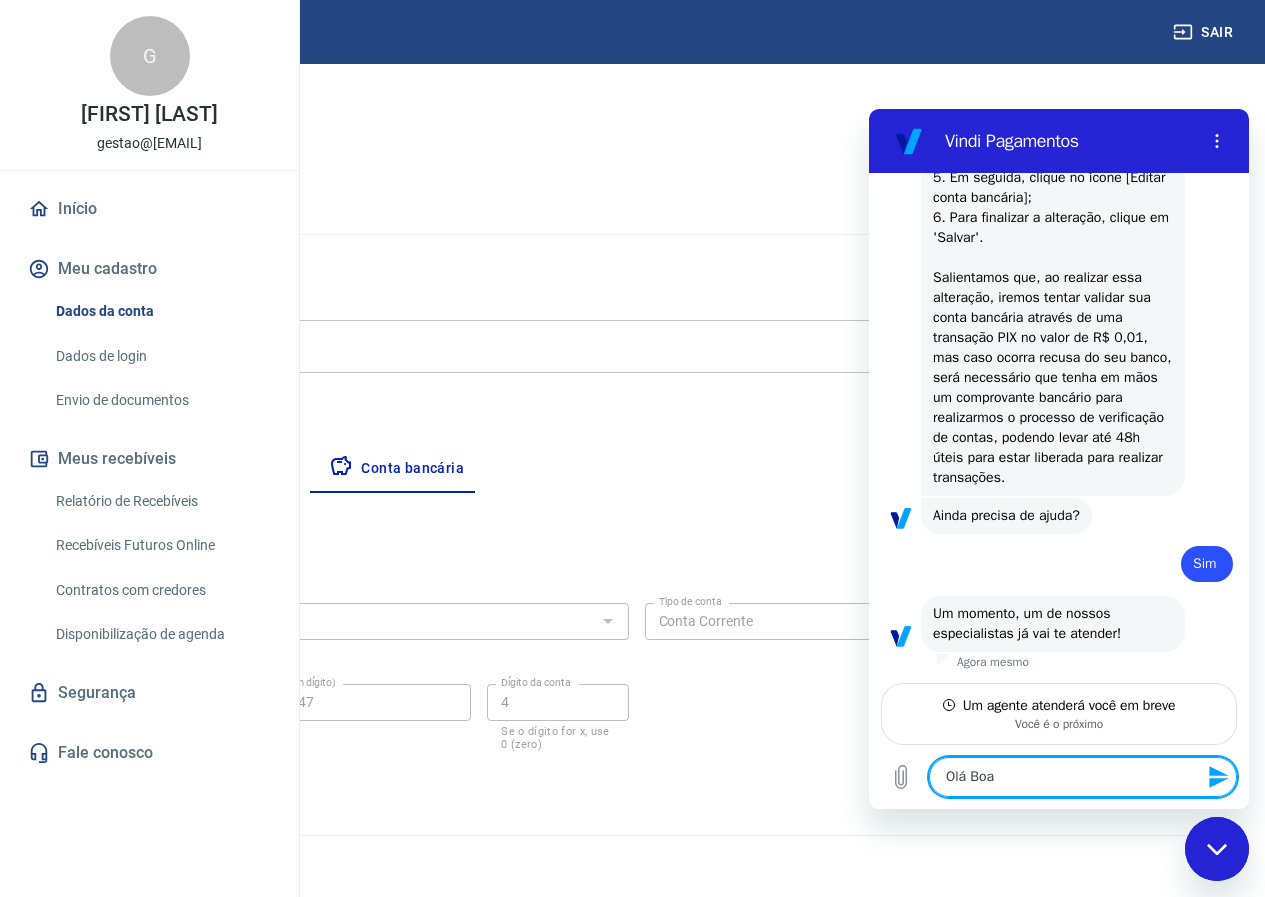 type on "Olá Boa" 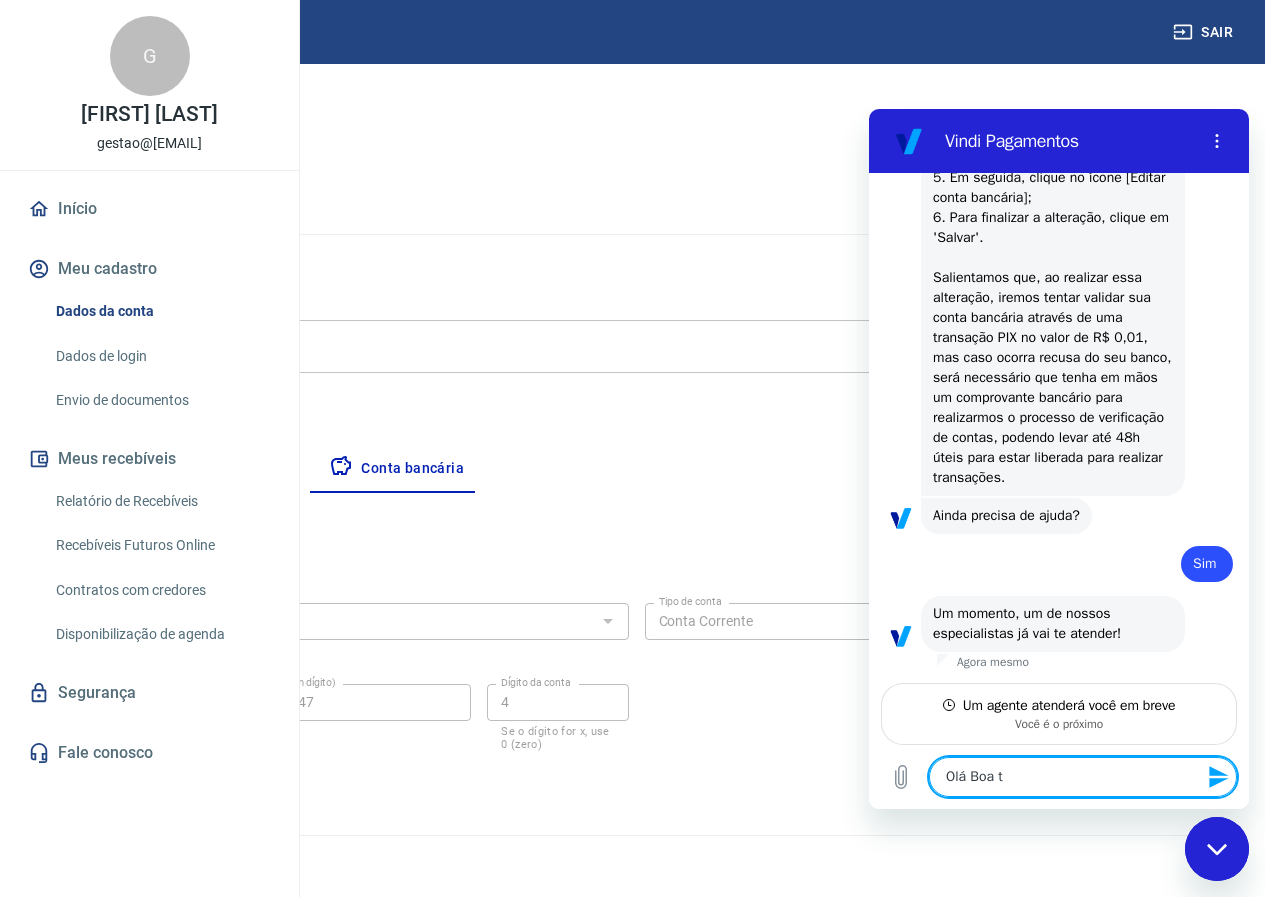 type on "Olá Boa ta" 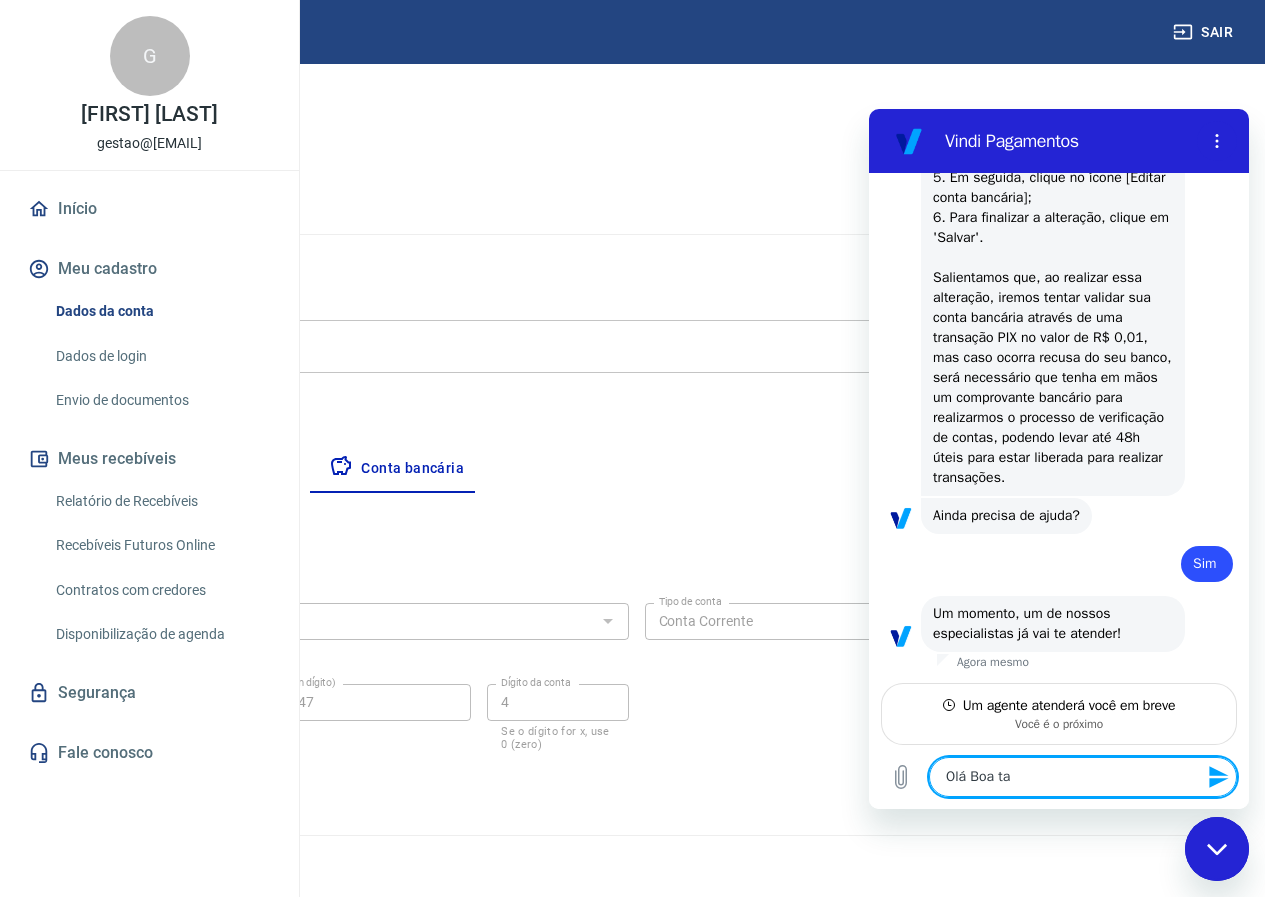type on "Olá Boa tar" 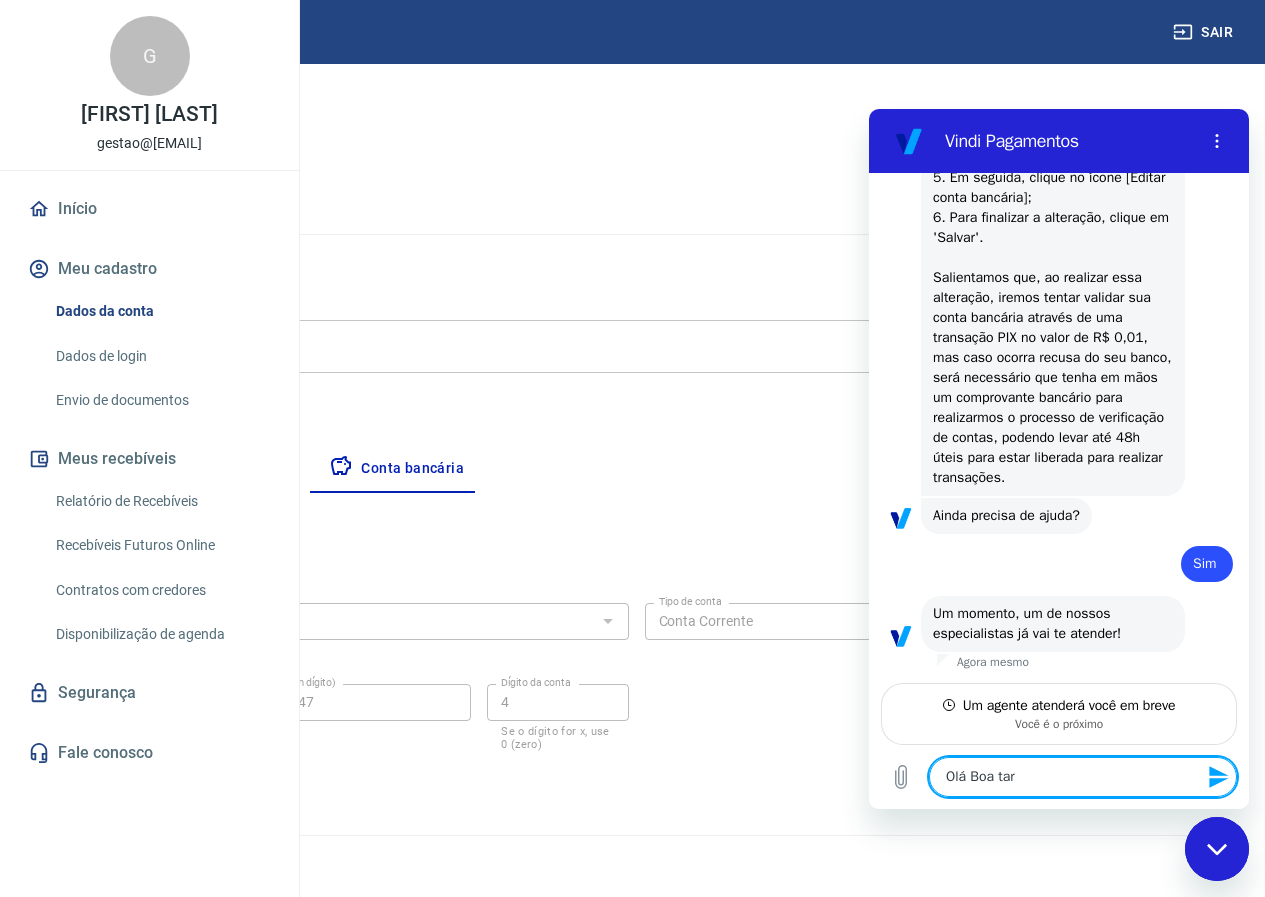 type on "Olá Boa tard" 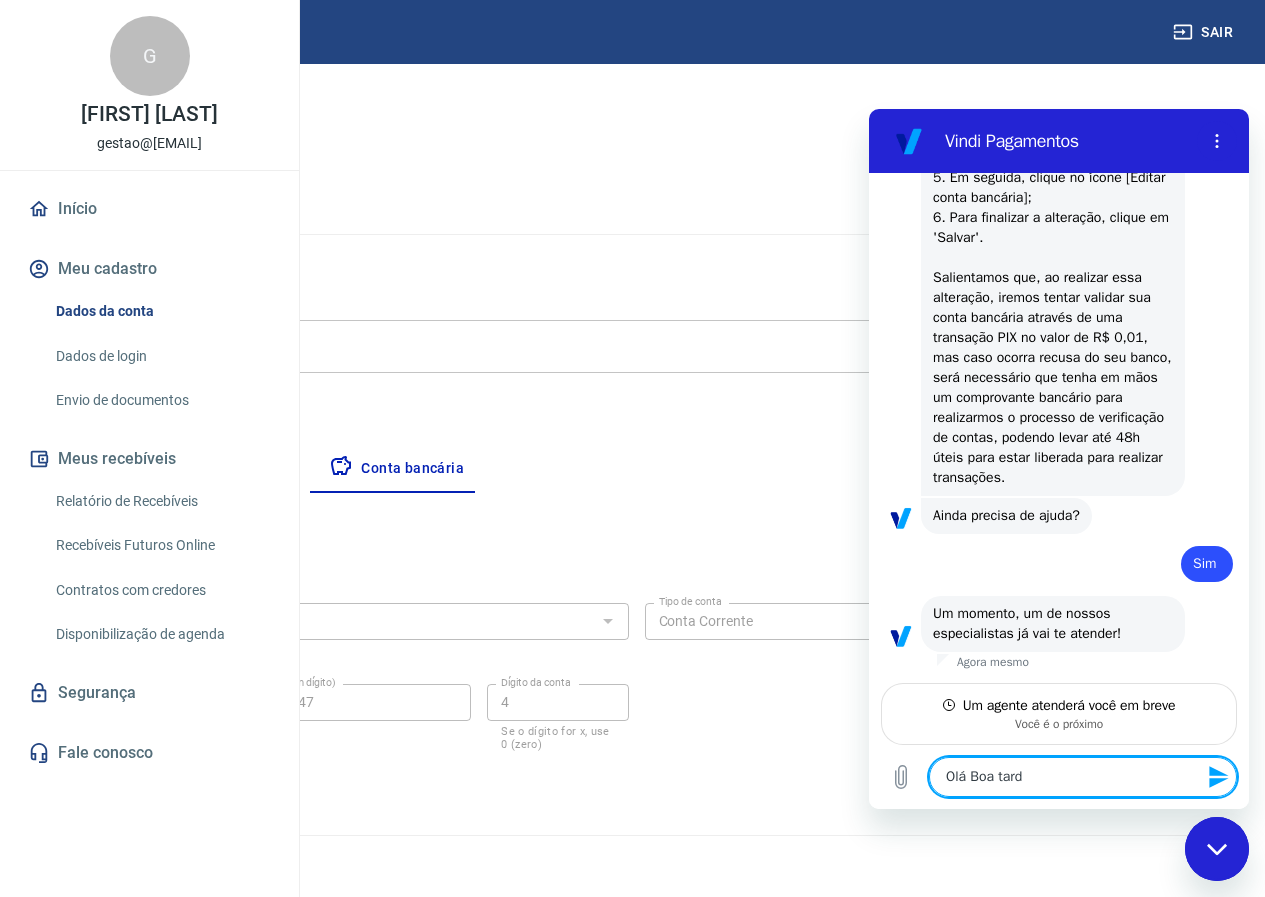 type on "Olá Boa tarde" 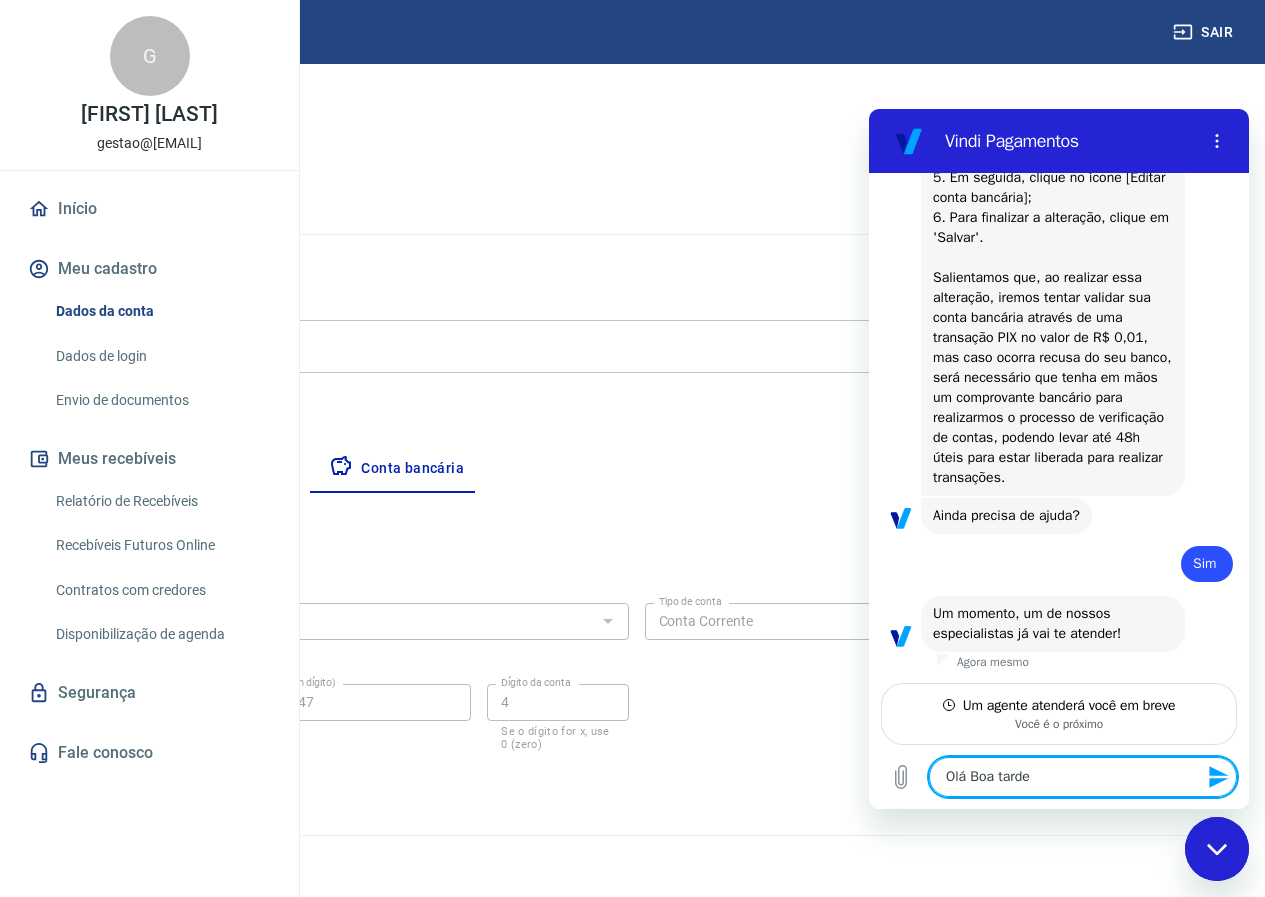 type on "Olá Boa tarde" 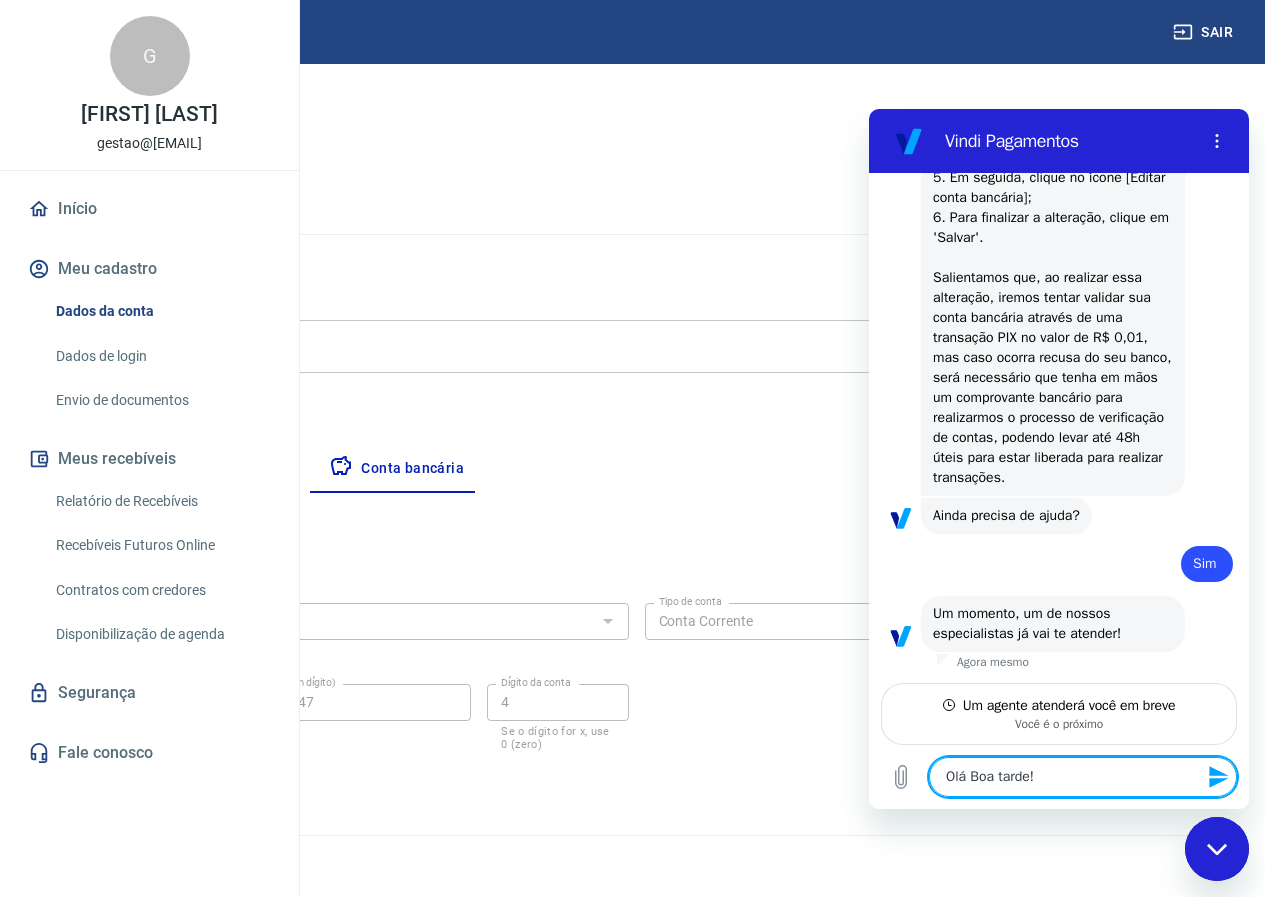 type on "Olá Boa tarde!" 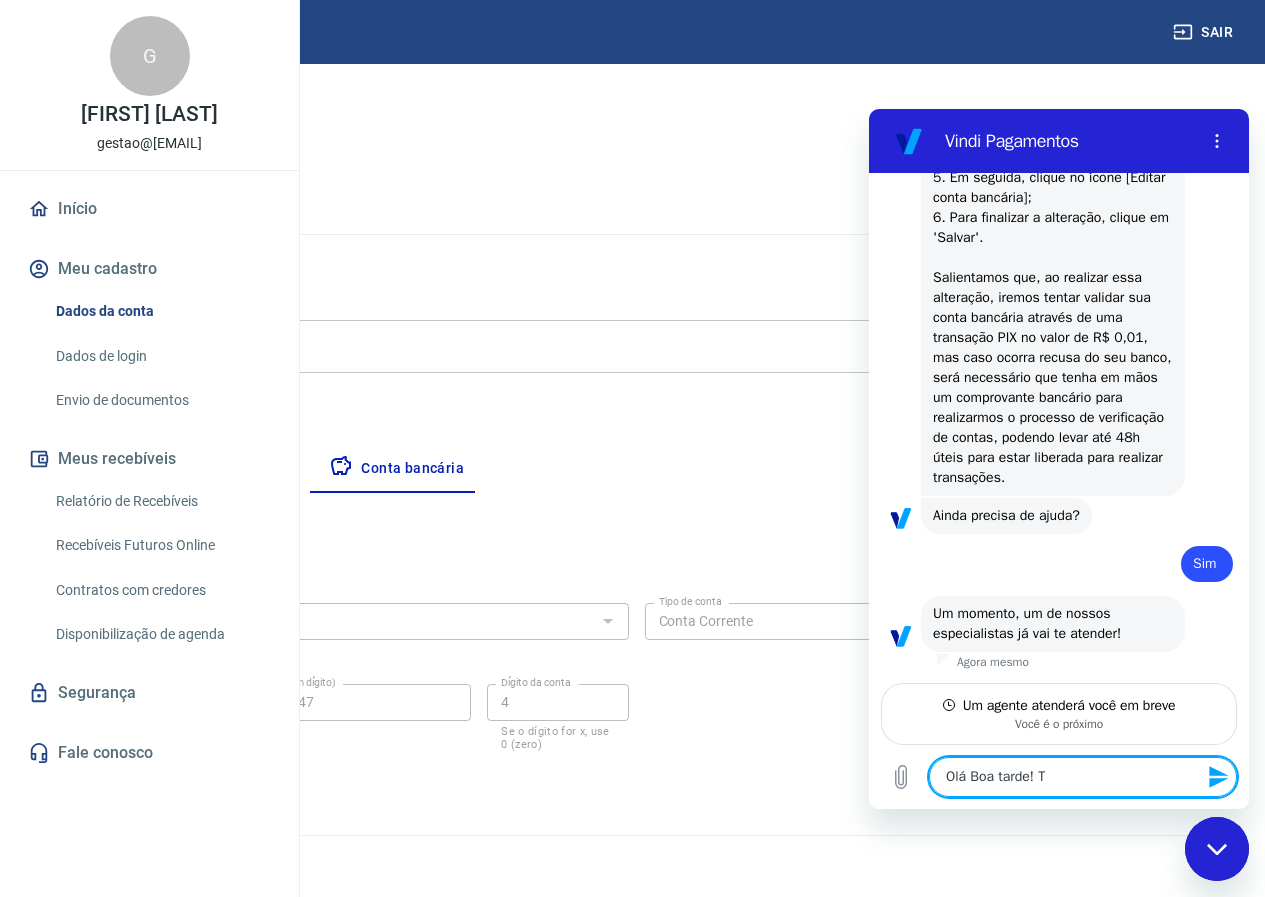 type on "Olá Boa tarde! Tu" 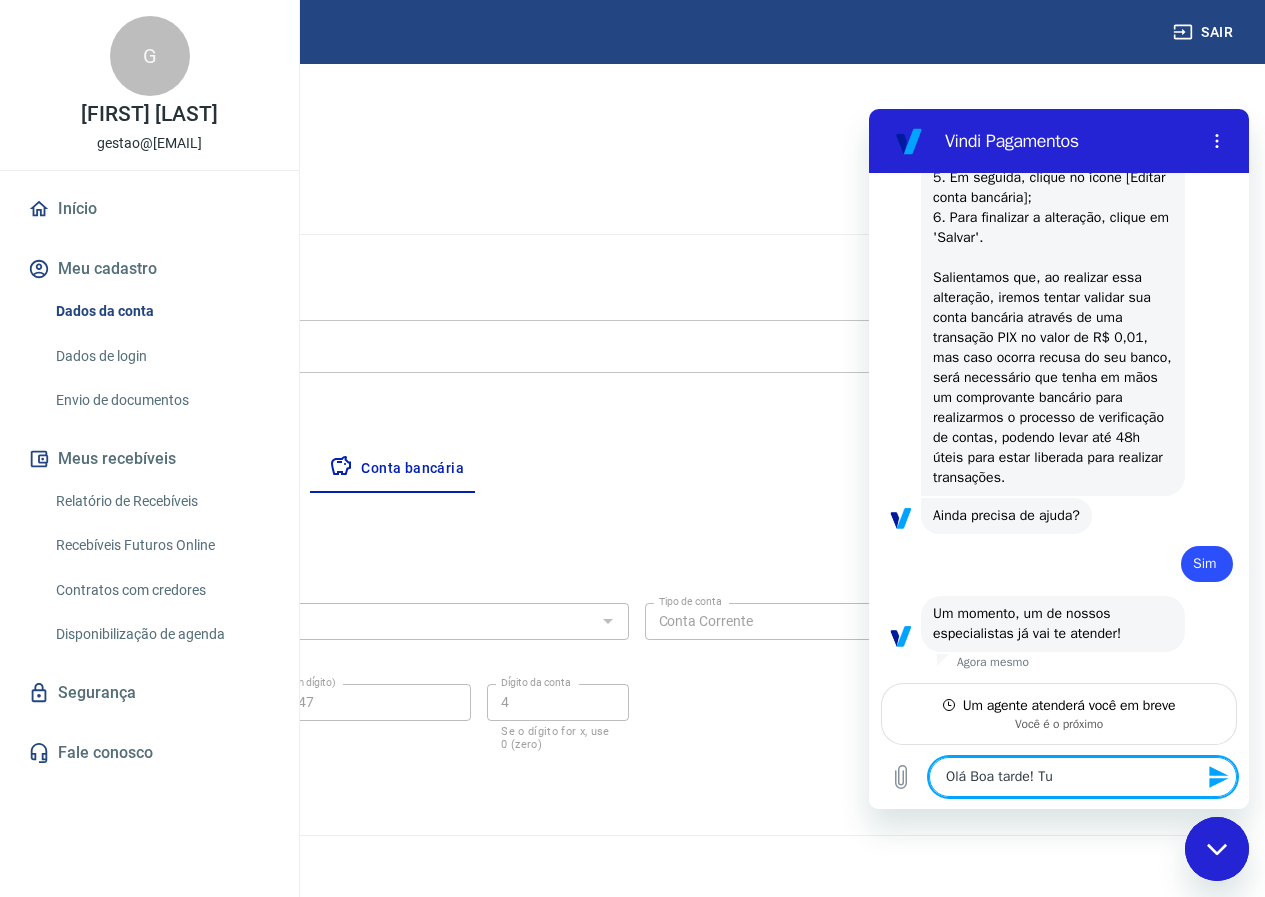 type on "Olá Boa tarde! Tud" 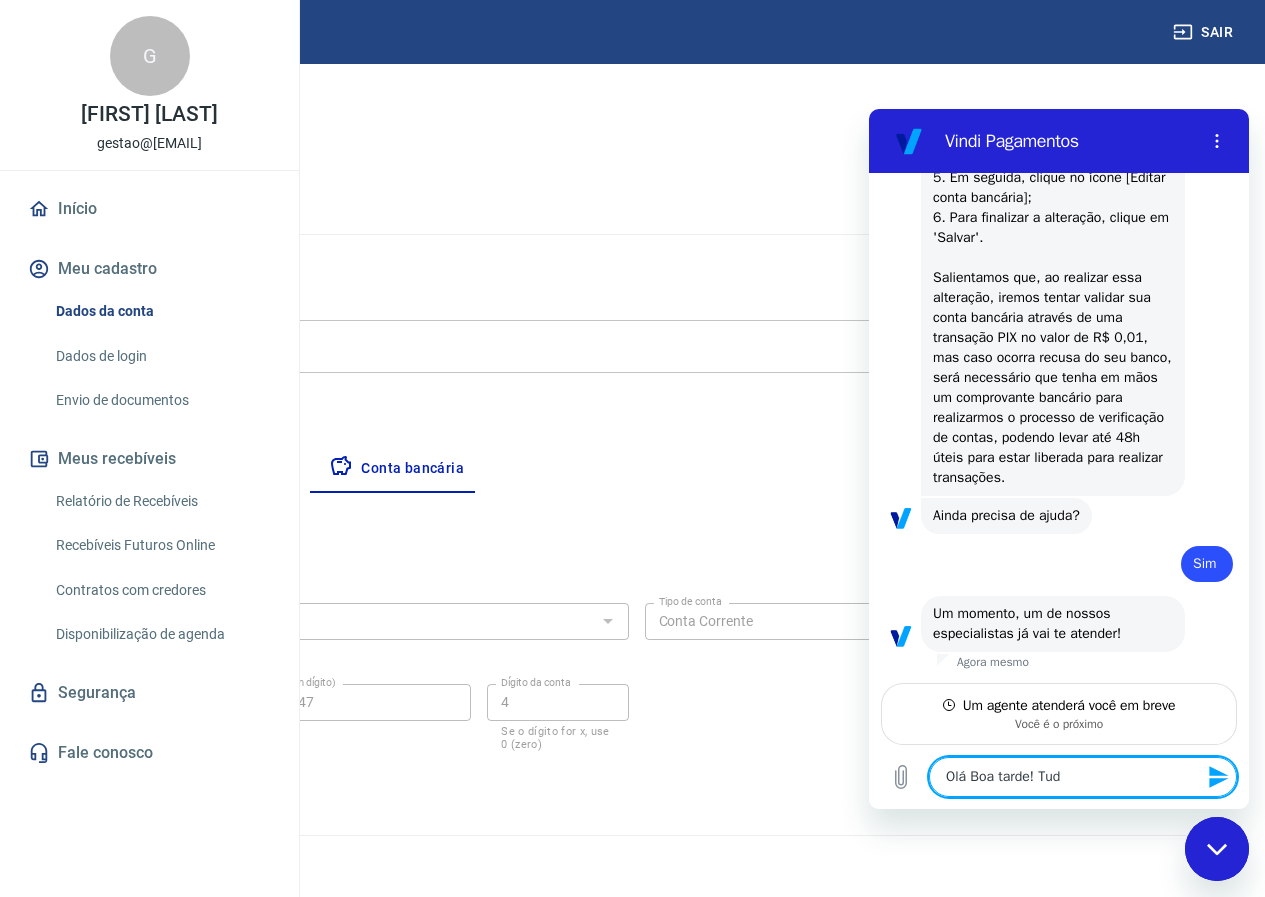 type on "Olá Boa tarde! Tudo" 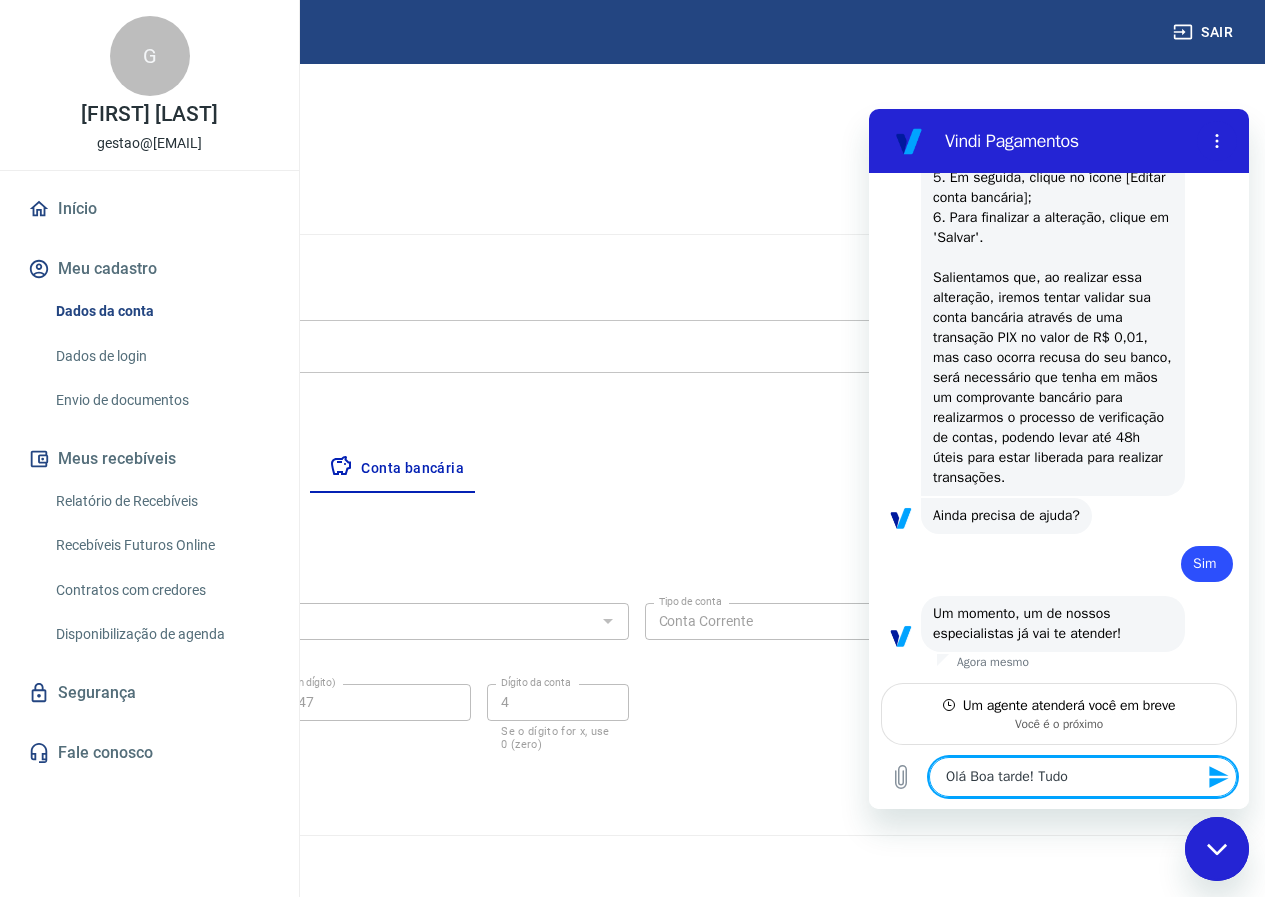 type on "Olá Boa tarde! Tudo" 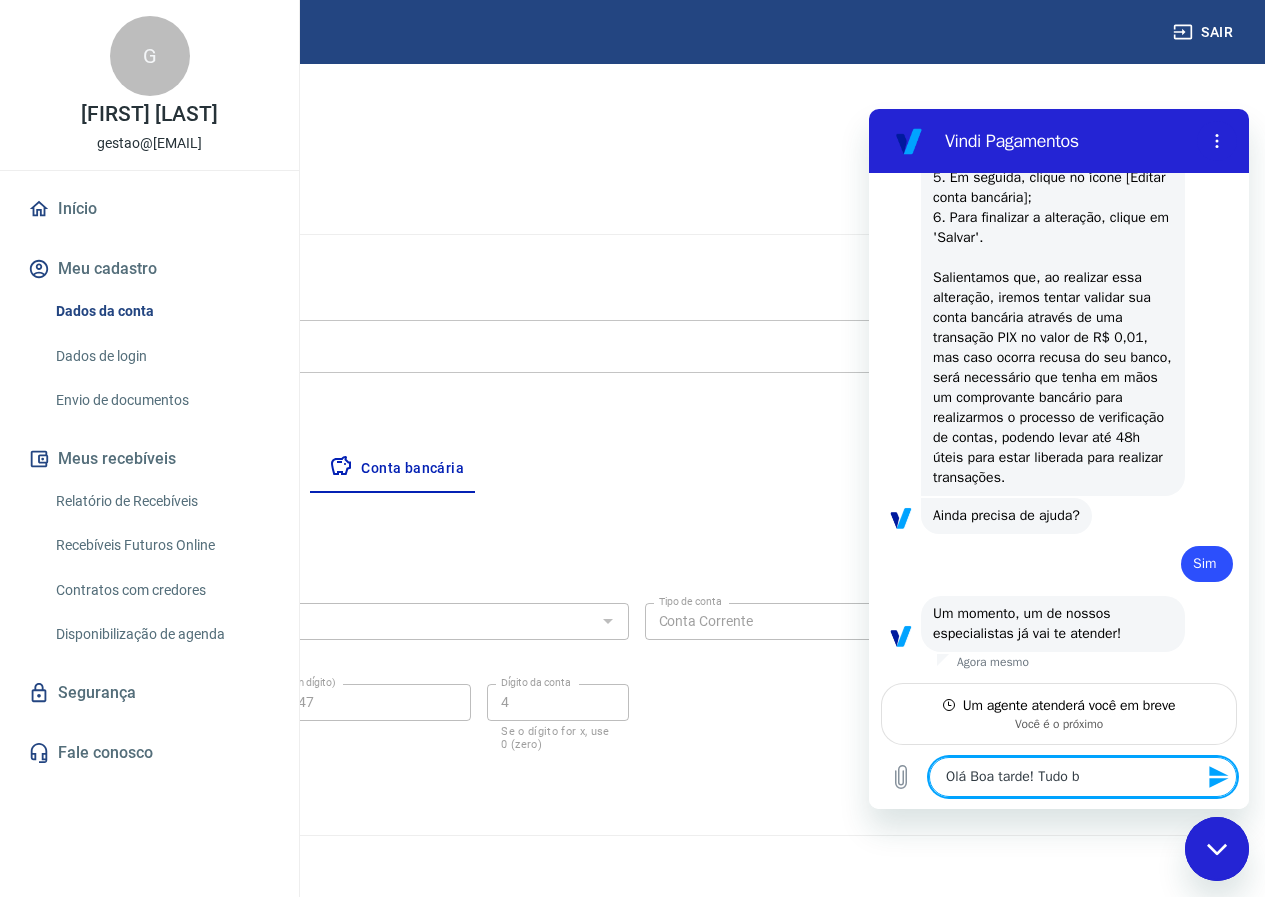 type on "Olá Boa tarde! Tudo be" 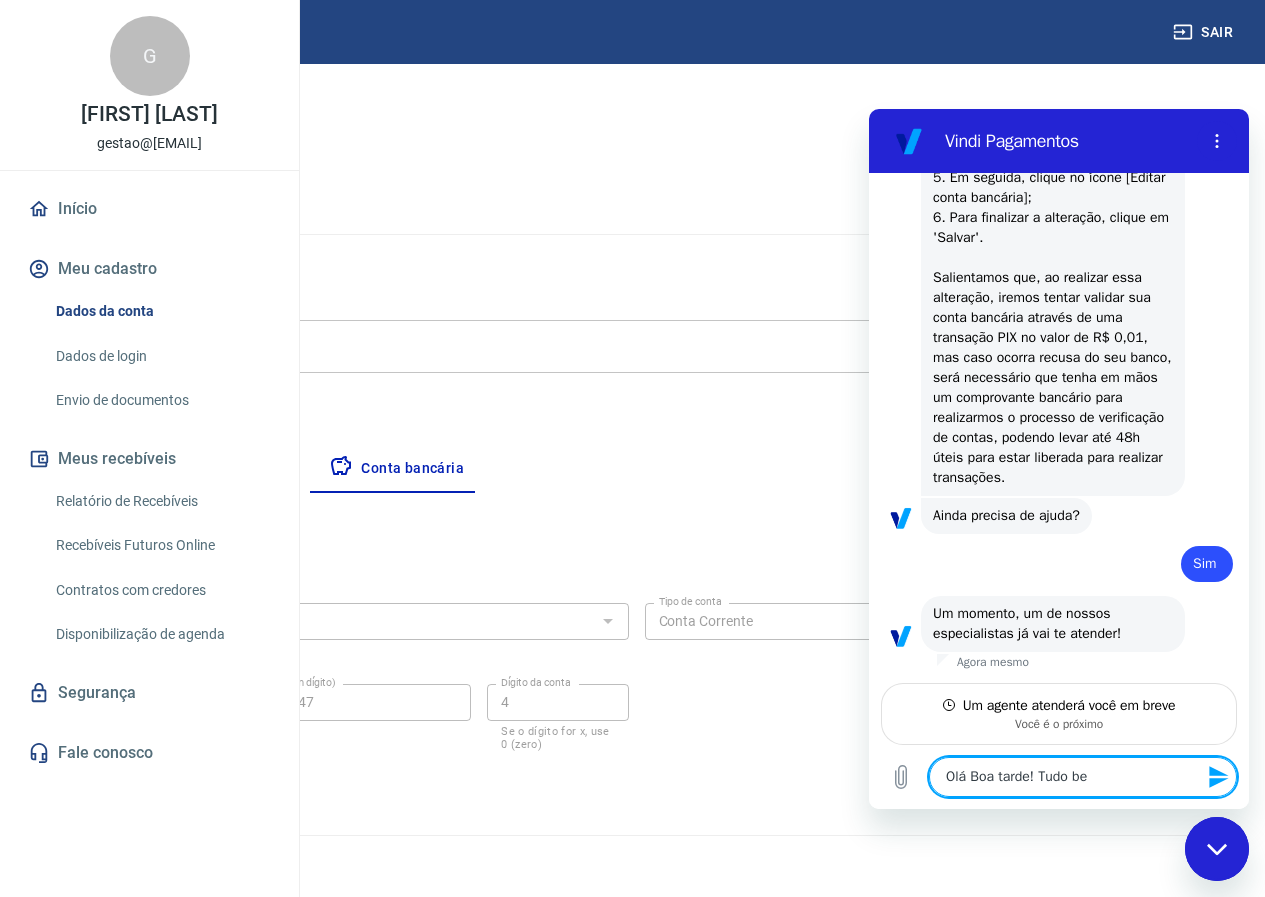 type on "Olá Boa tarde! Tudo bem" 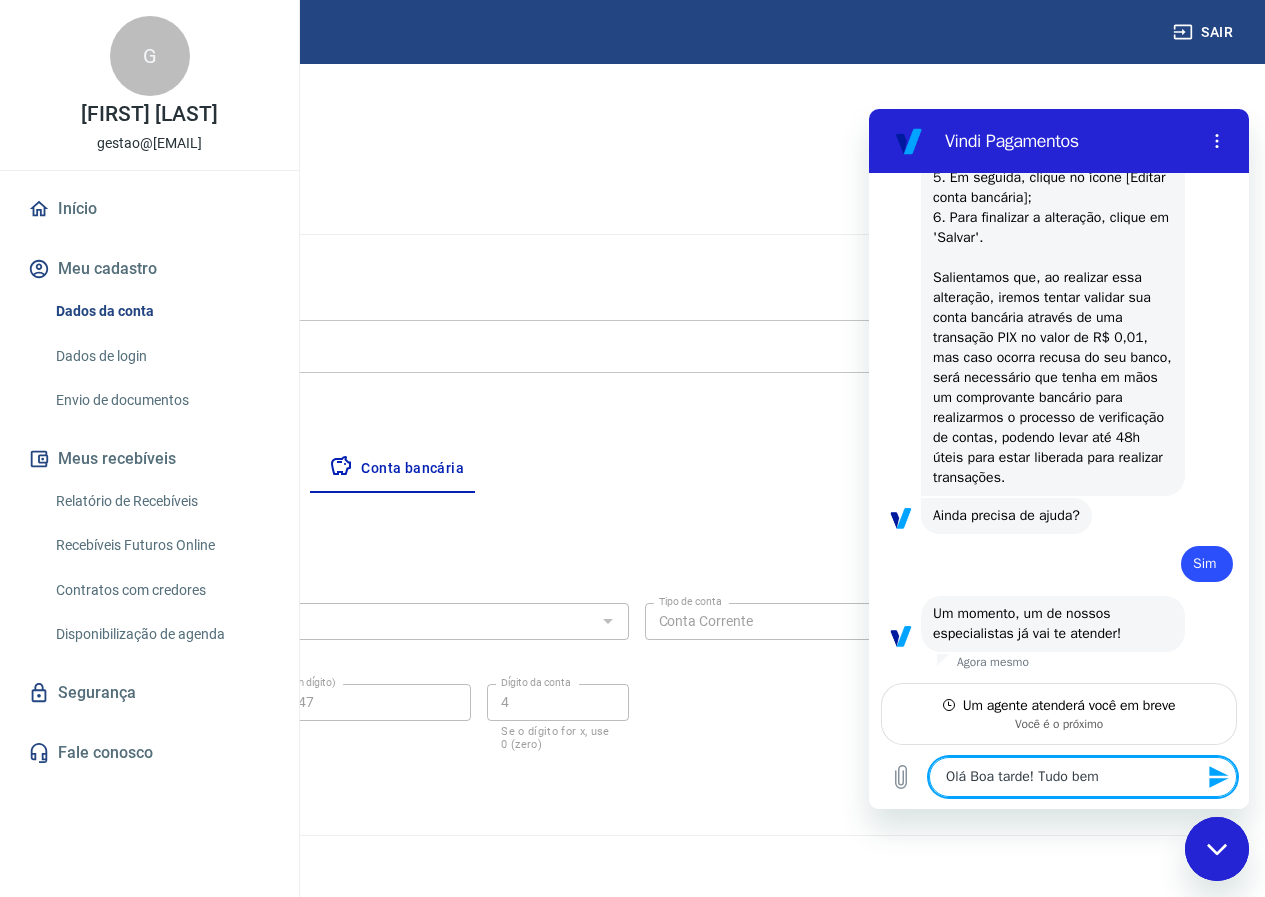 type on "Olá Boa tarde! Tudo bem?" 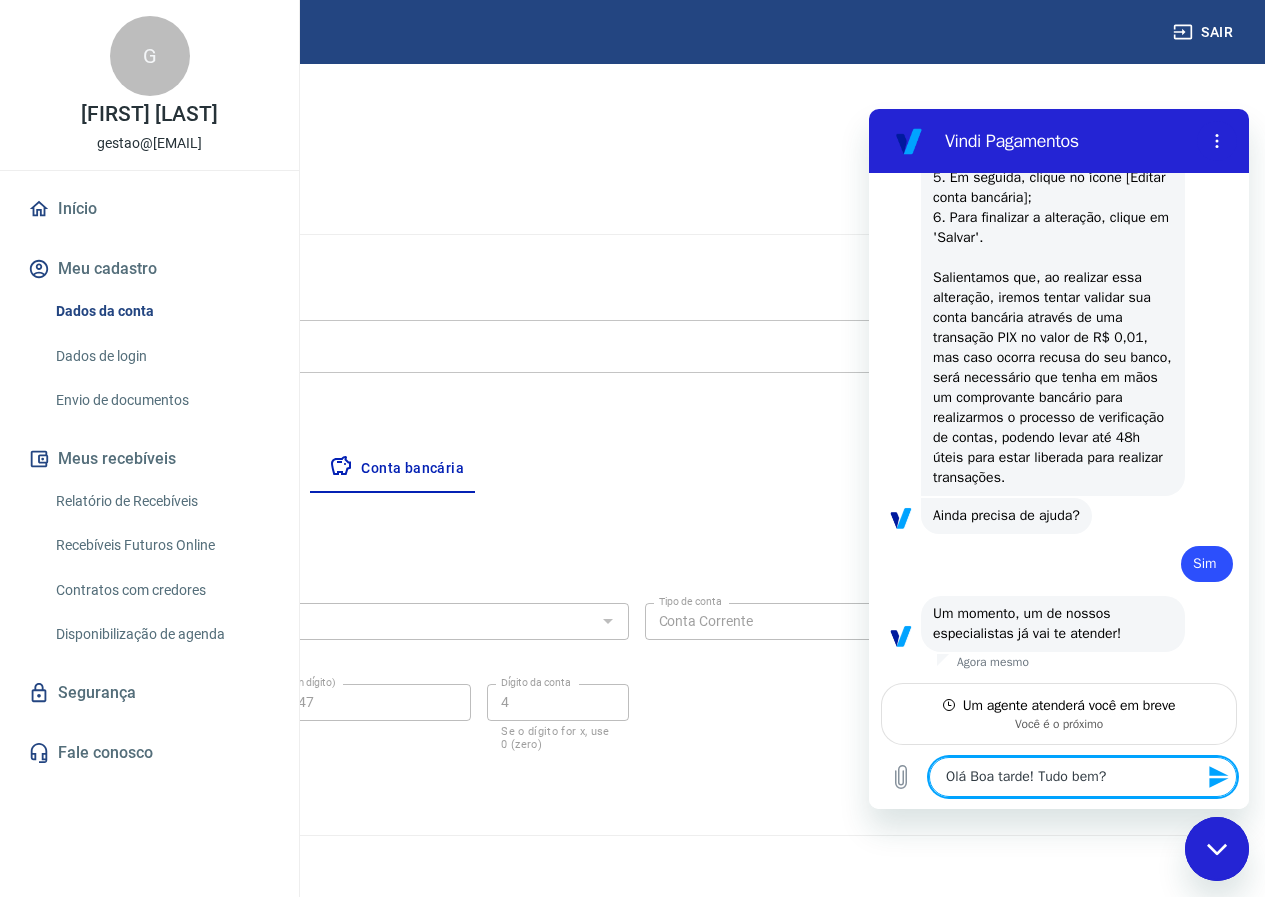 type on "x" 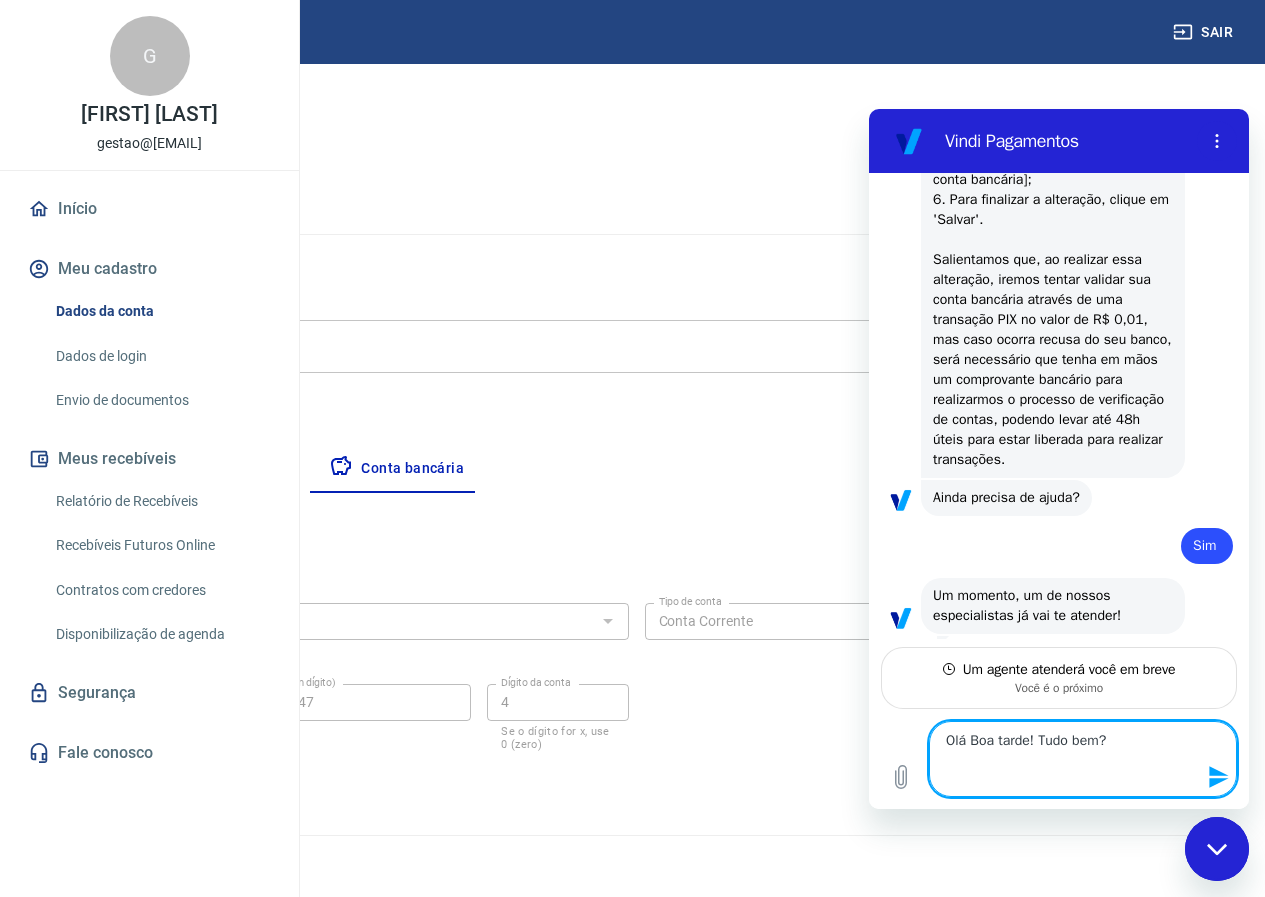 scroll, scrollTop: 2209, scrollLeft: 0, axis: vertical 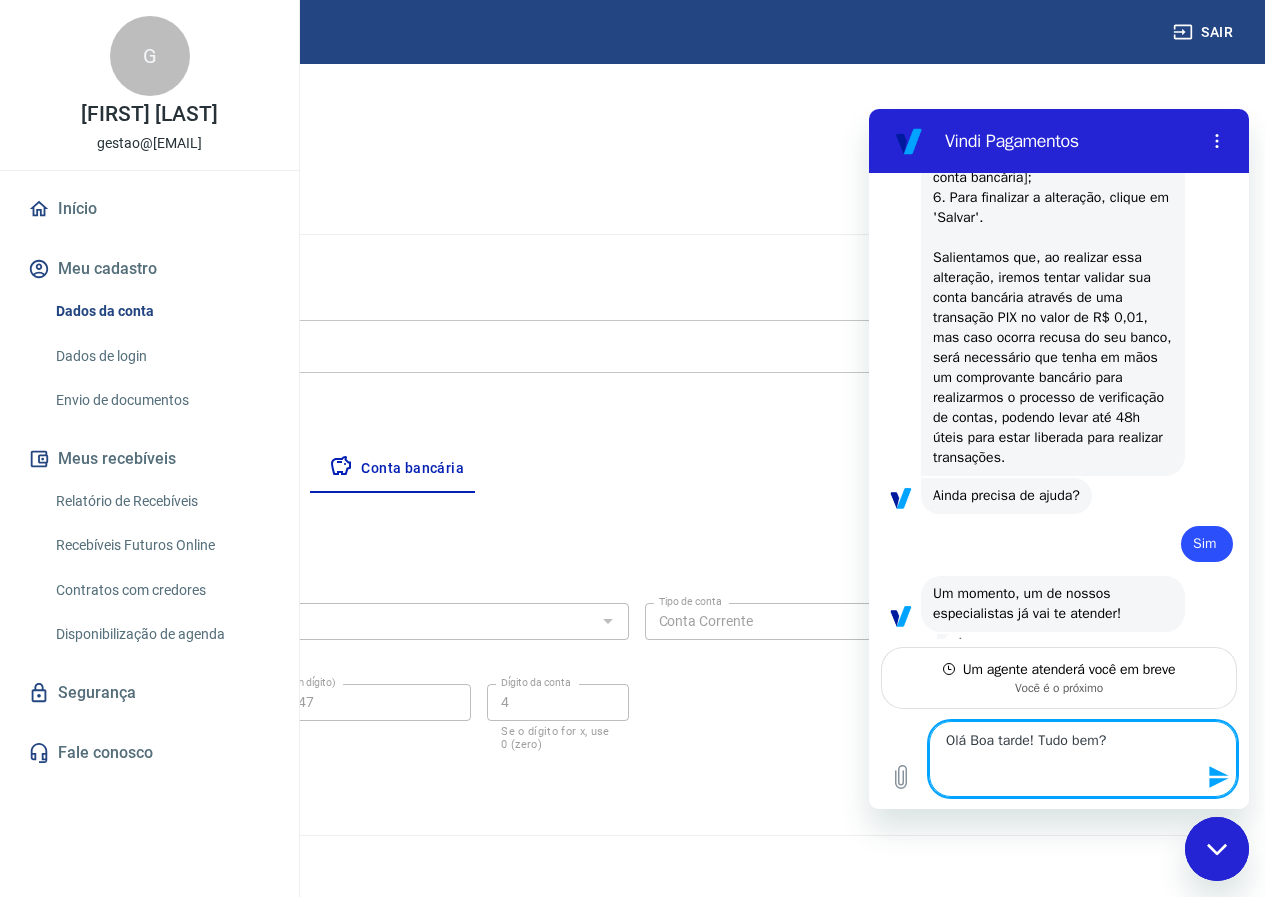 type on "Olá Boa tarde! Tudo bem?
Q" 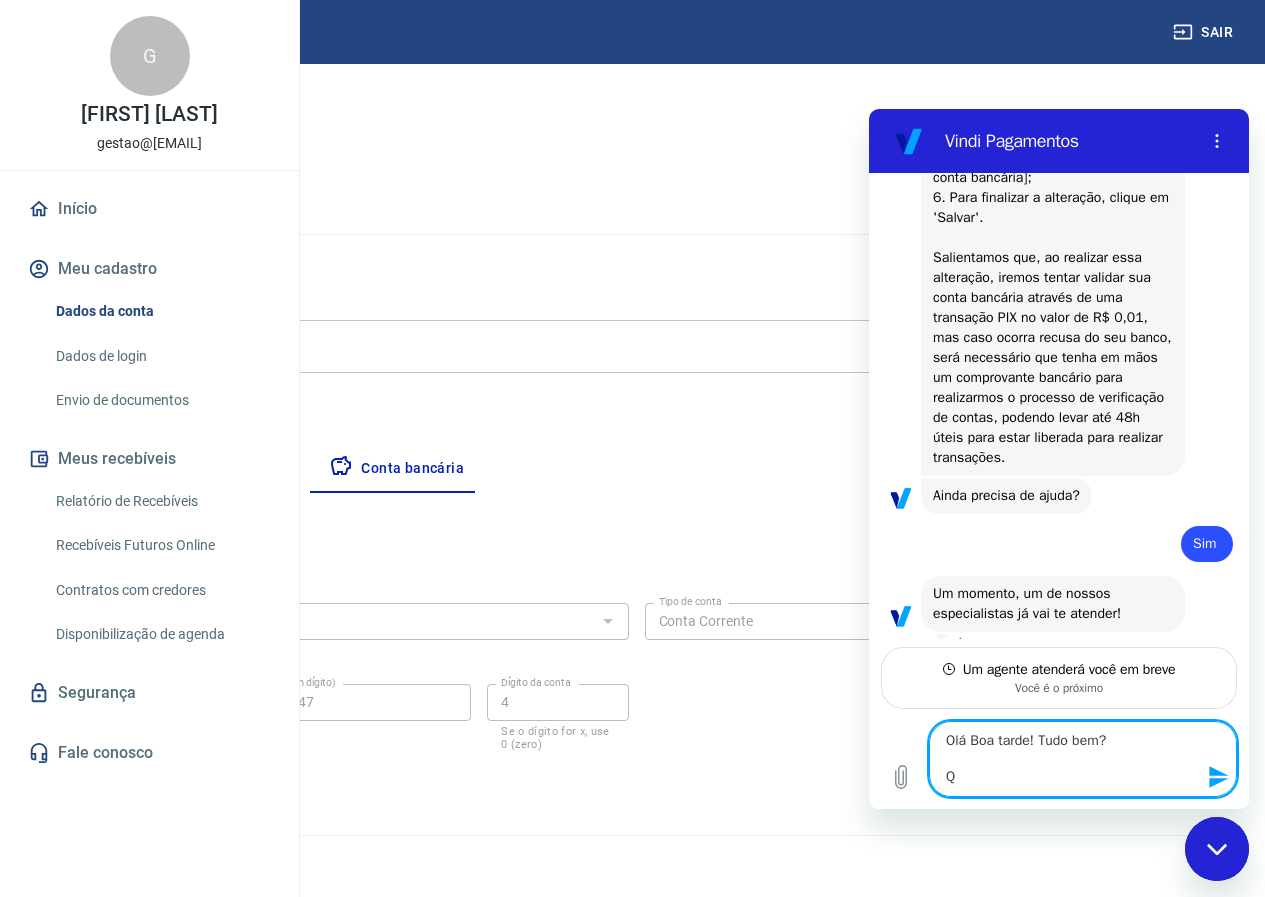 type on "Olá Boa tarde! Tudo bem?
Qu" 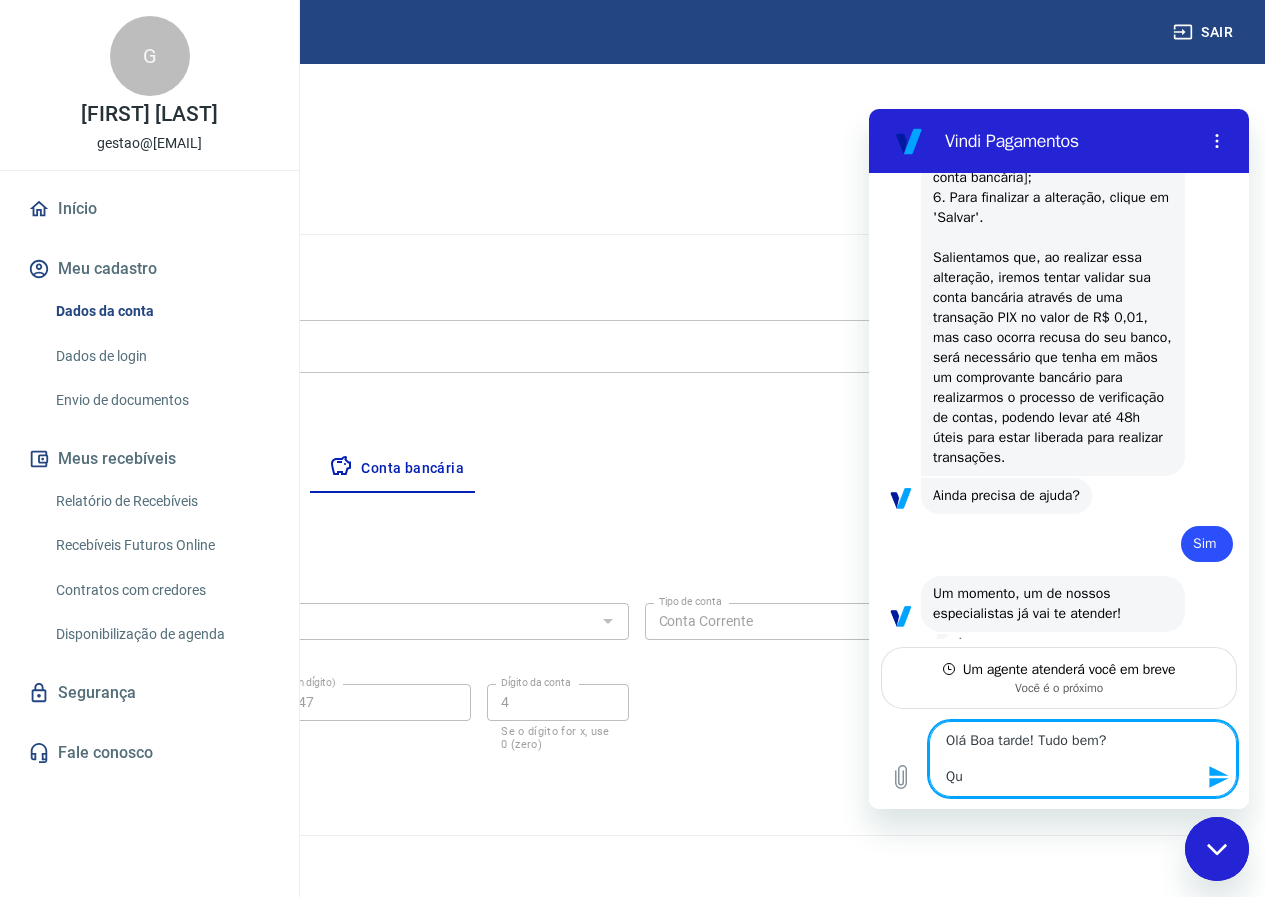 type on "Olá Boa tarde! Tudo bem?
Que" 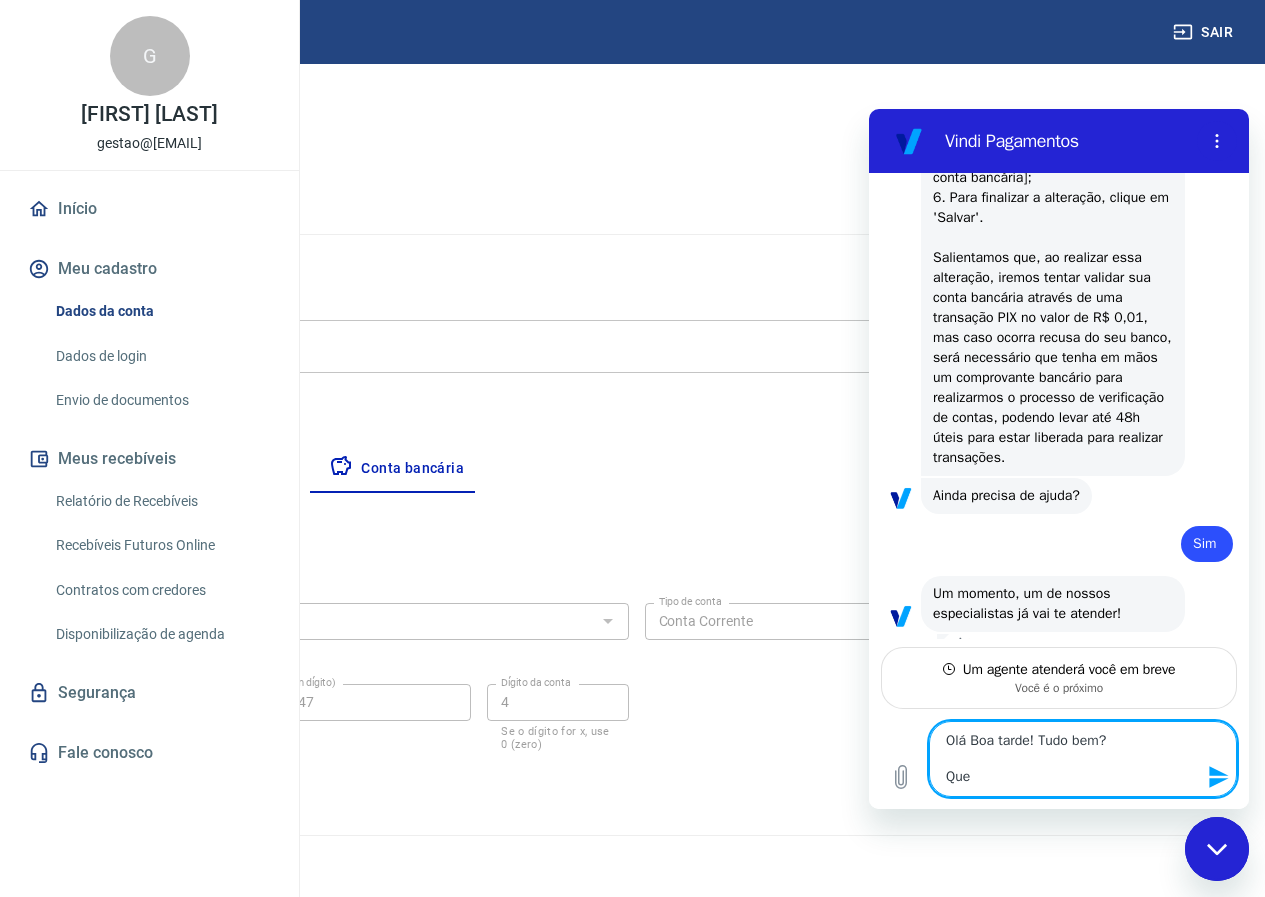 type on "Olá Boa tarde! Tudo bem?
Quer" 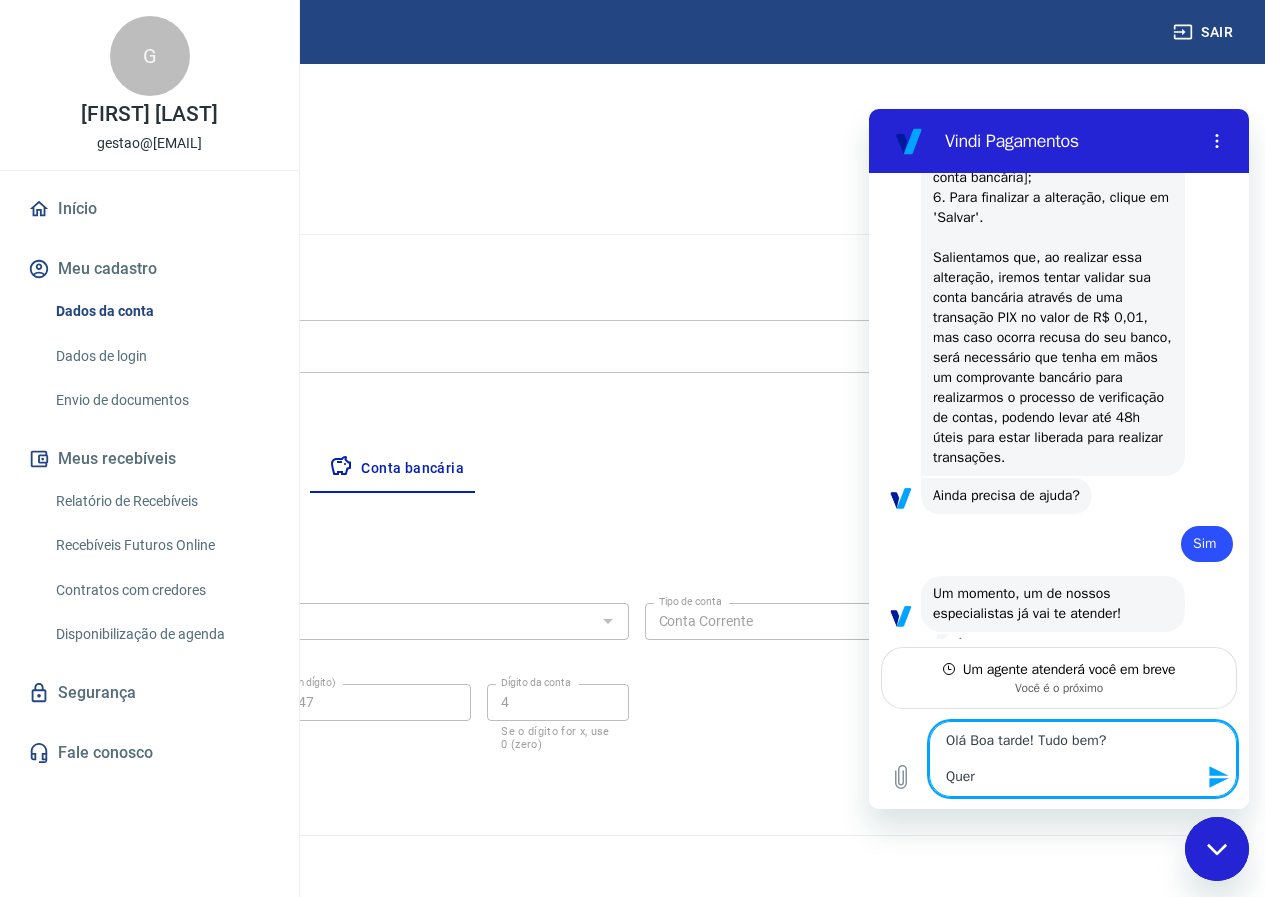 type on "Olá Boa tarde! Tudo bem?
Queri" 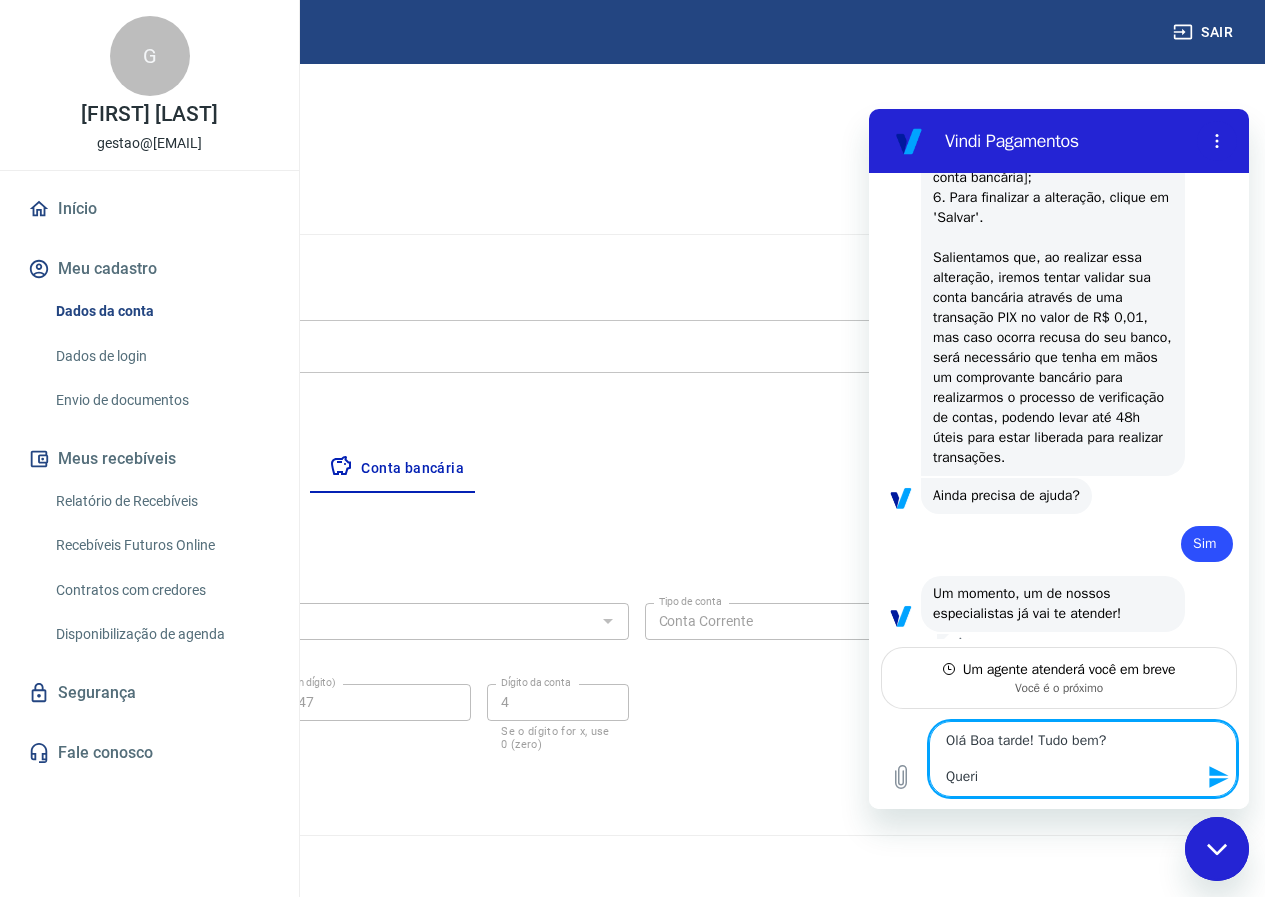 type on "Olá Boa tarde! Tudo bem?
Queria" 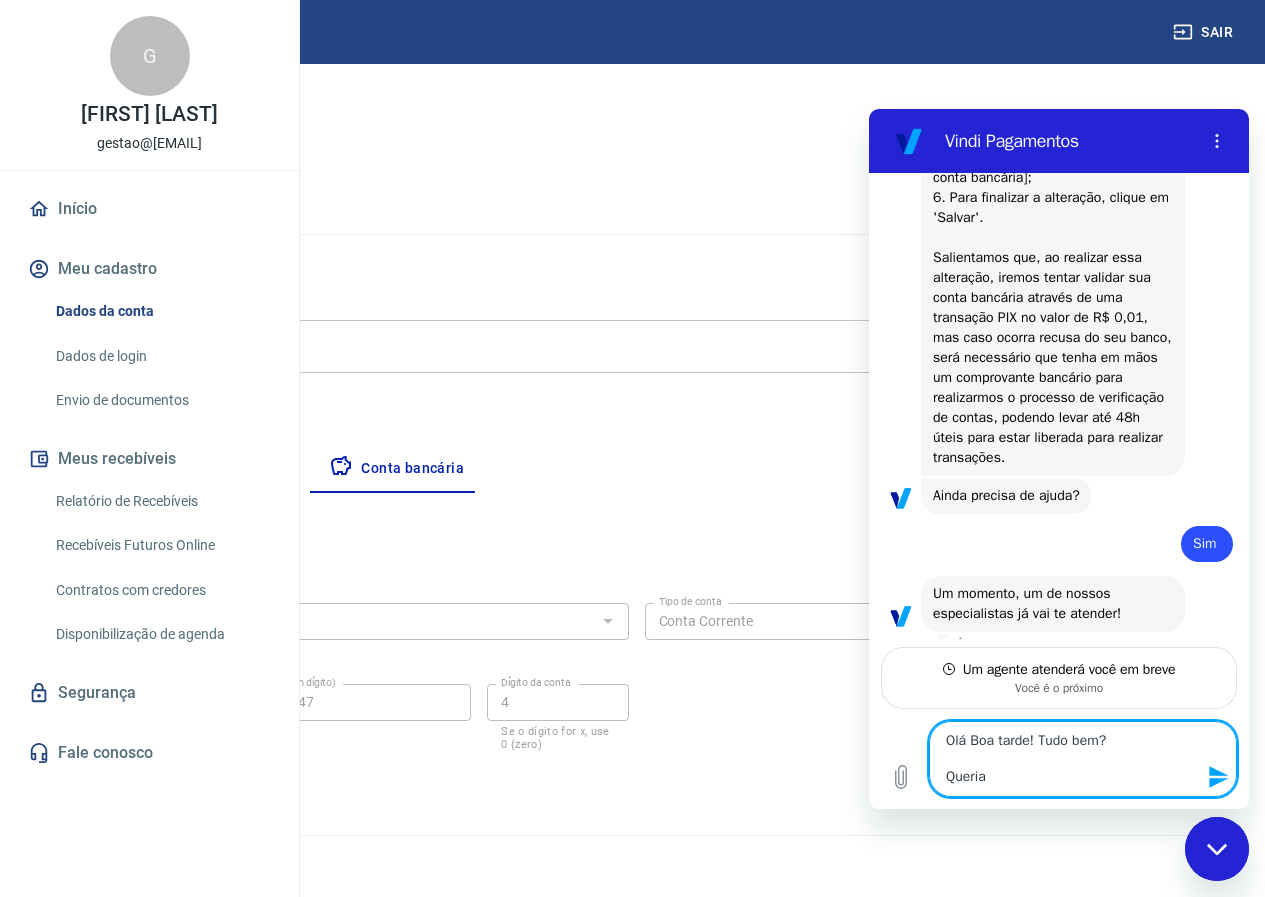 type on "Olá Boa tarde! Tudo bem?
Queria" 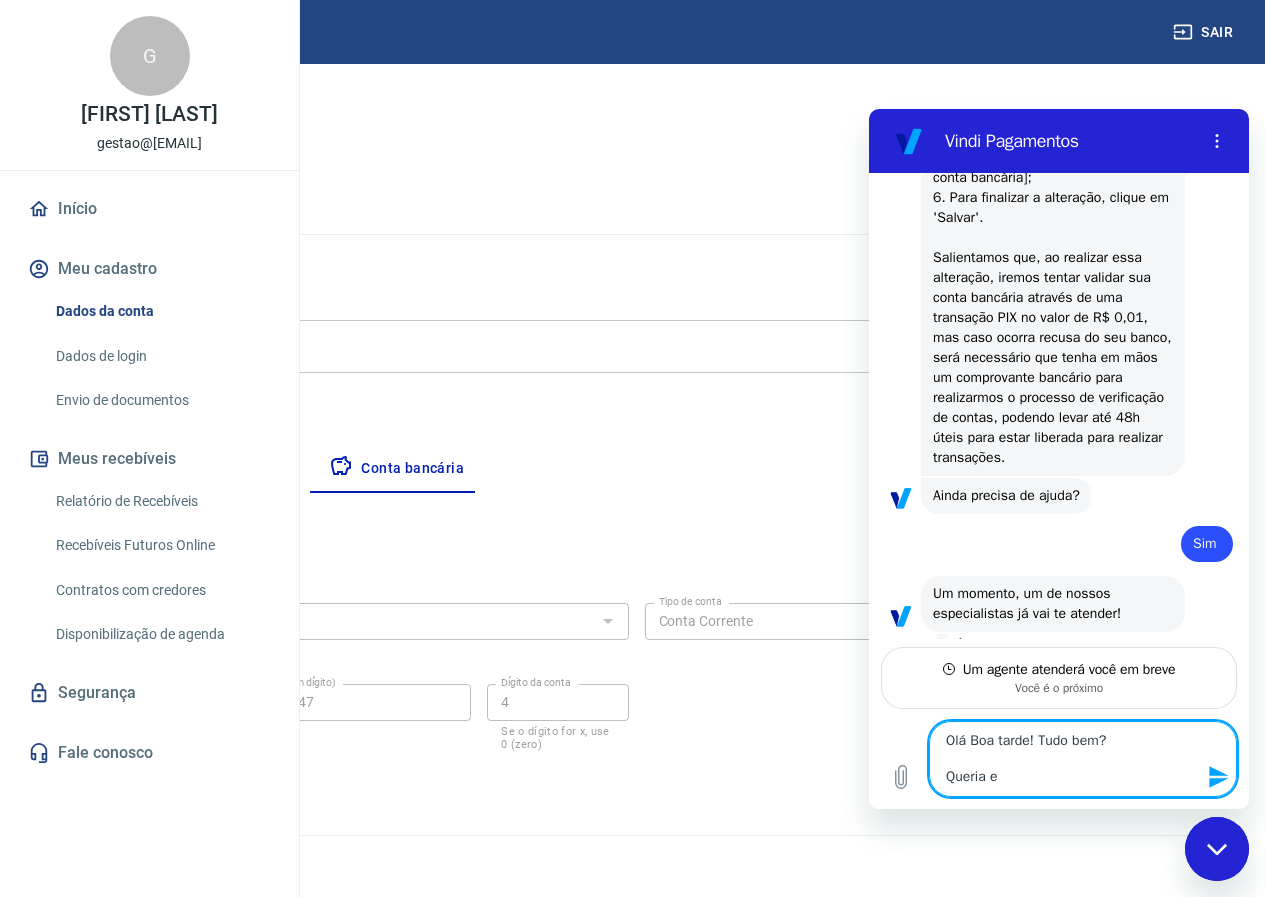 type on "Olá Boa tarde! Tudo bem?
Queria en" 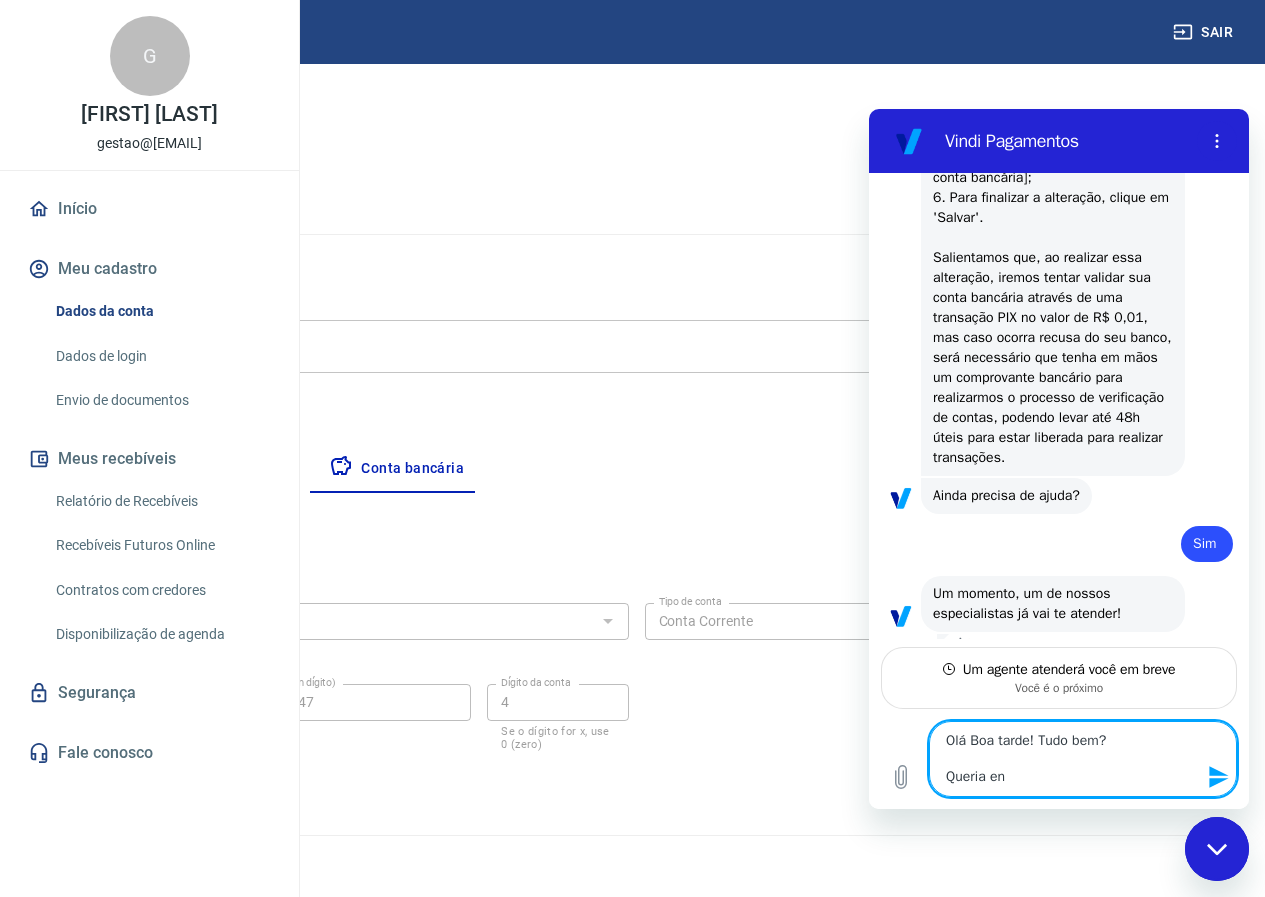 type on "Olá Boa tarde! Tudo bem?
Queria ent" 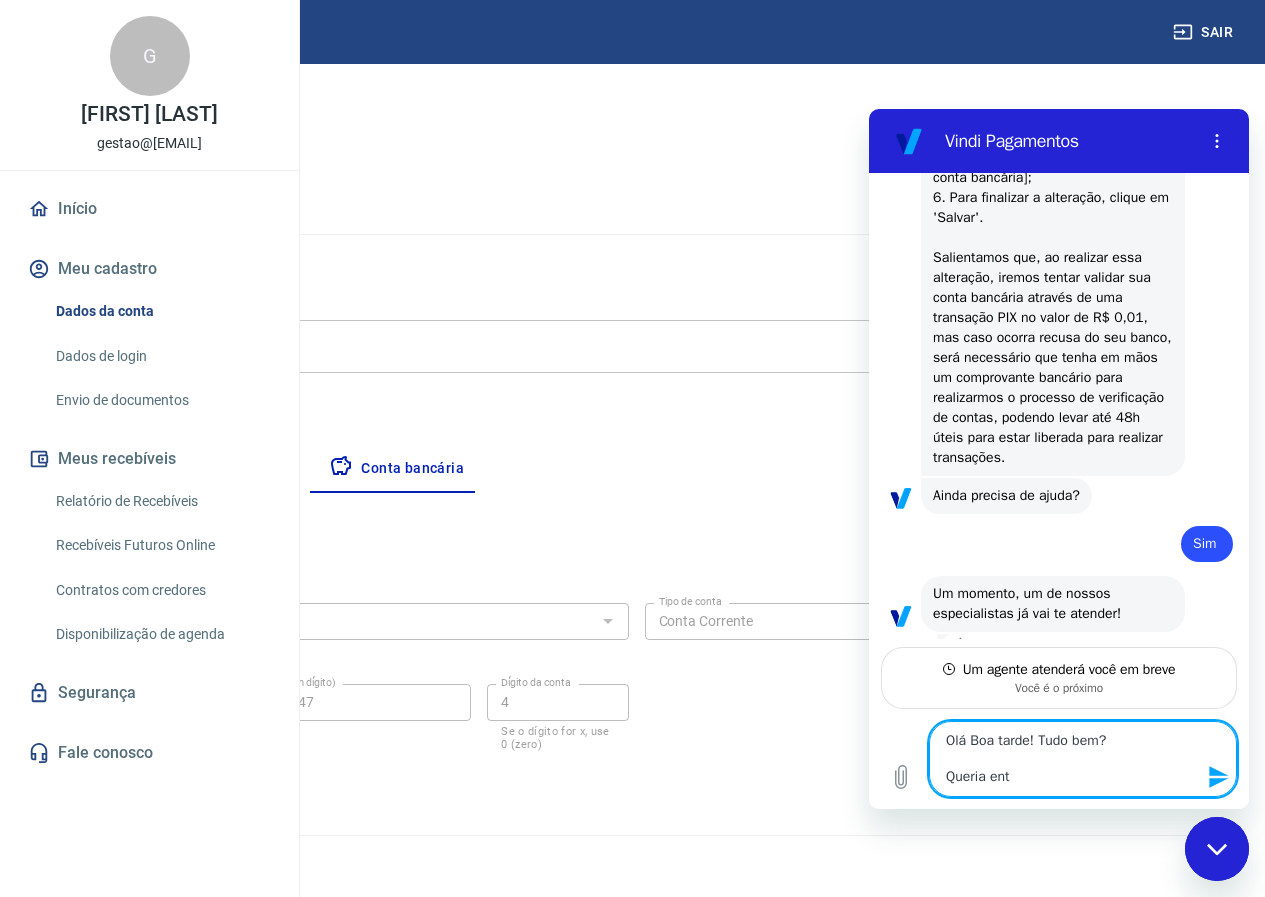 type on "Olá Boa tarde! Tudo bem?
Queria ente" 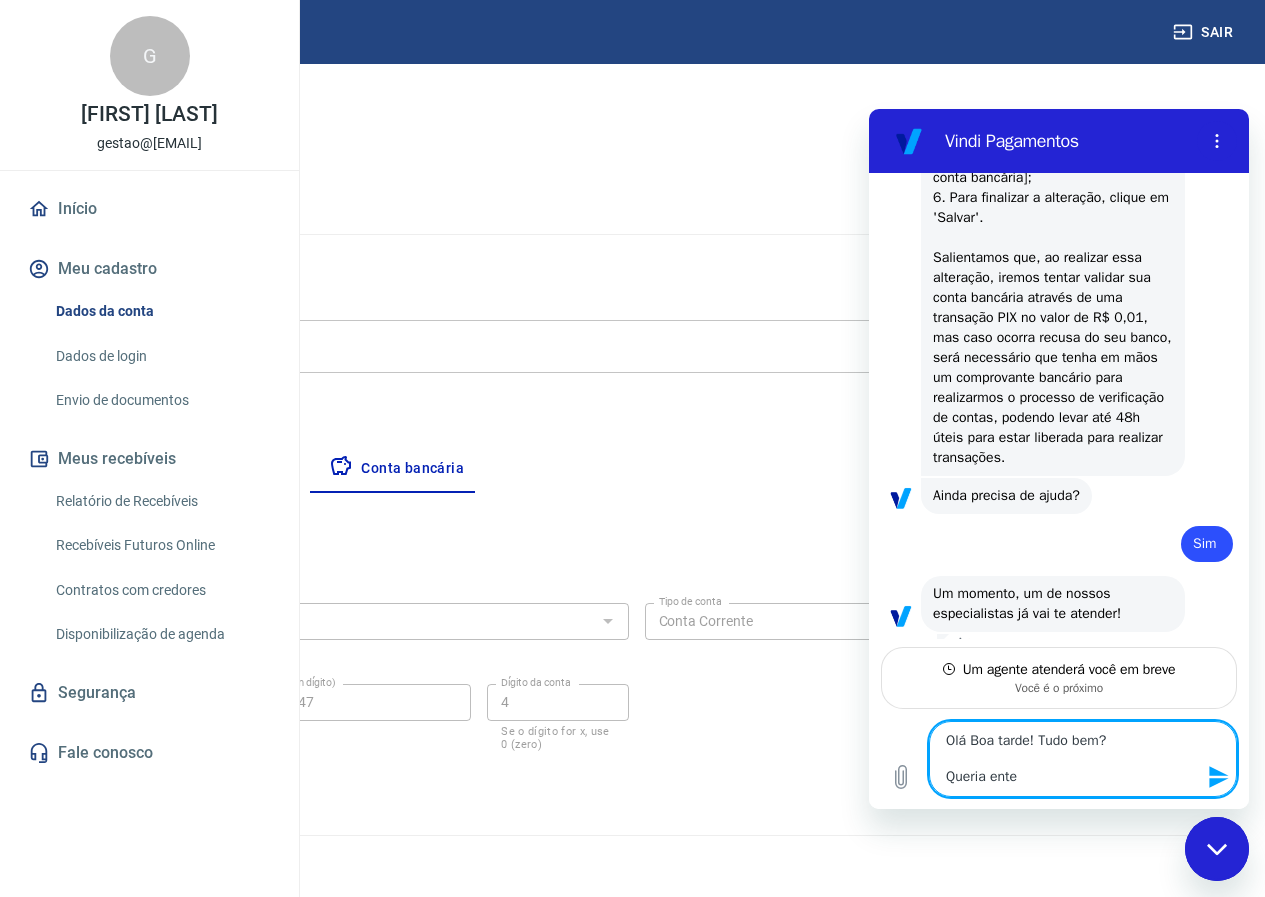 type on "Olá Boa tarde! Tudo bem?
Queria enten" 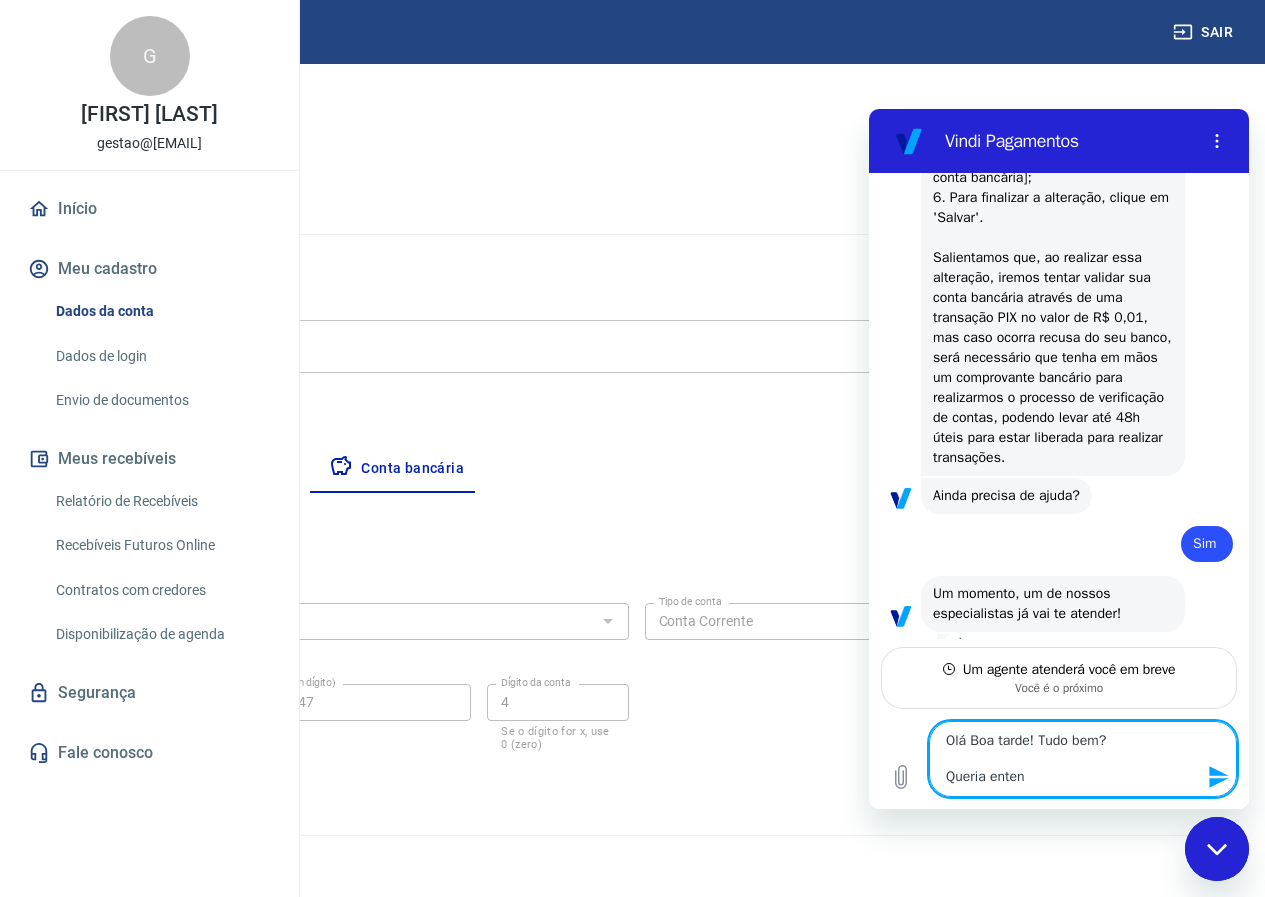 type on "Olá Boa tarde! Tudo bem?
Queria entend" 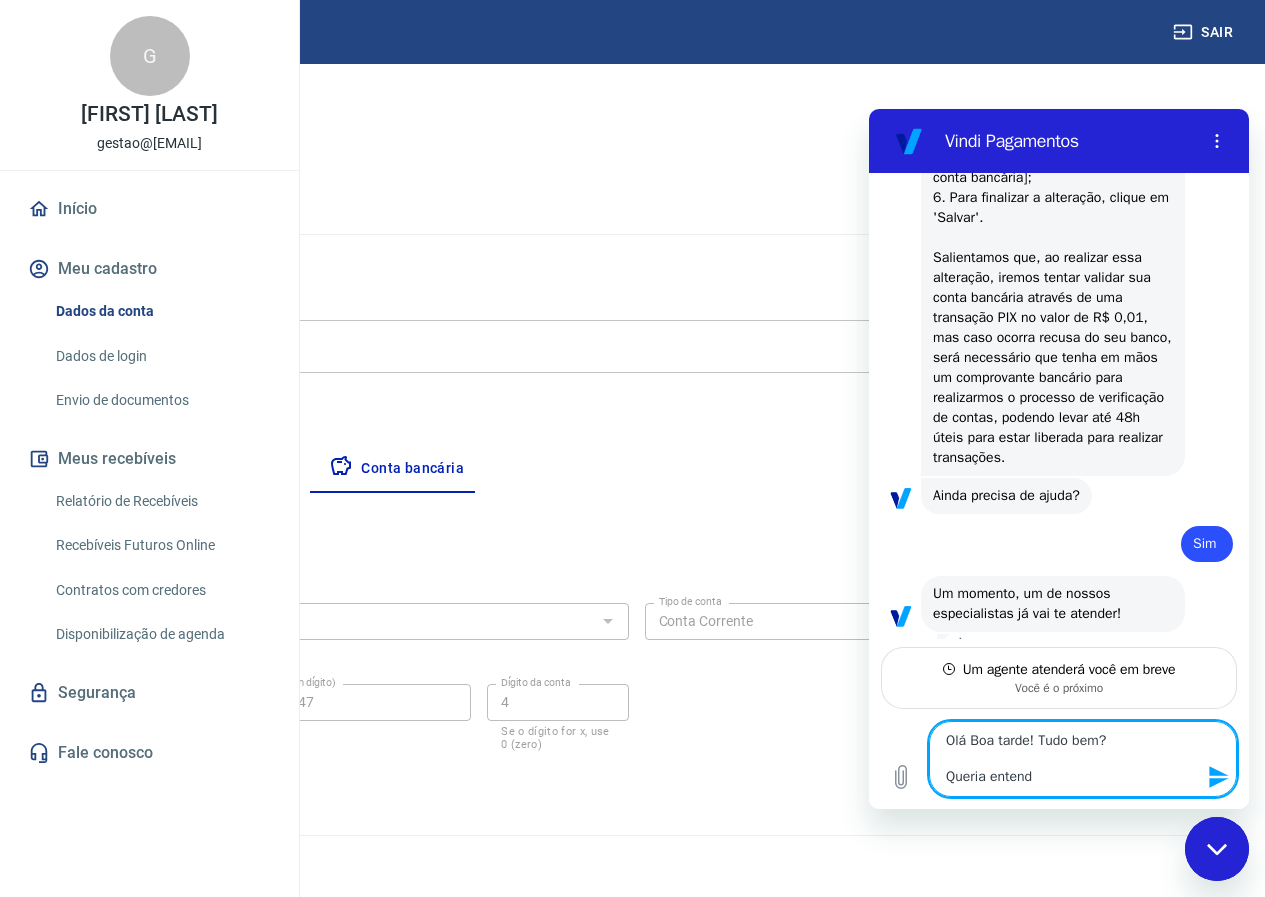 type on "Olá Boa tarde! Tudo bem?
Queria entende" 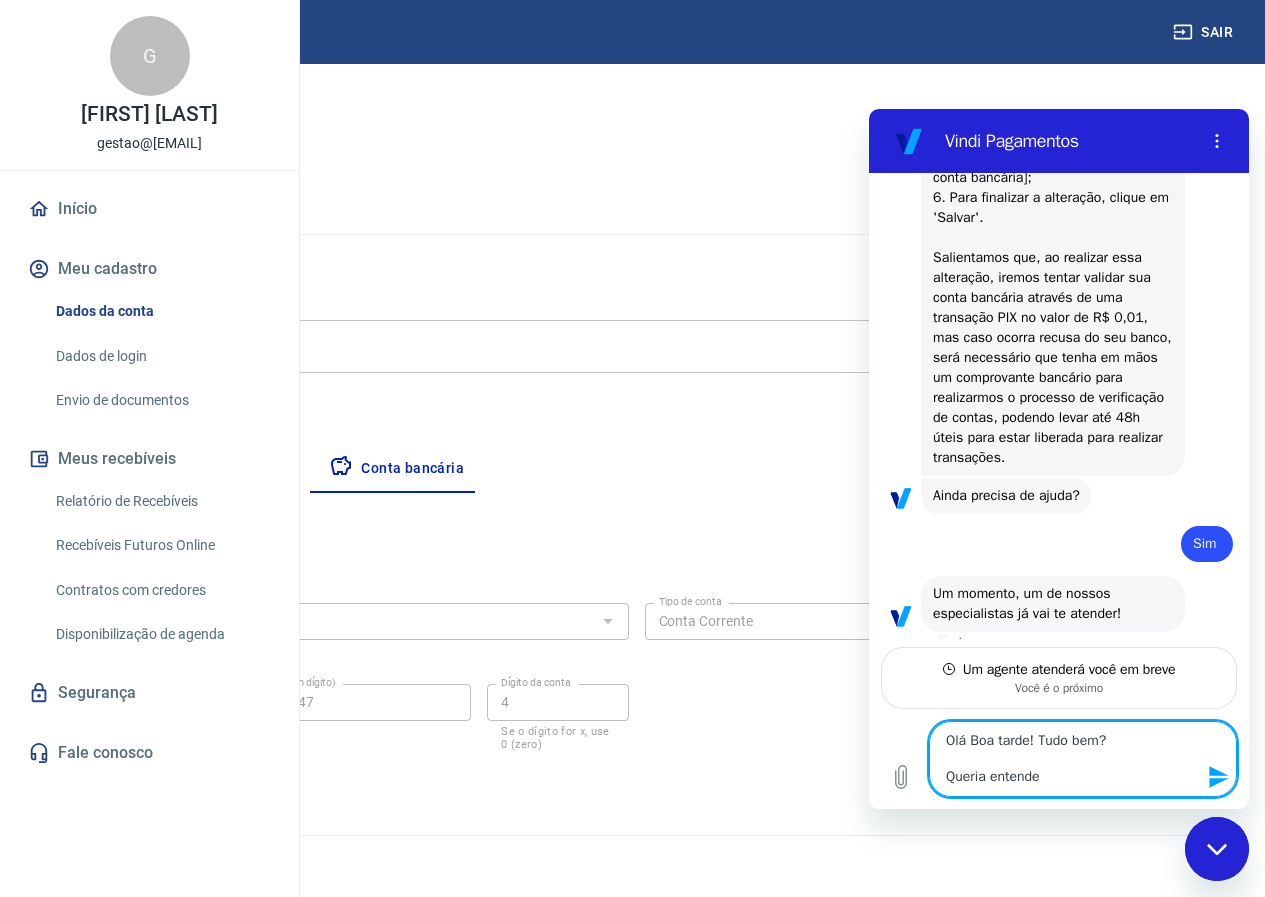 type on "Olá Boa tarde! Tudo bem?
Queria entender" 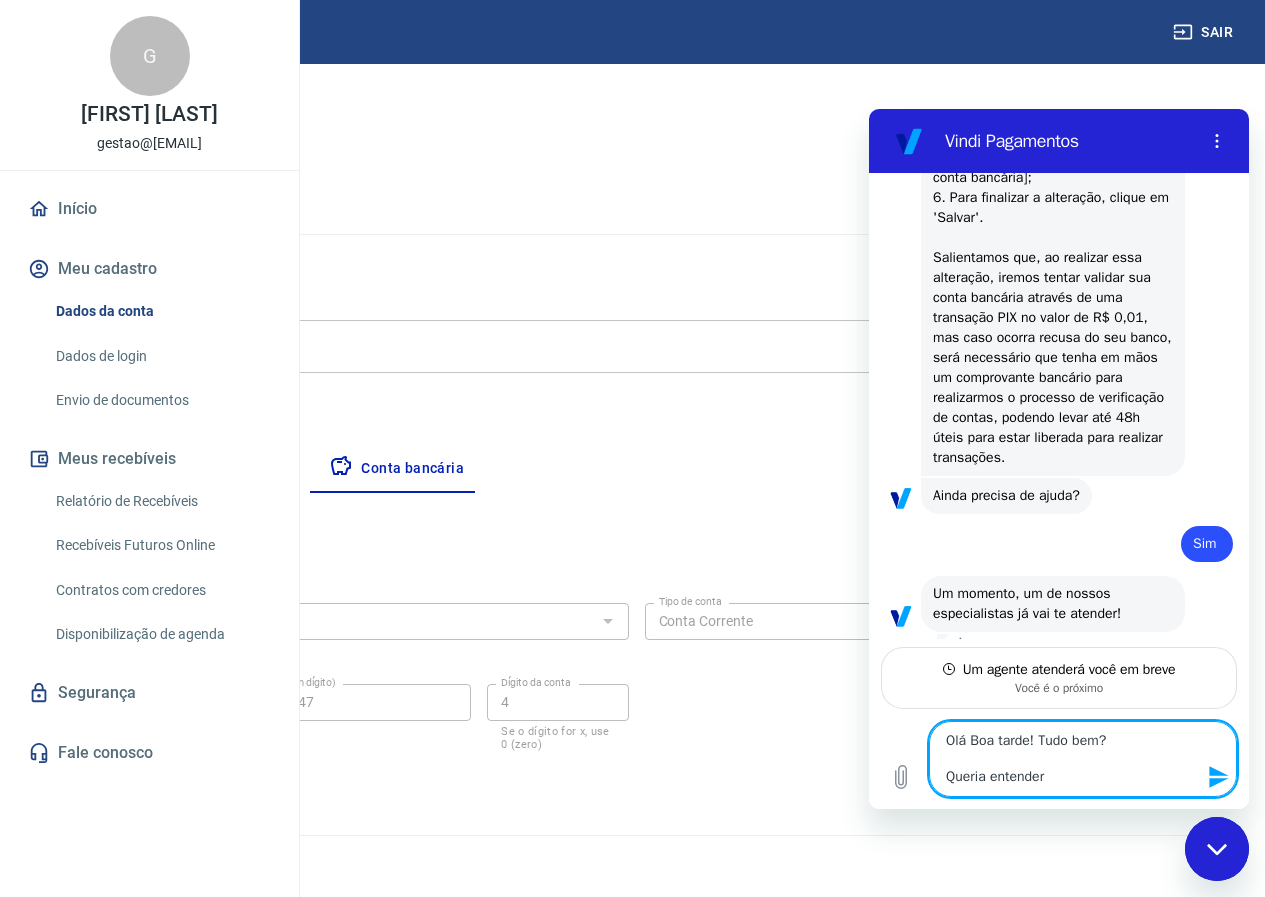 type on "Olá Boa tarde! Tudo bem?
Queria entender" 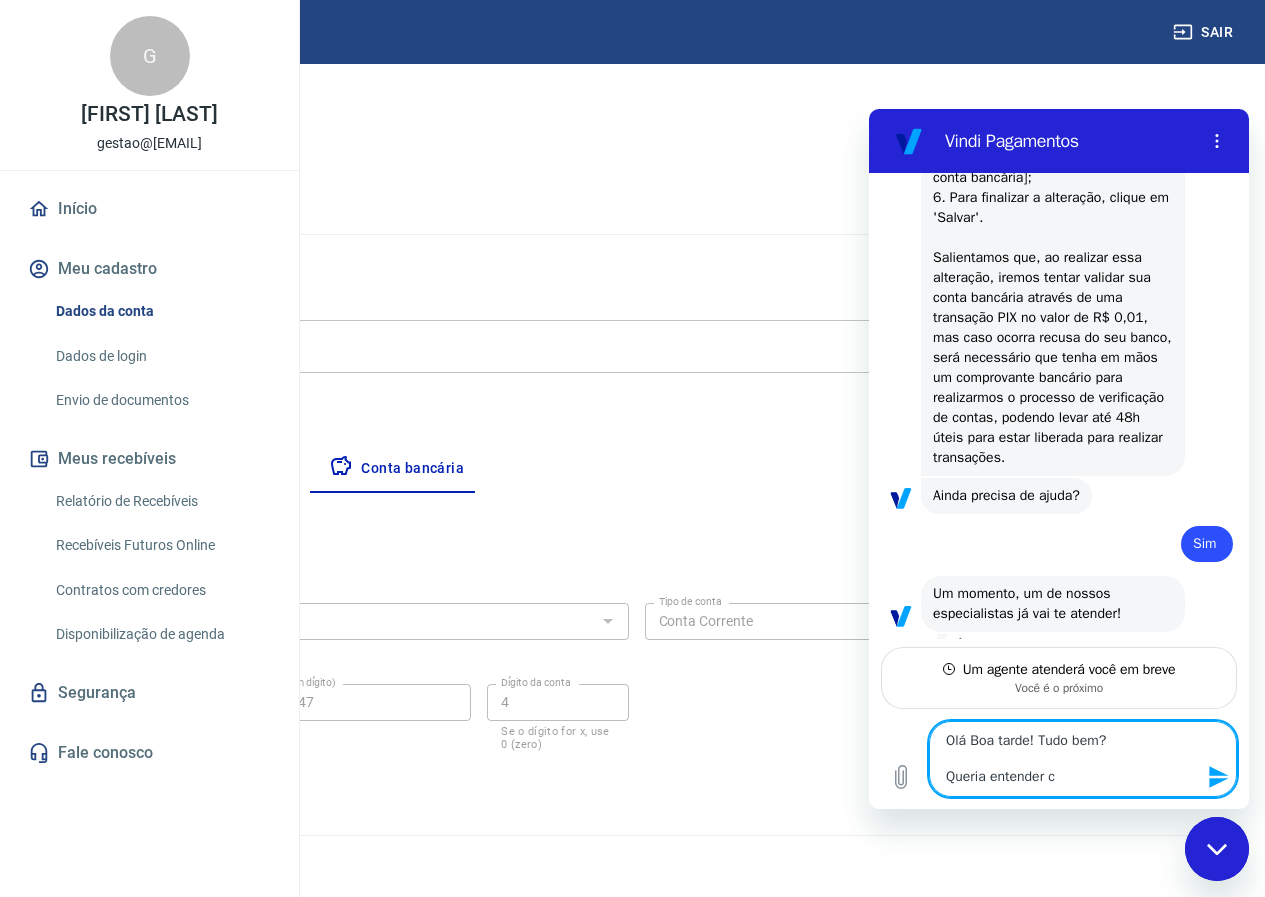 type on "Olá Boa tarde! Tudo bem?
Queria entender co" 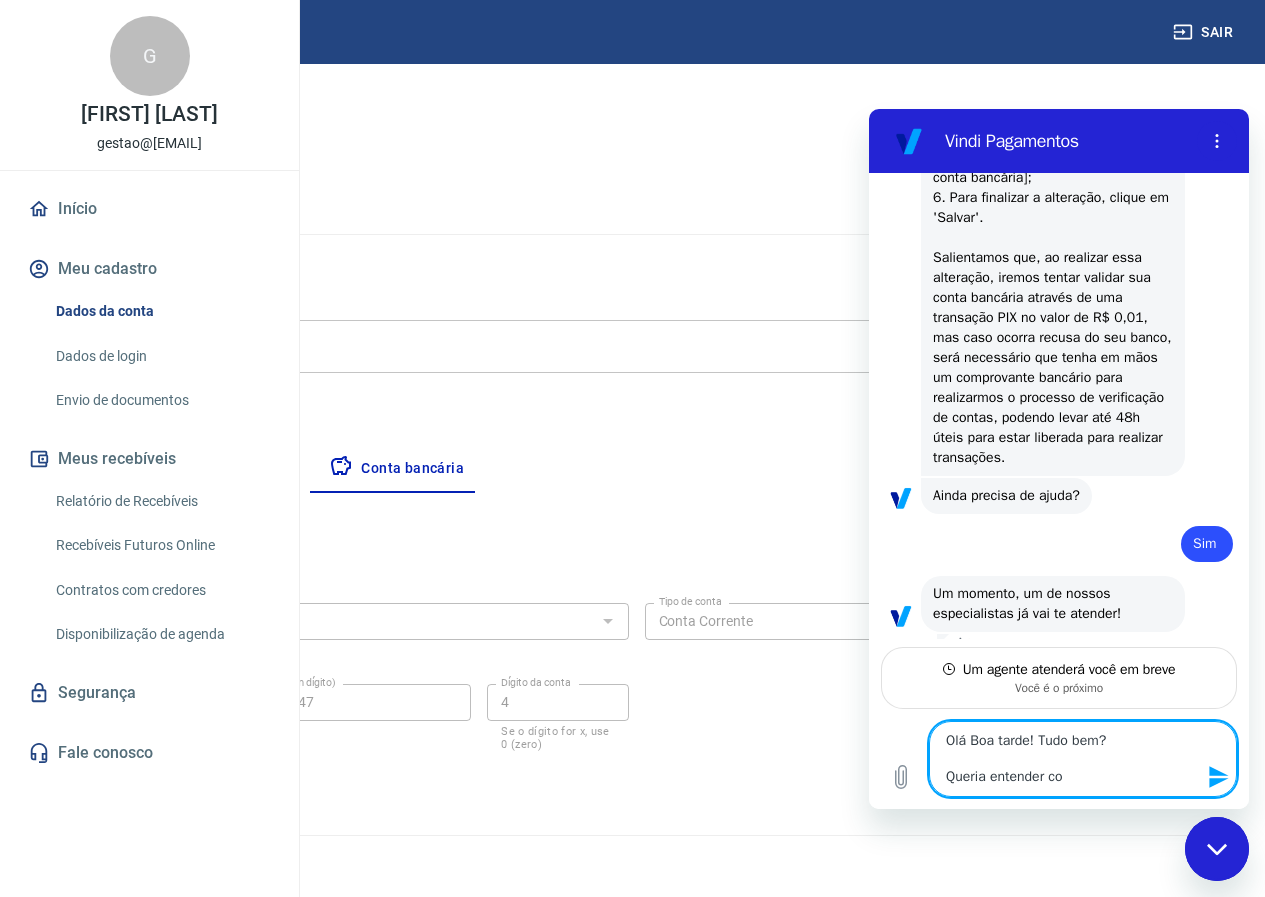 type on "x" 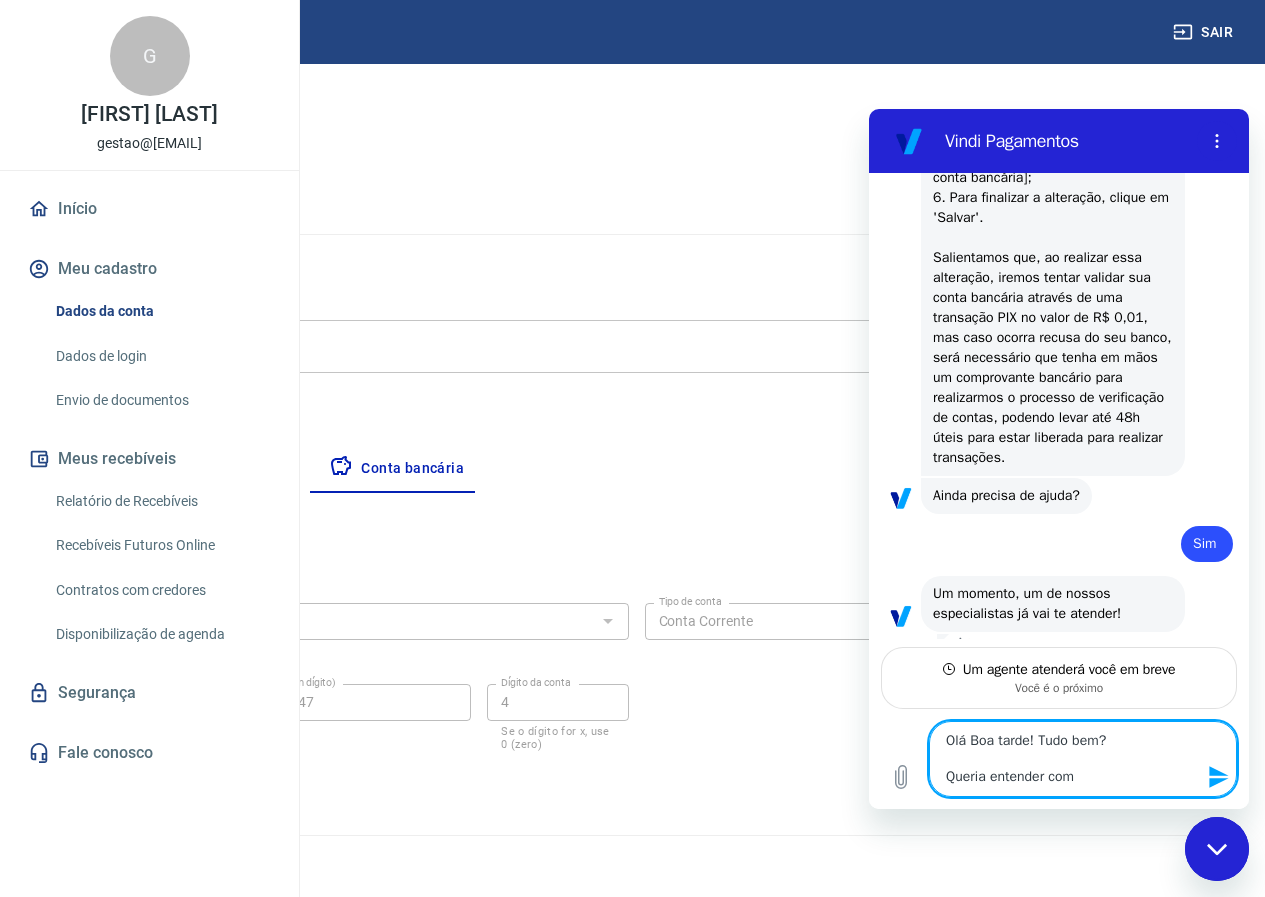 type on "Olá Boa tarde! Tudo bem?
Queria entender com" 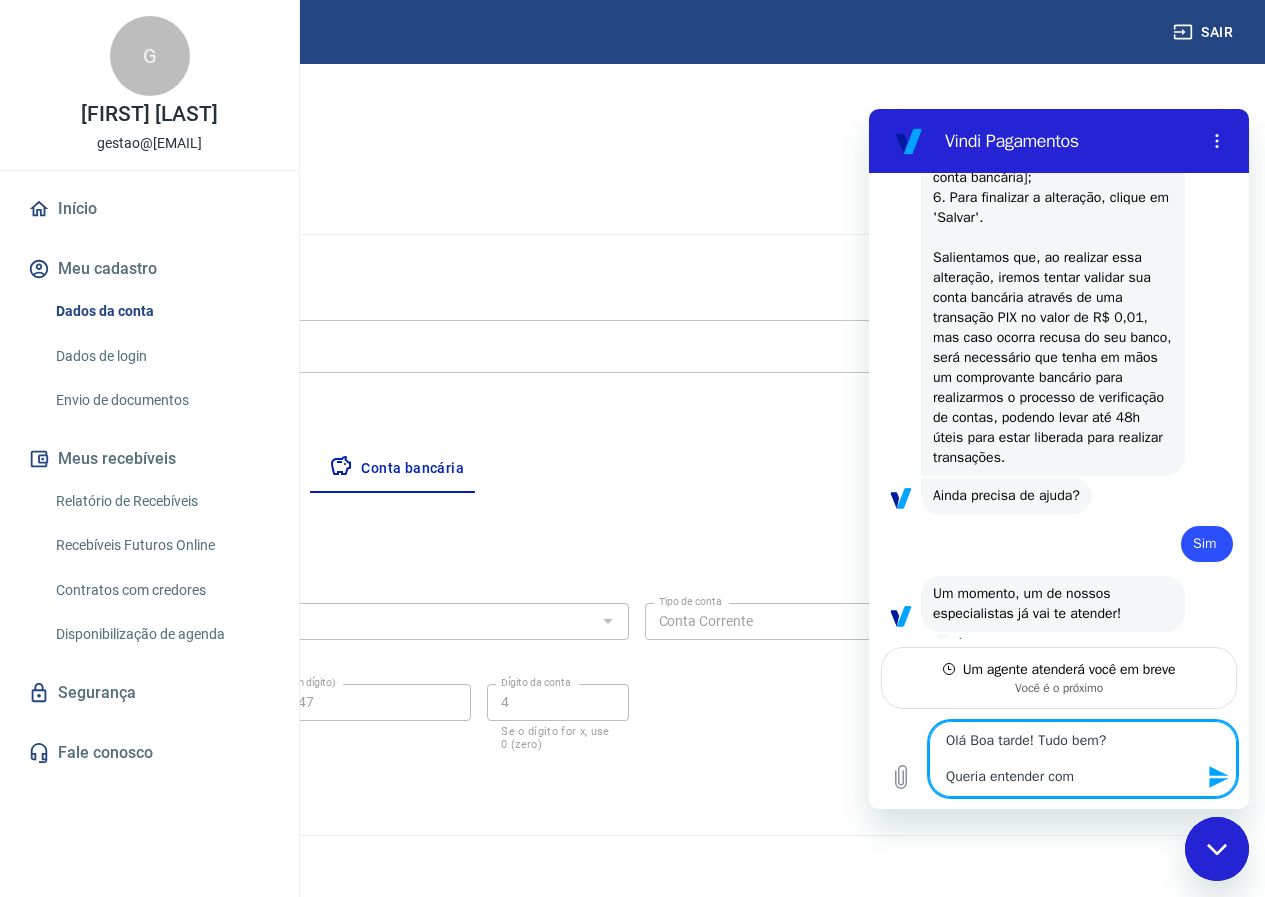 type on "Olá Boa tarde! Tudo bem?
Queria entender com r" 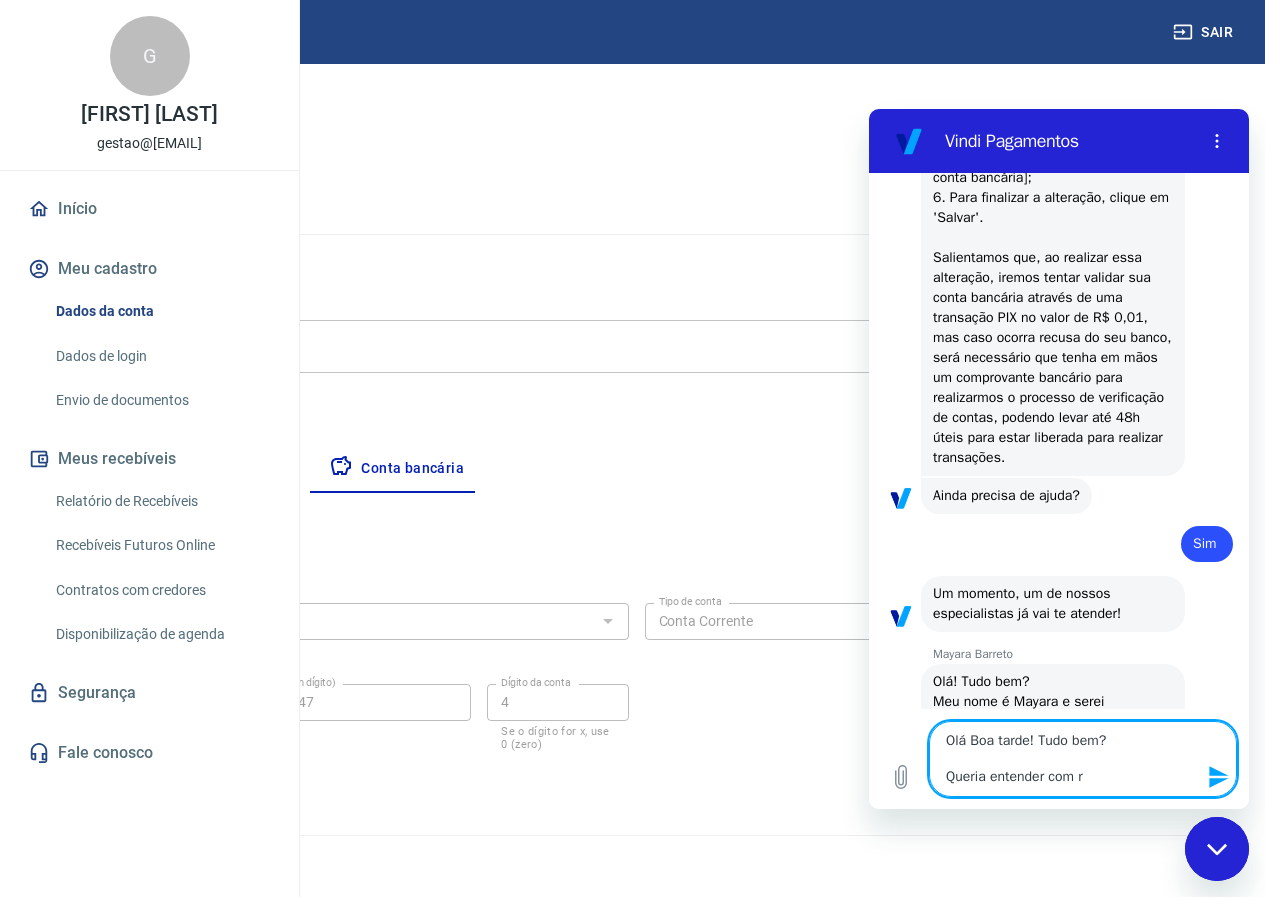 type on "Olá Boa tarde! Tudo bem?
Queria entender com re" 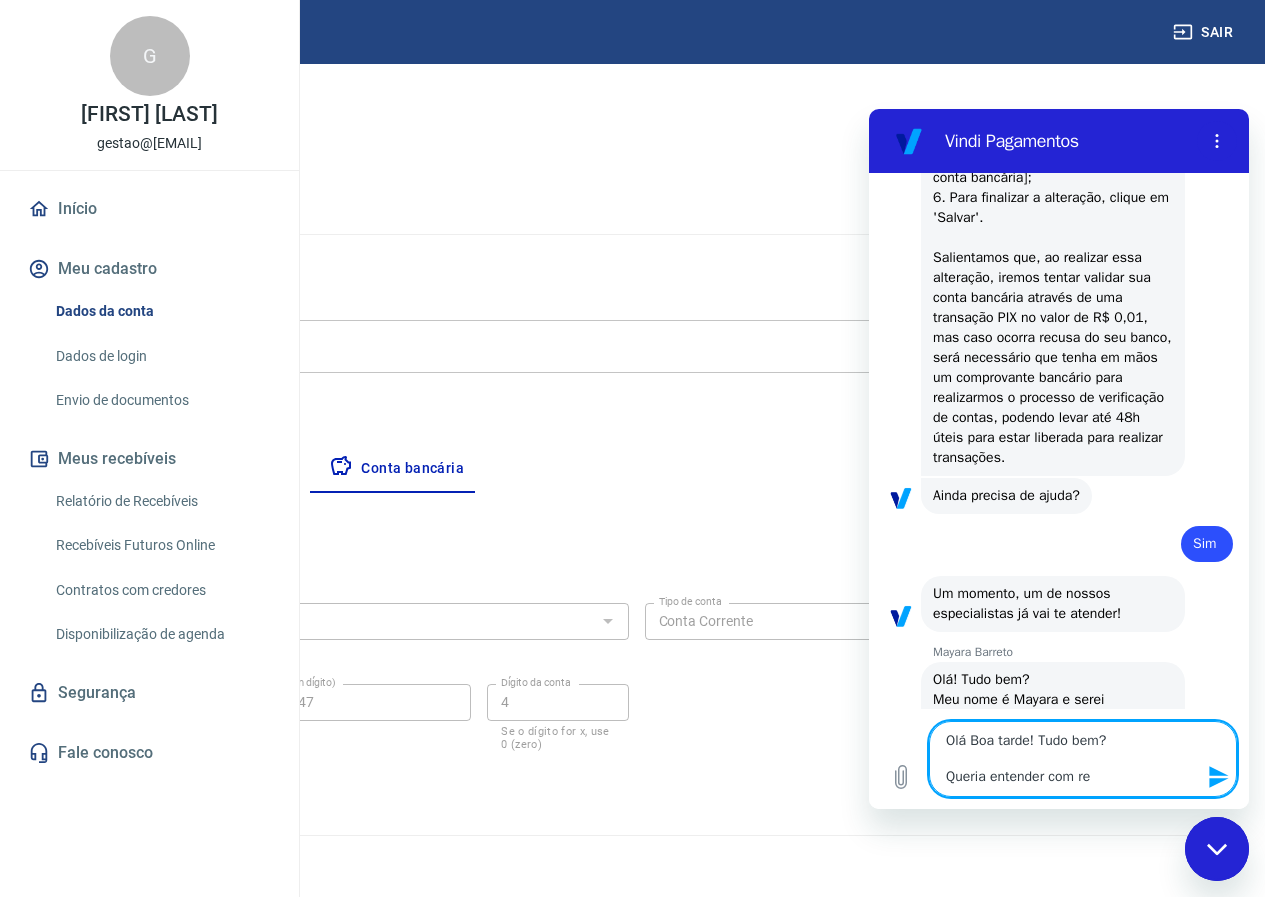 type on "x" 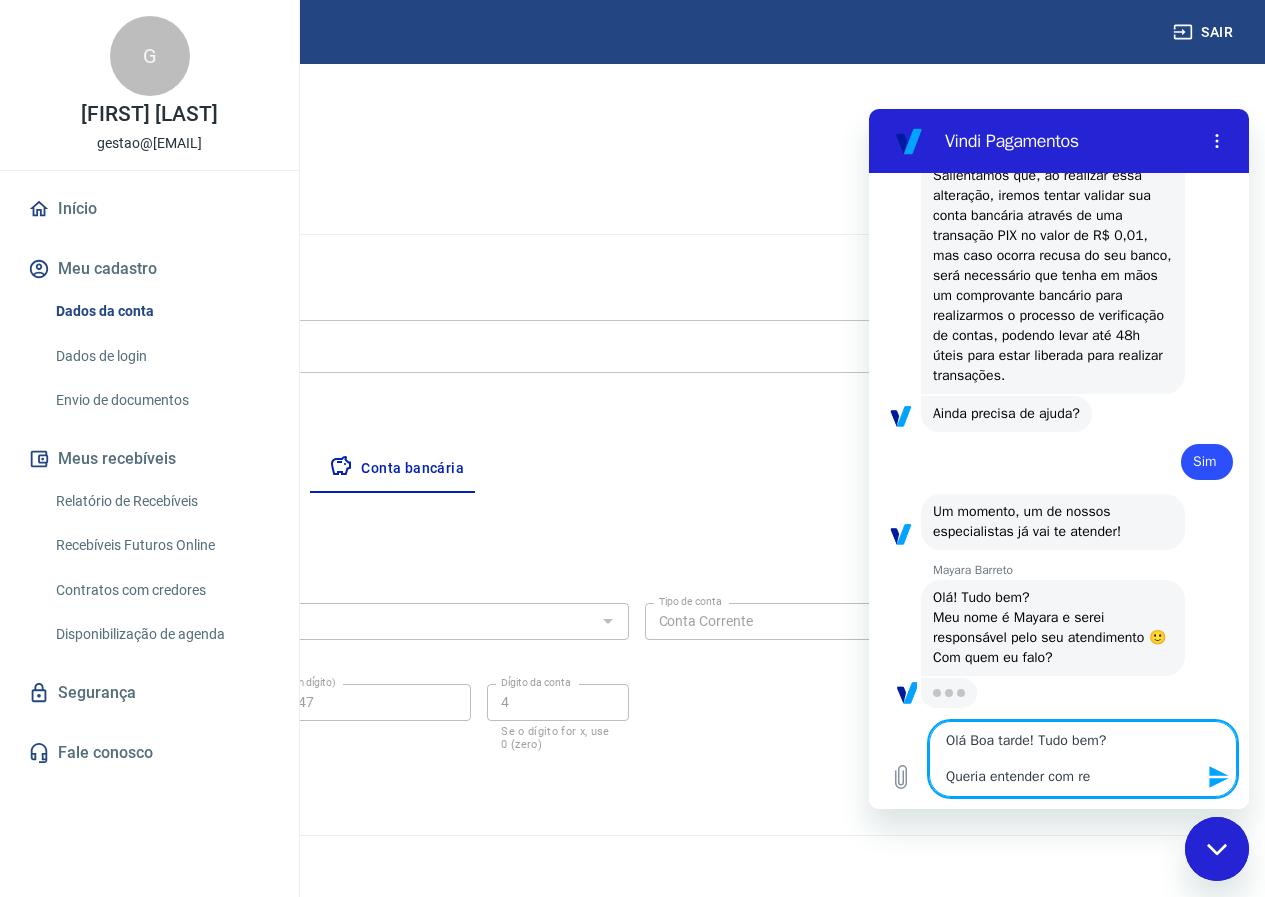 type on "Olá Boa tarde! Tudo bem?
Queria entender com rel" 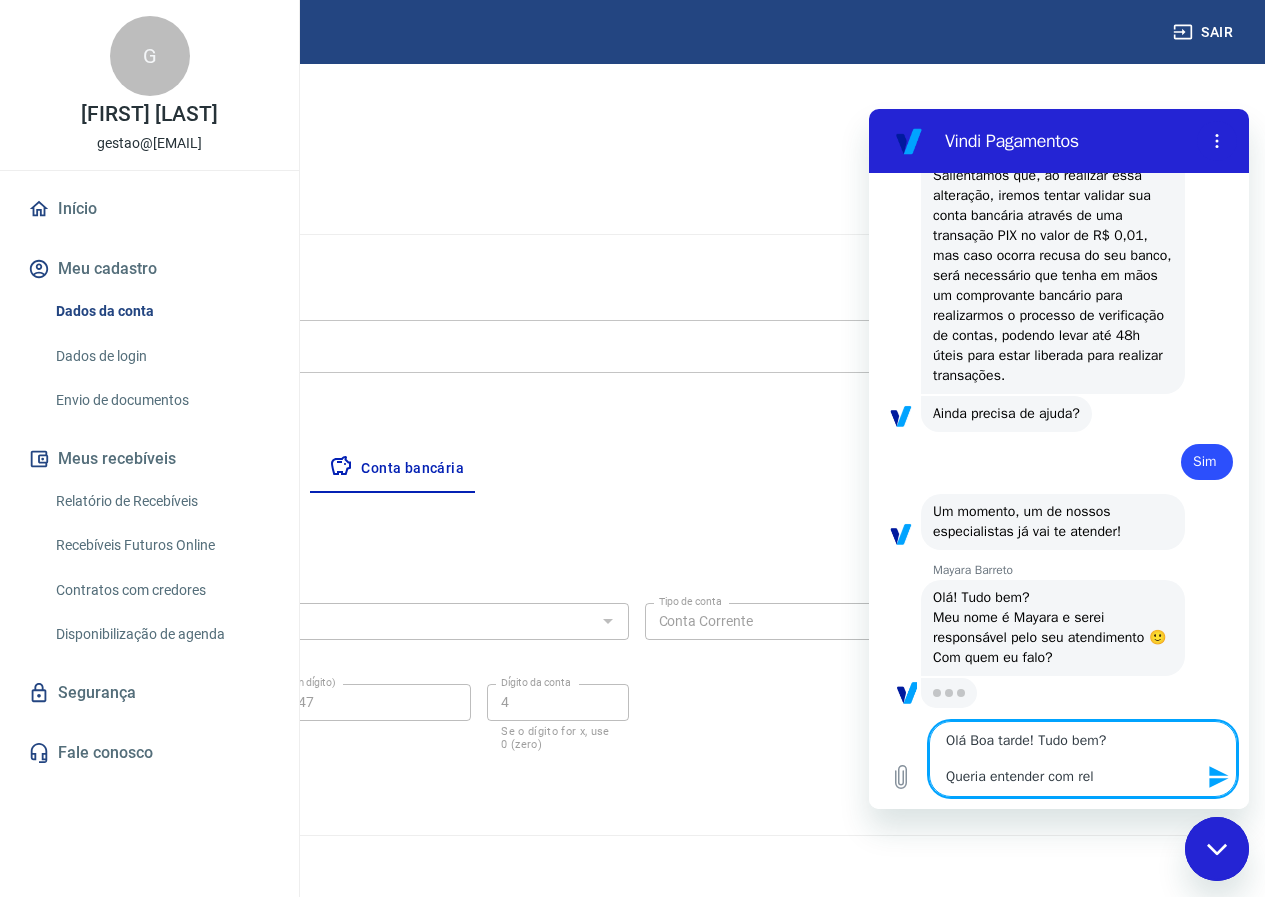 type on "Olá Boa tarde! Tudo bem?
Queria entender com rela" 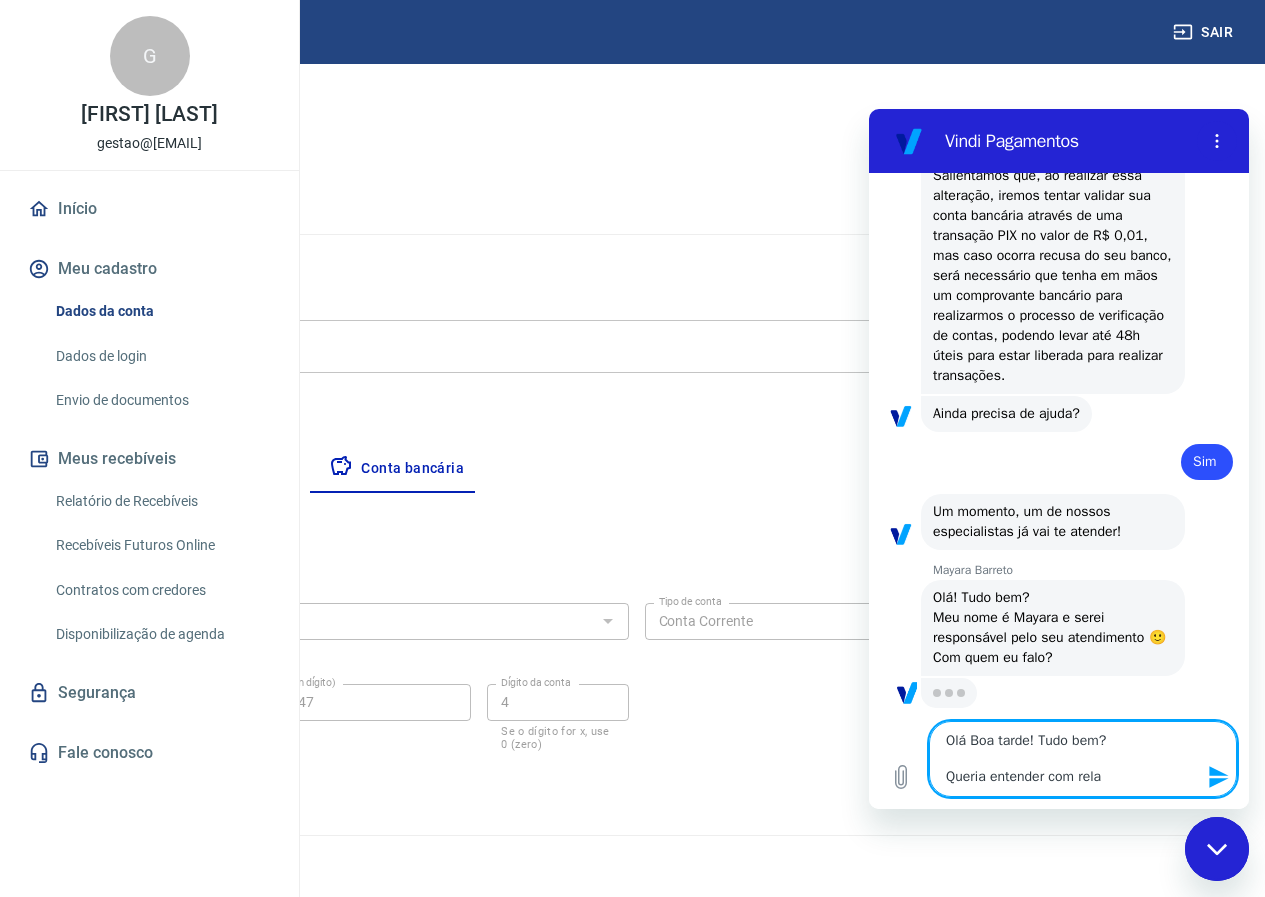 type on "Olá Boa tarde! Tudo bem?
Queria entender com relaç" 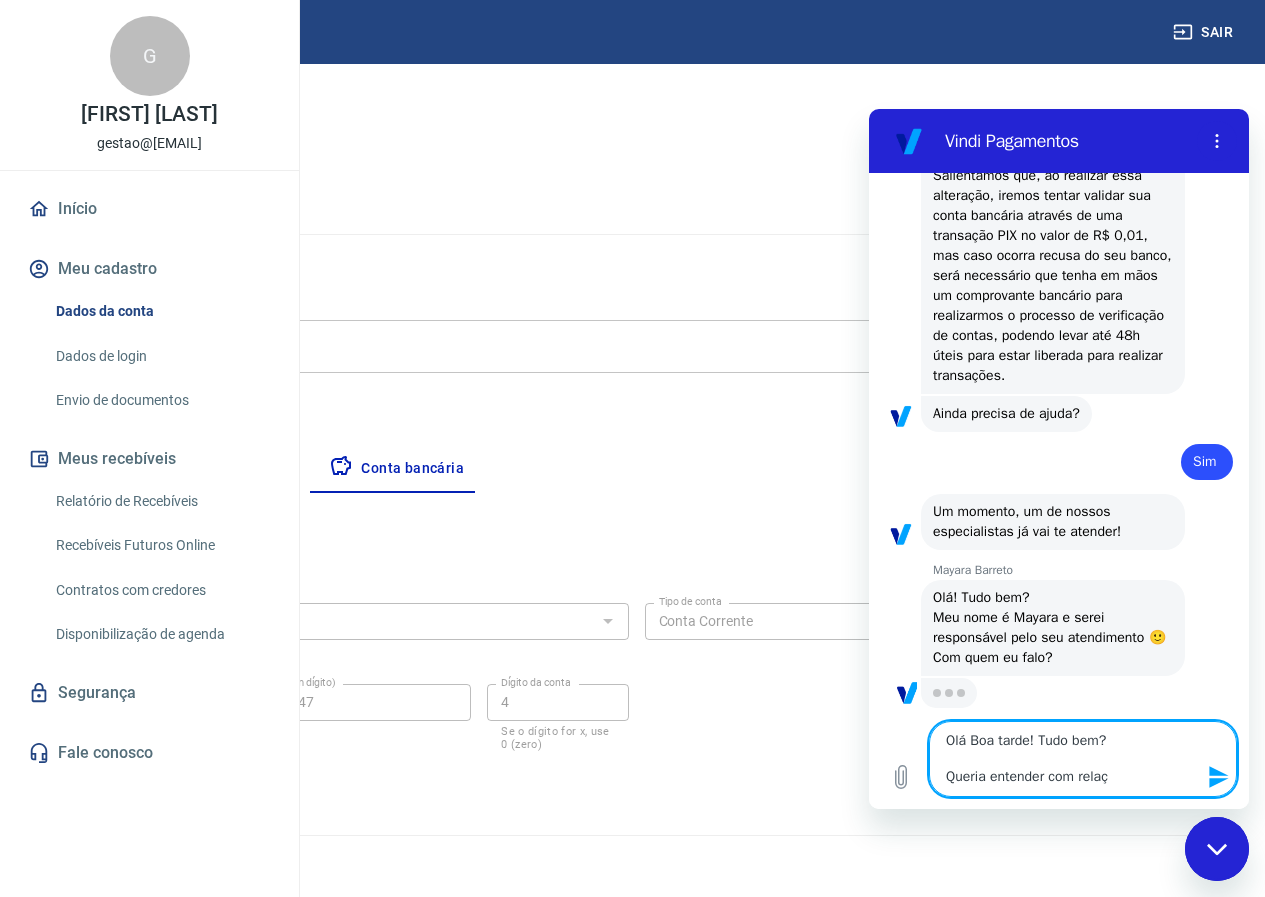 type on "Olá Boa tarde! Tudo bem?
Queria entender com relaçã" 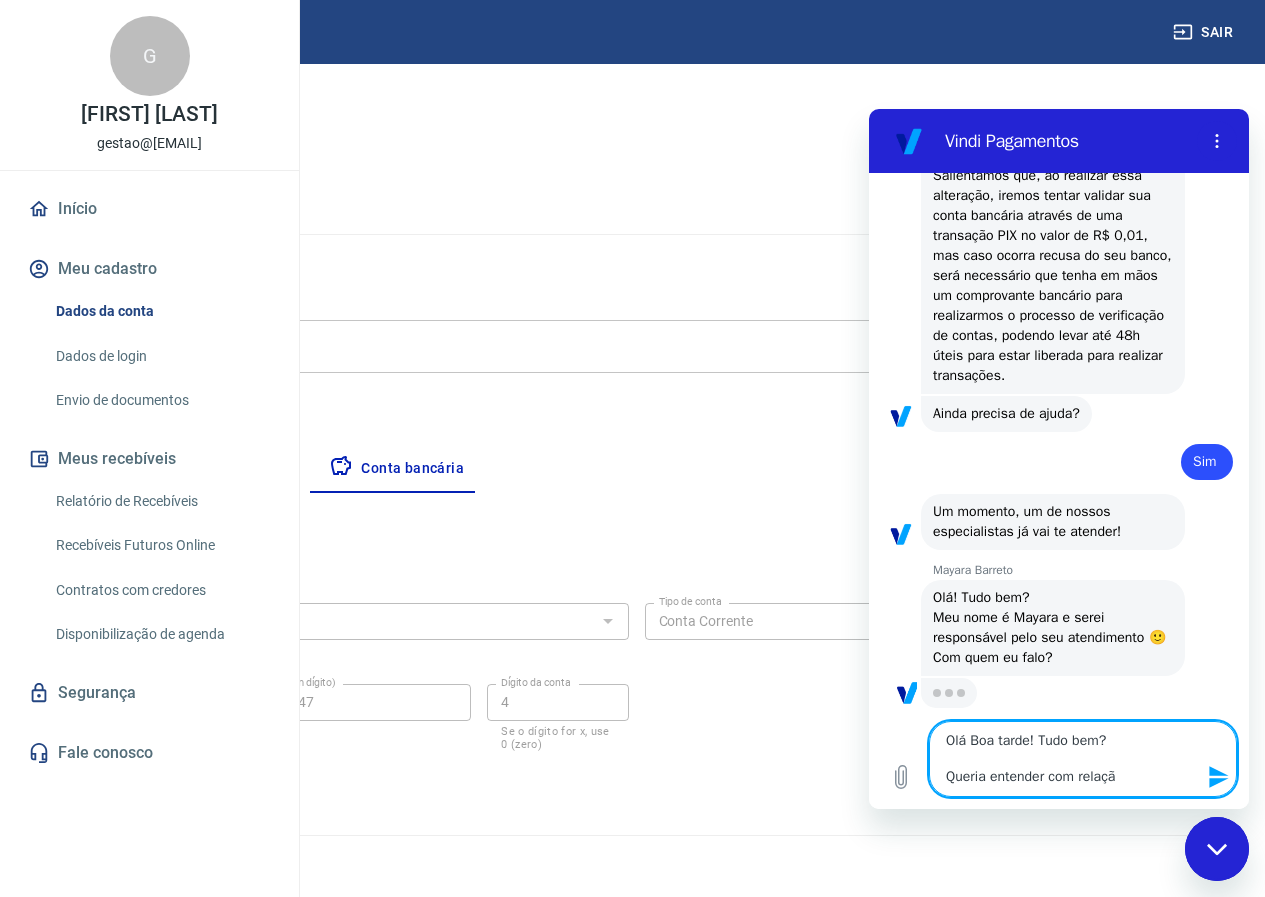 type on "Olá Boa tarde! Tudo bem?
Queria entender com relação" 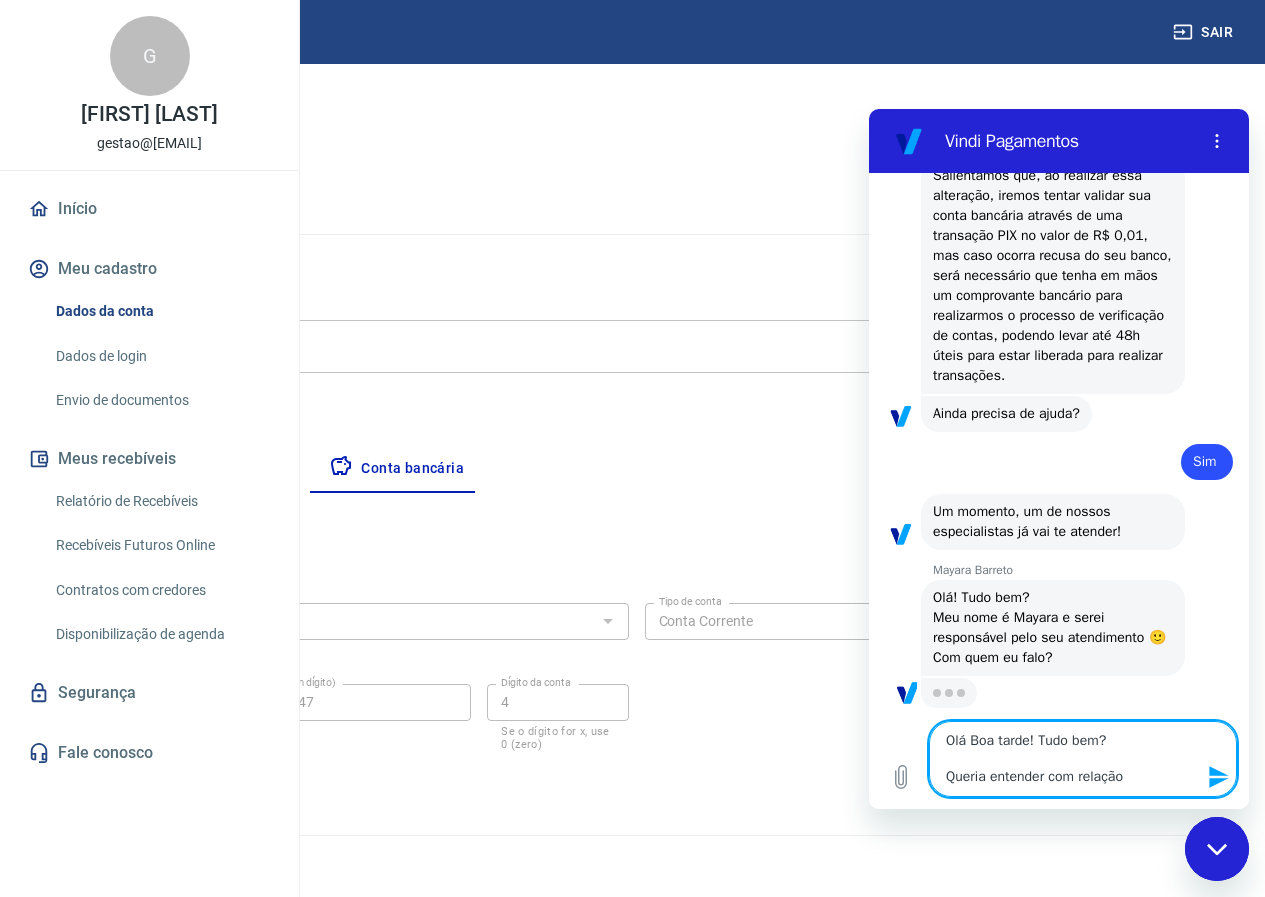type on "Olá Boa tarde! Tudo bem?
Queria entender com relação" 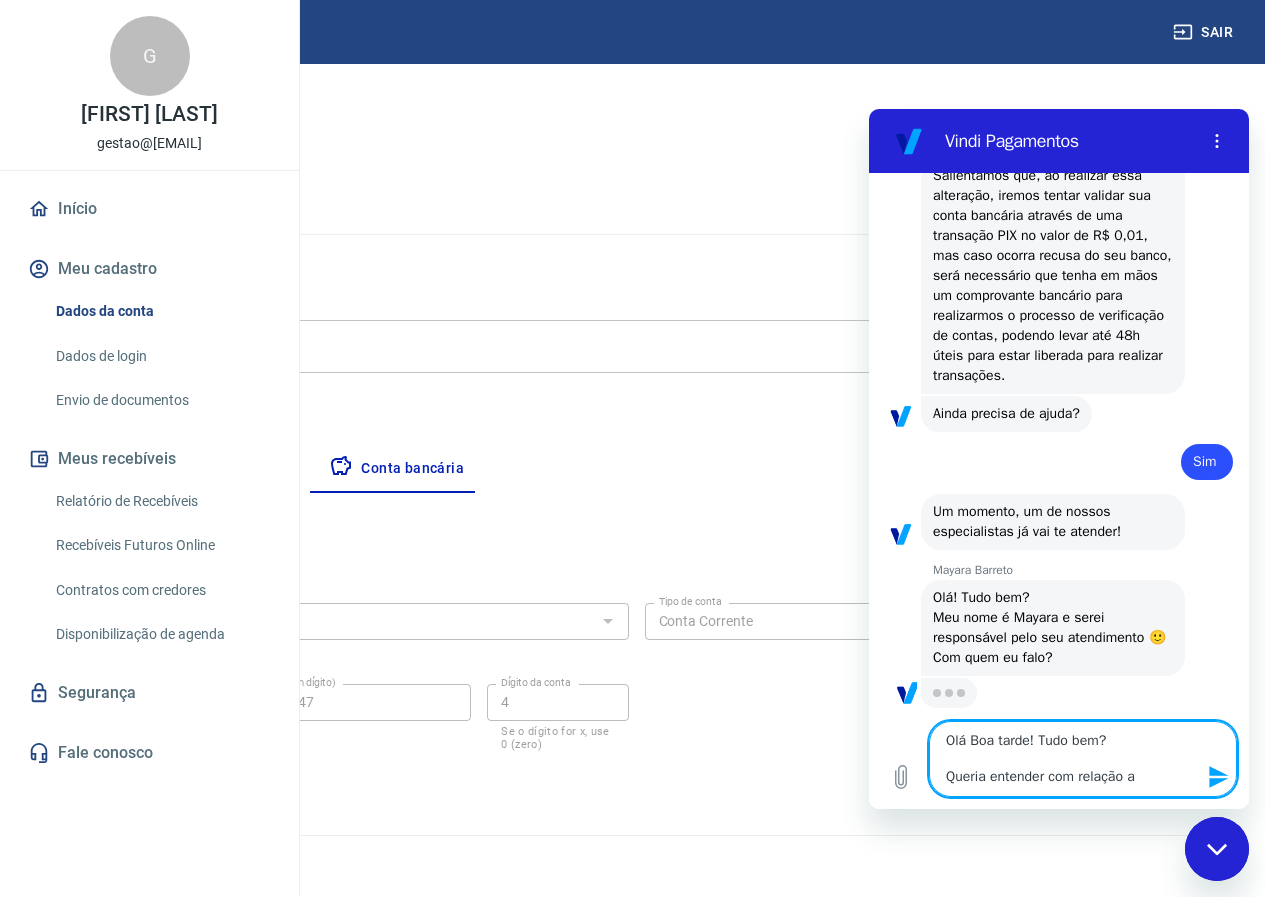 type on "Olá Boa tarde! Tudo bem?
Queria entender com relação a" 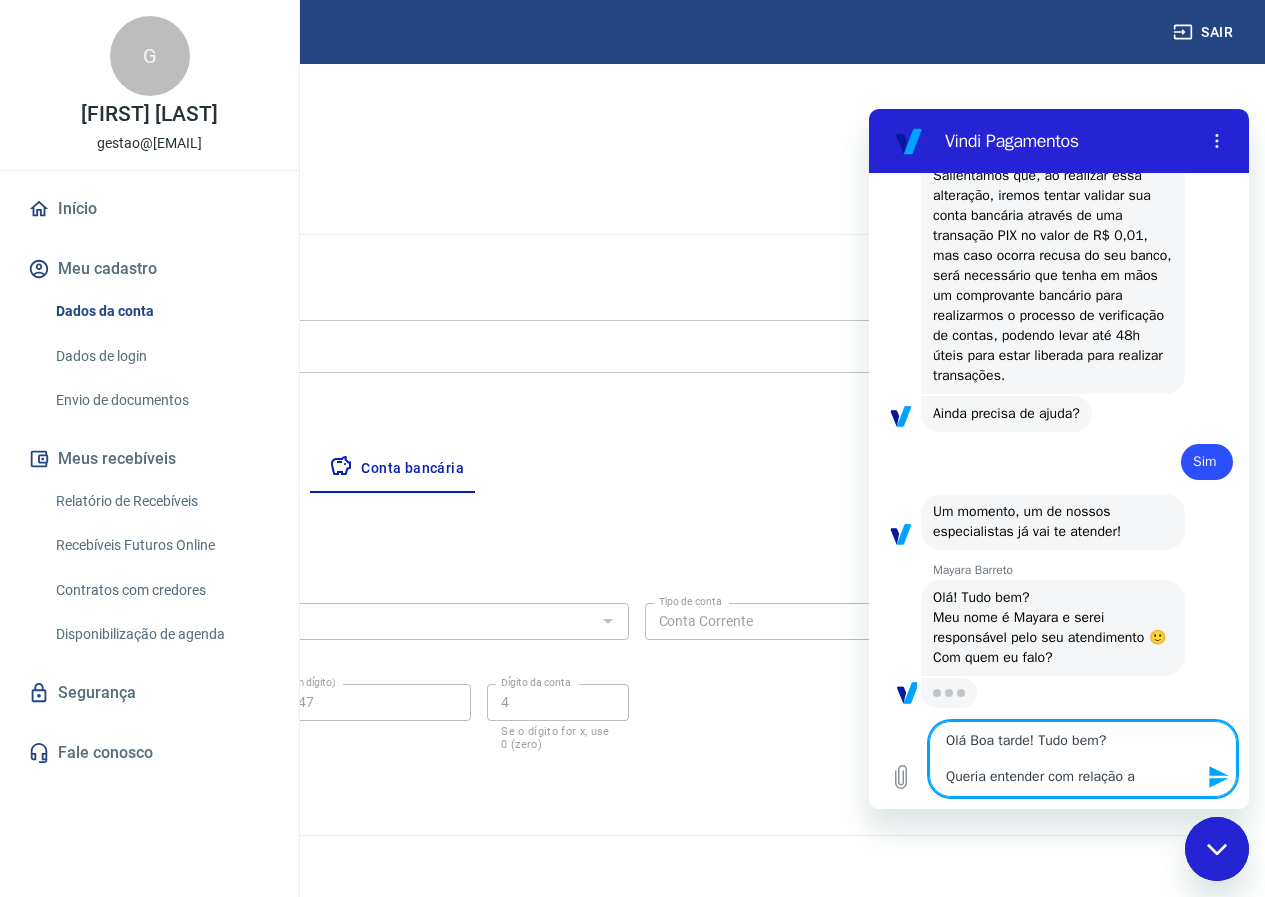 click at bounding box center [1217, 849] 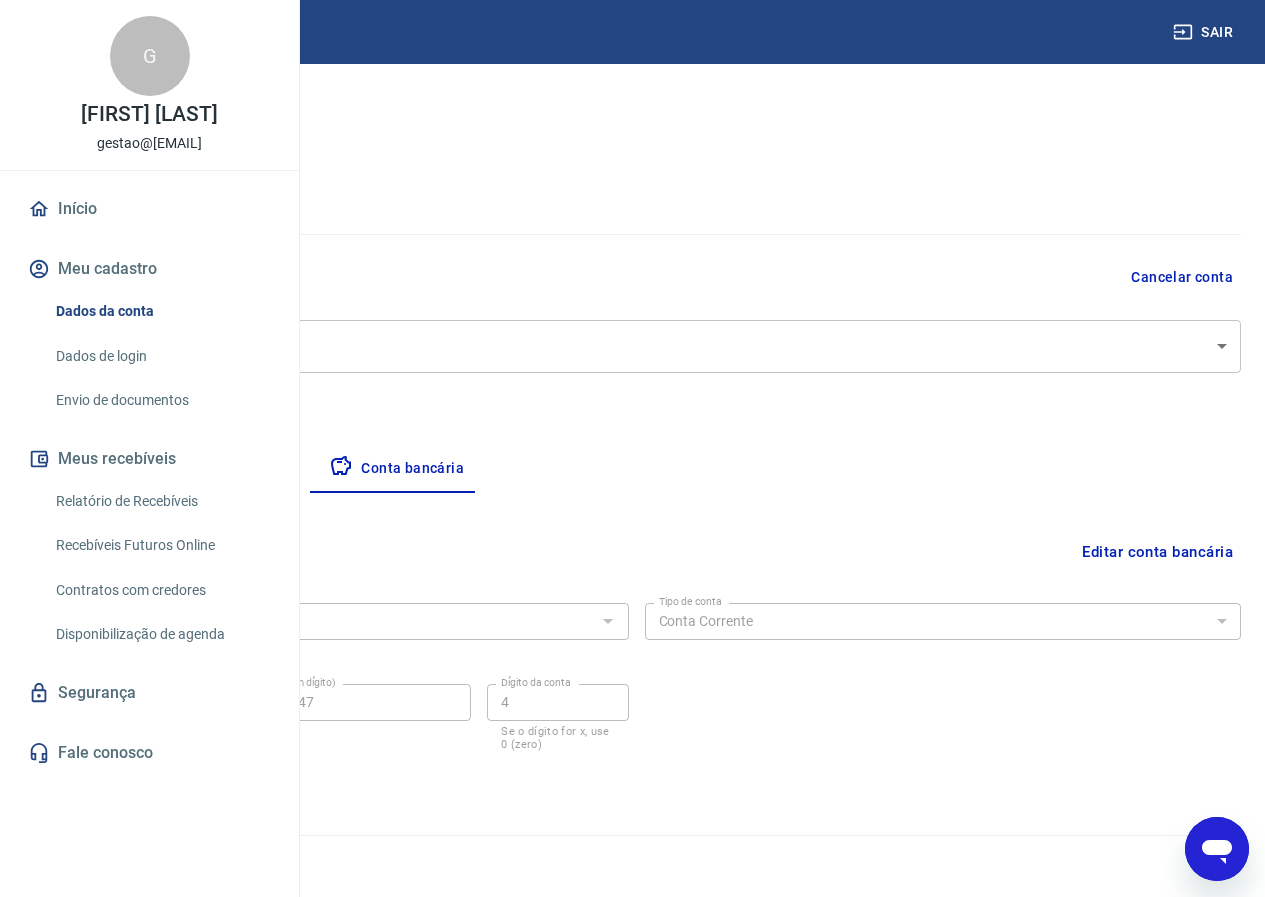 scroll, scrollTop: 2311, scrollLeft: 0, axis: vertical 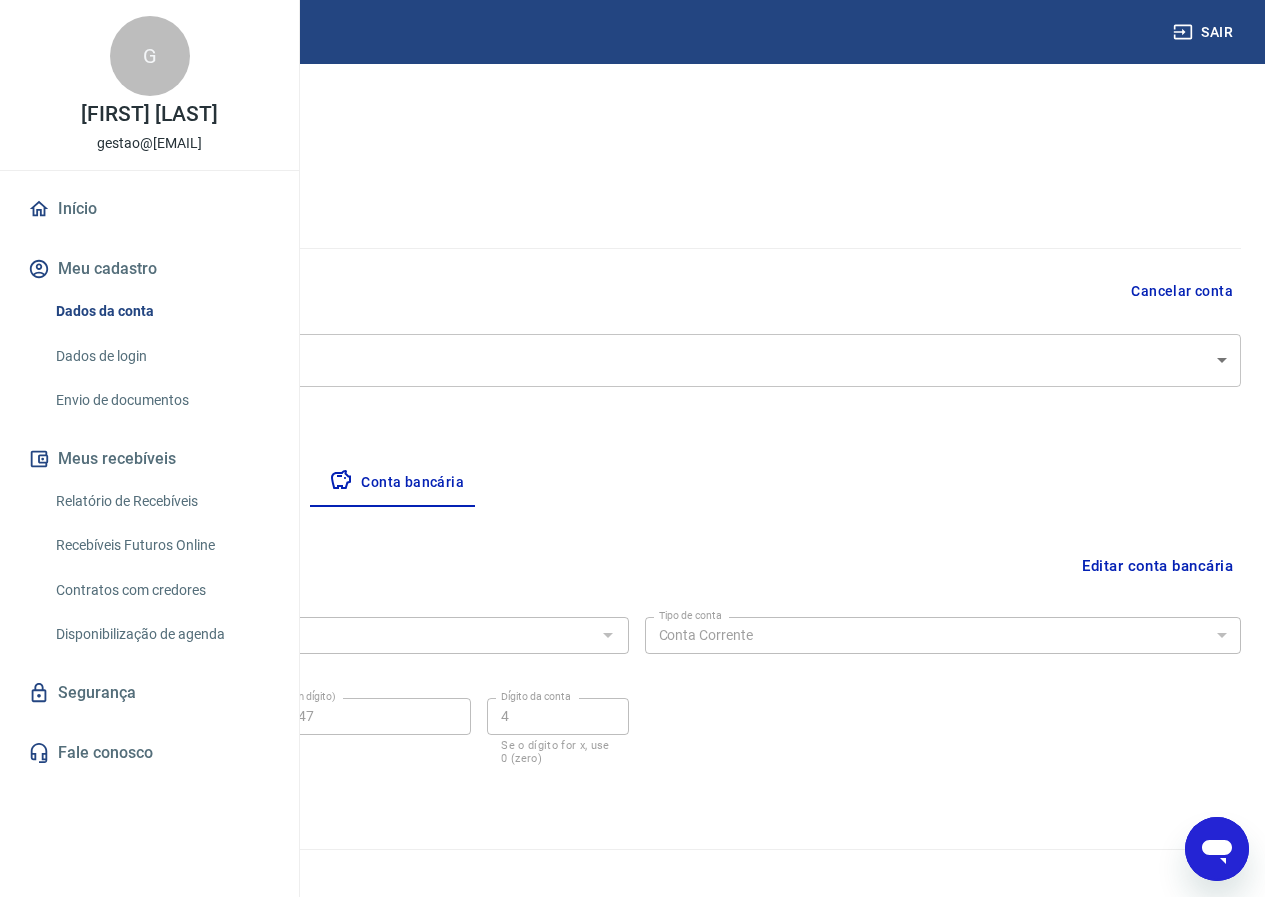 click on "Empresa" at bounding box center [93, 483] 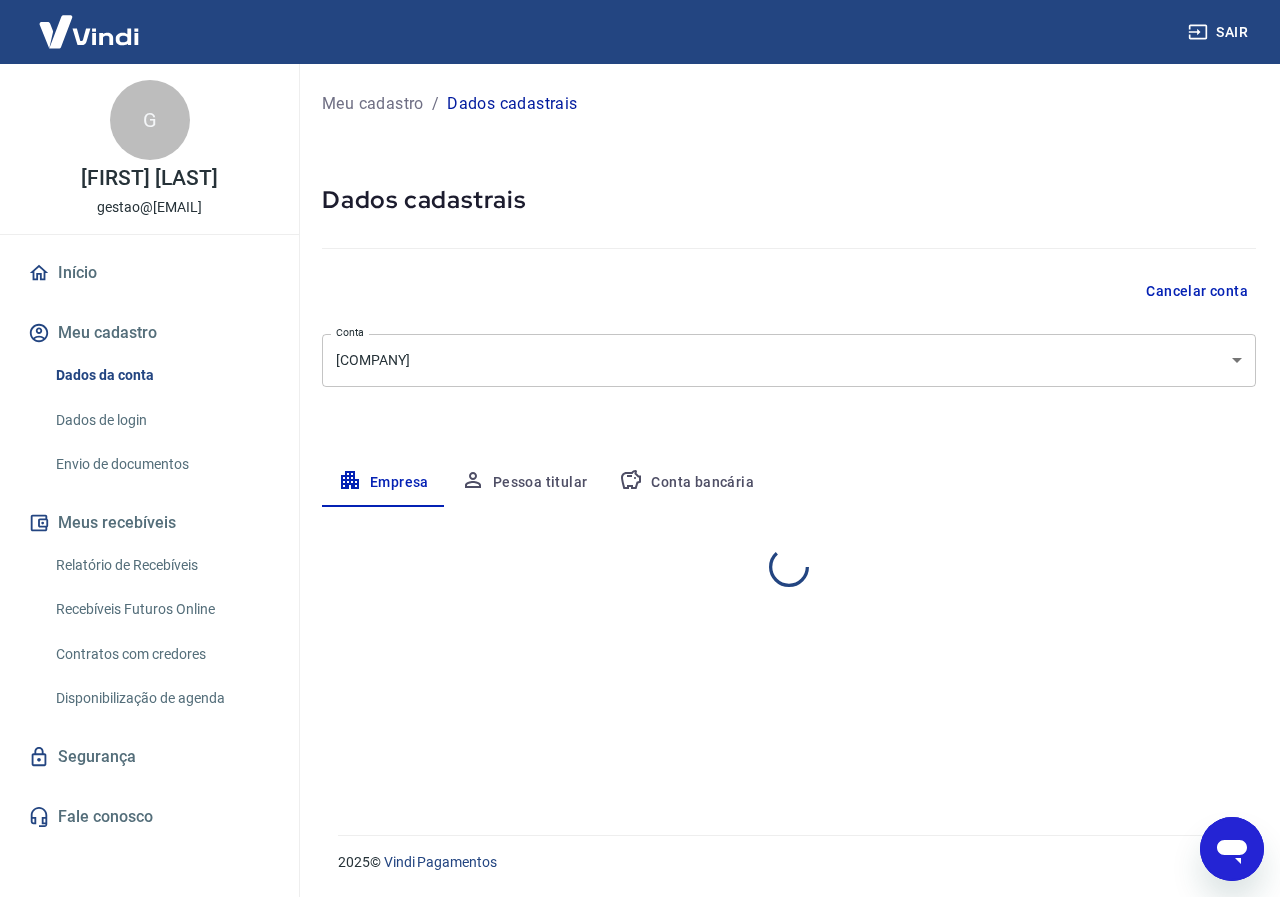 select on "PR" 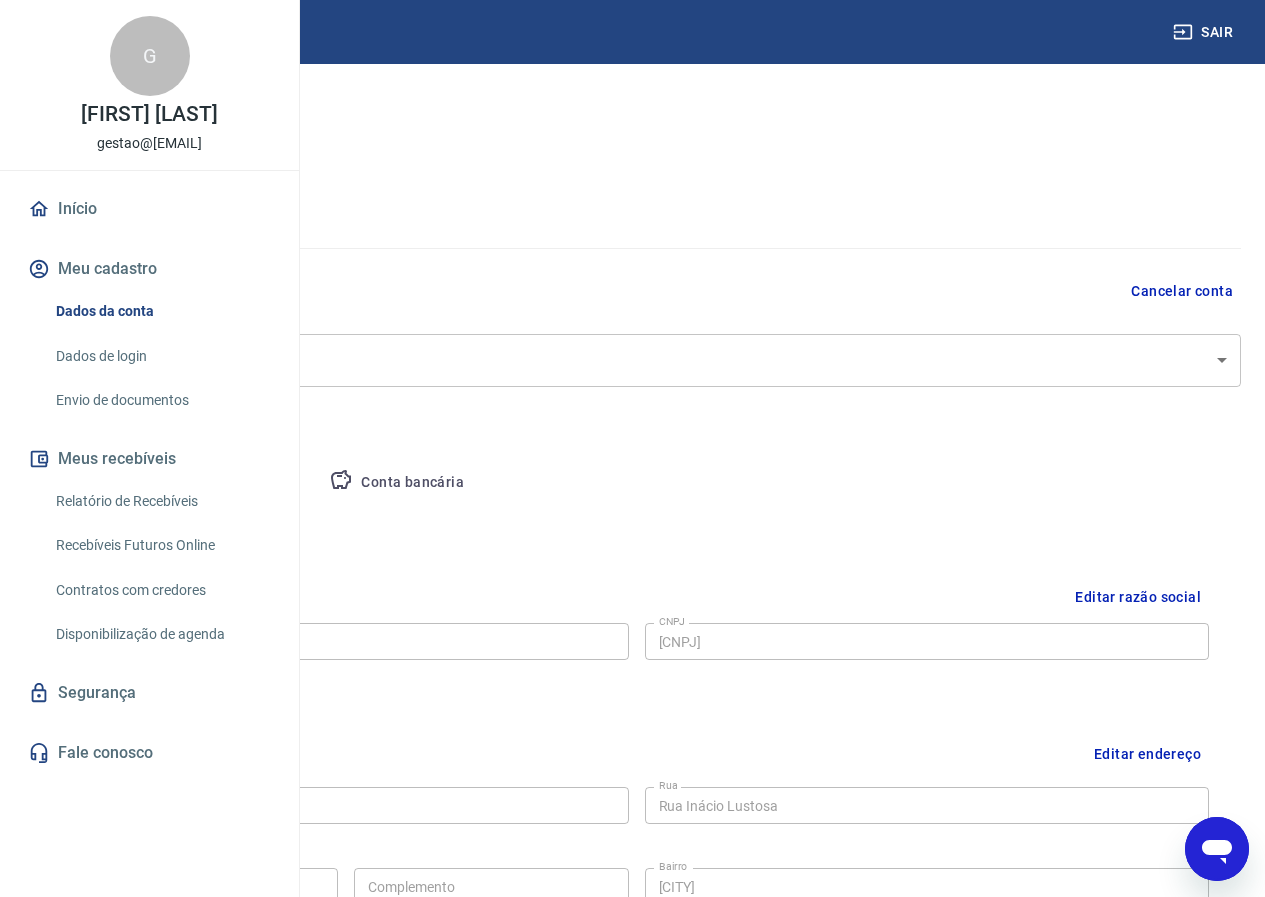 click on "Meu cadastro" at bounding box center [149, 269] 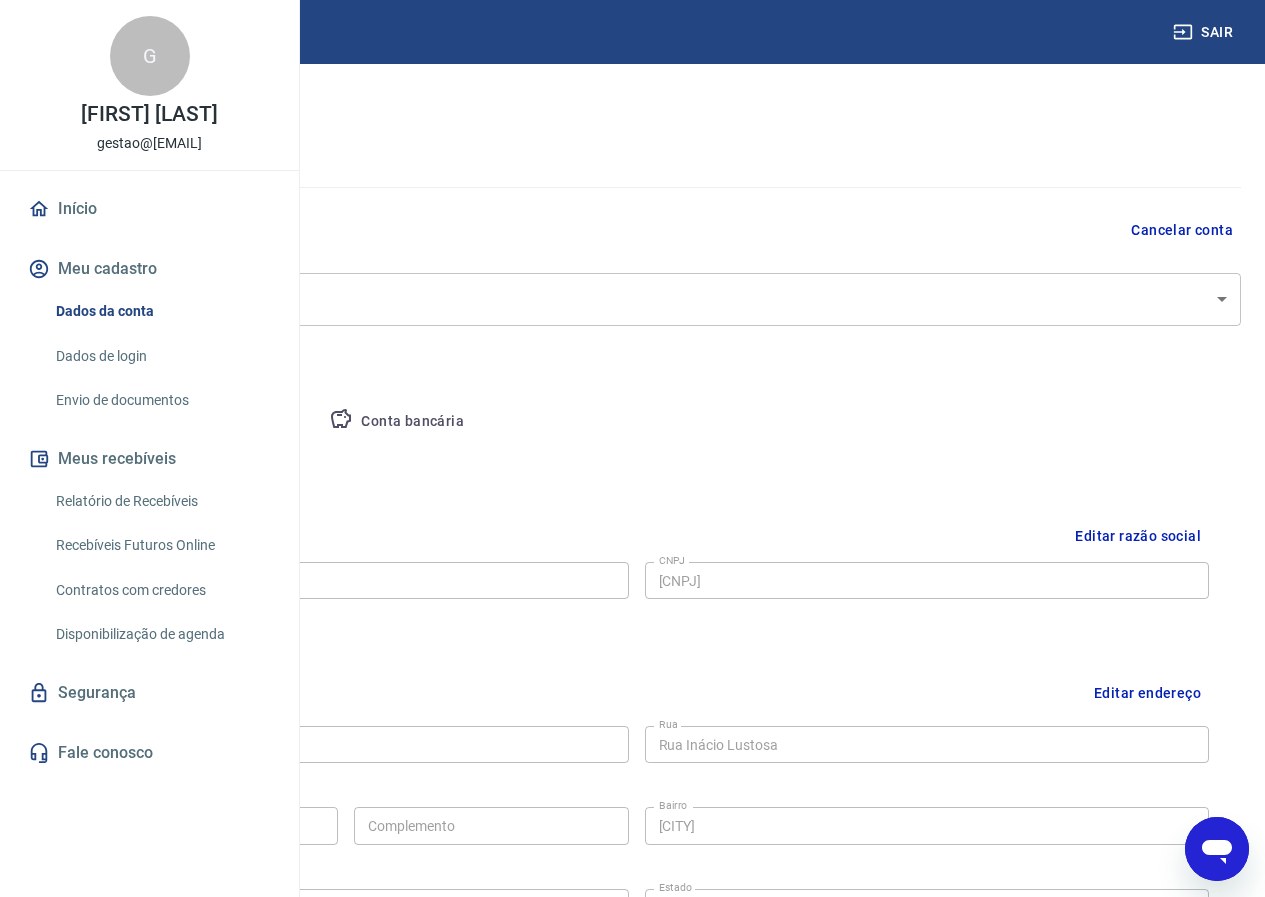 scroll, scrollTop: 200, scrollLeft: 0, axis: vertical 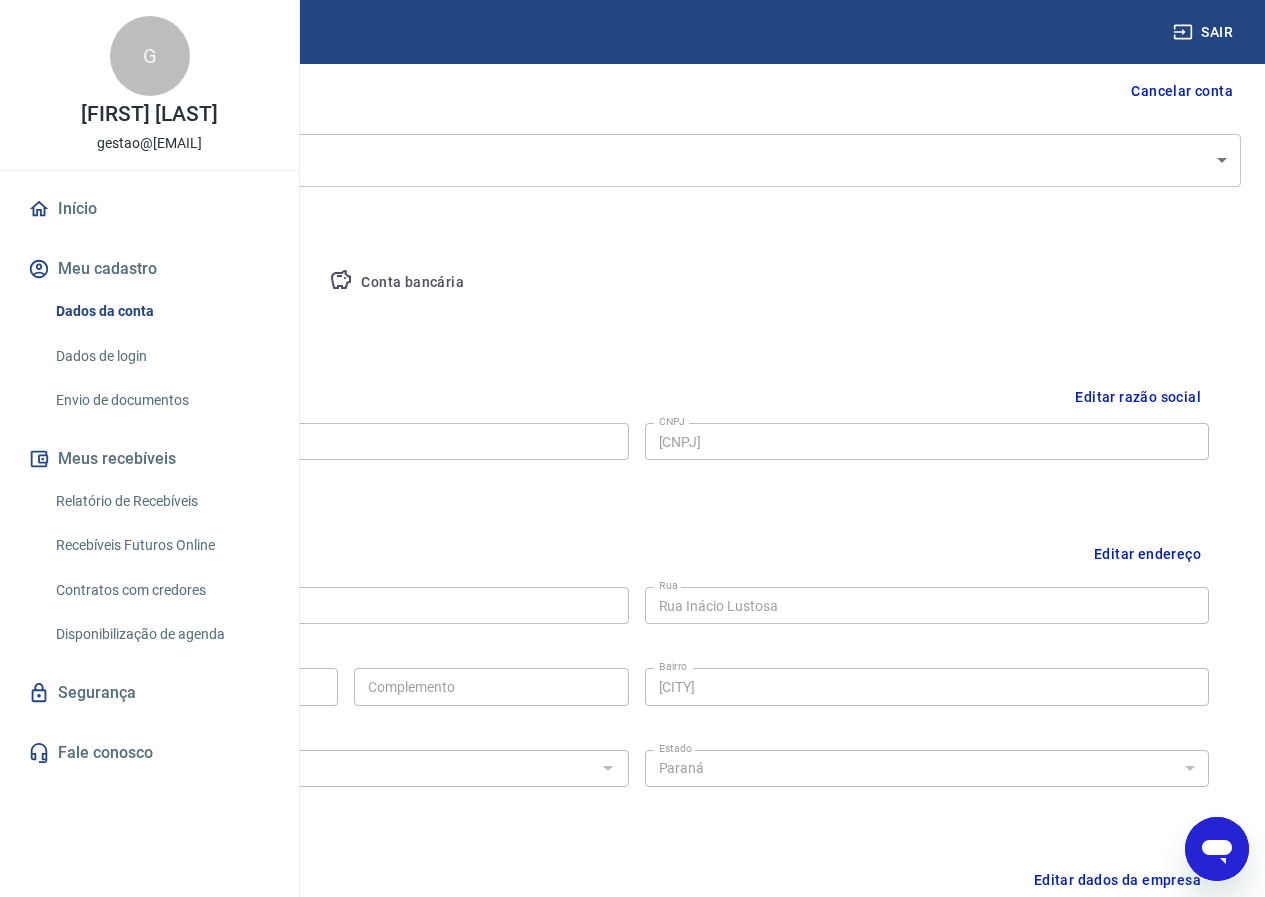 click on "Envio de documentos" at bounding box center (161, 400) 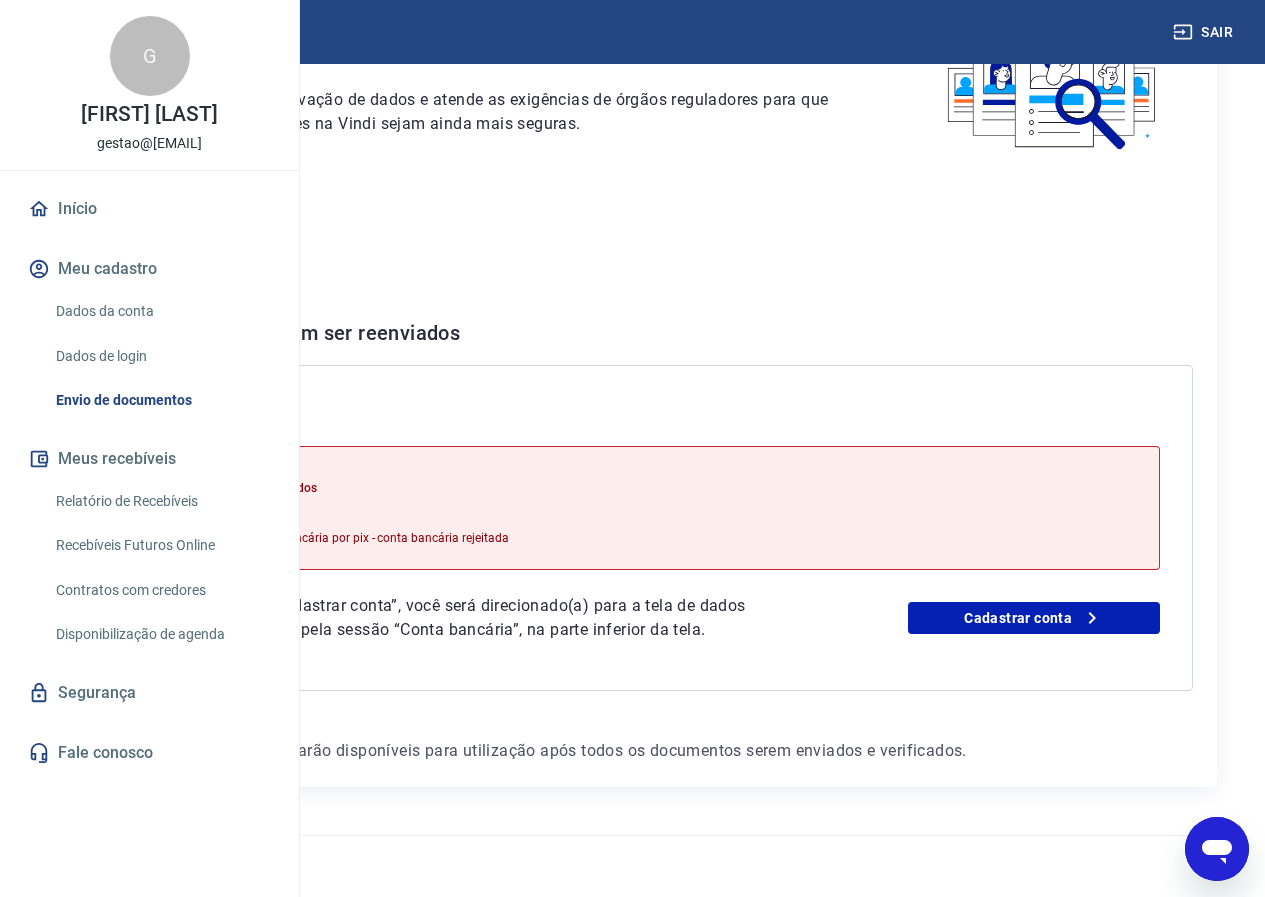 scroll, scrollTop: 243, scrollLeft: 0, axis: vertical 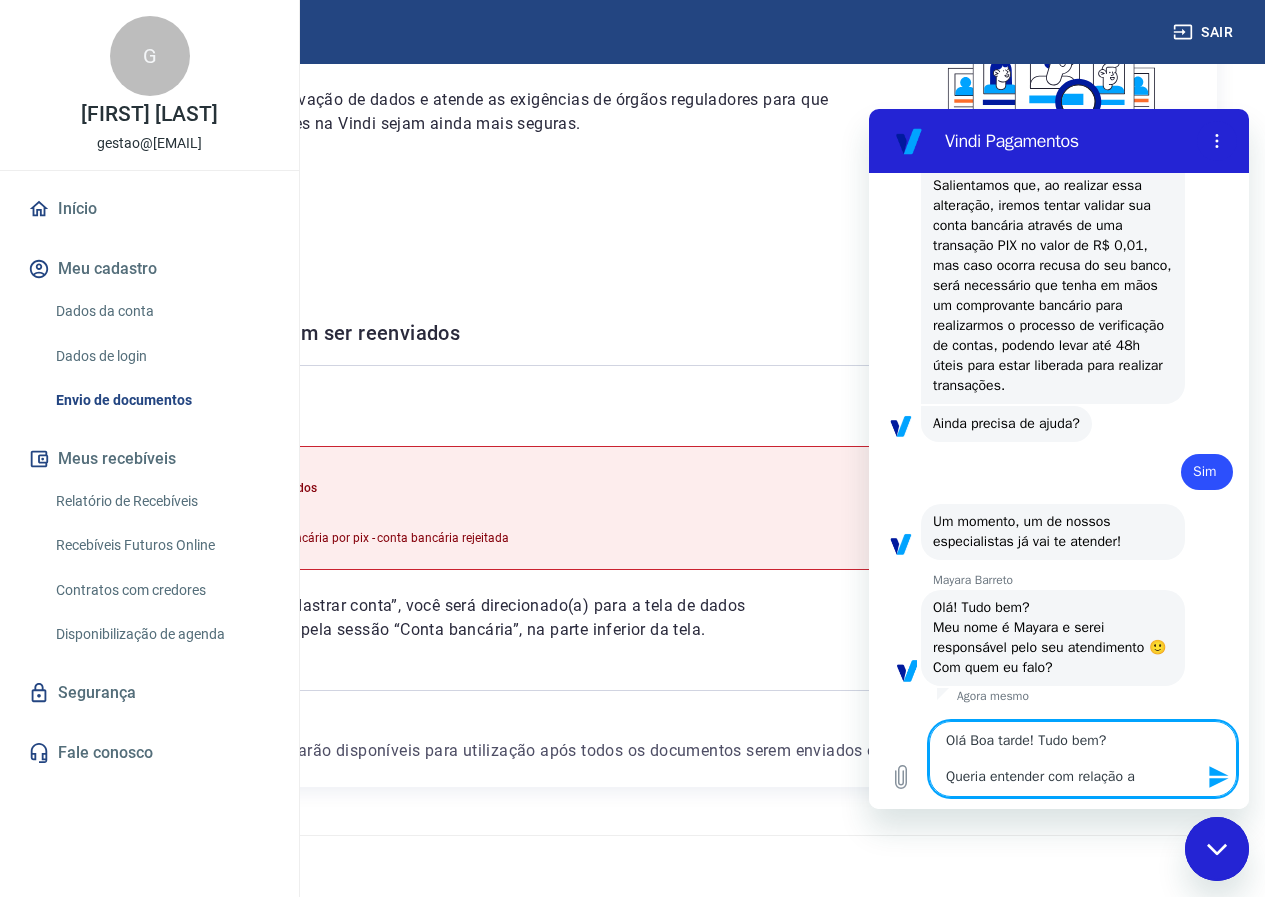 type on "Olá Boa tarde! Tudo bem?
Queria entender com relação a v" 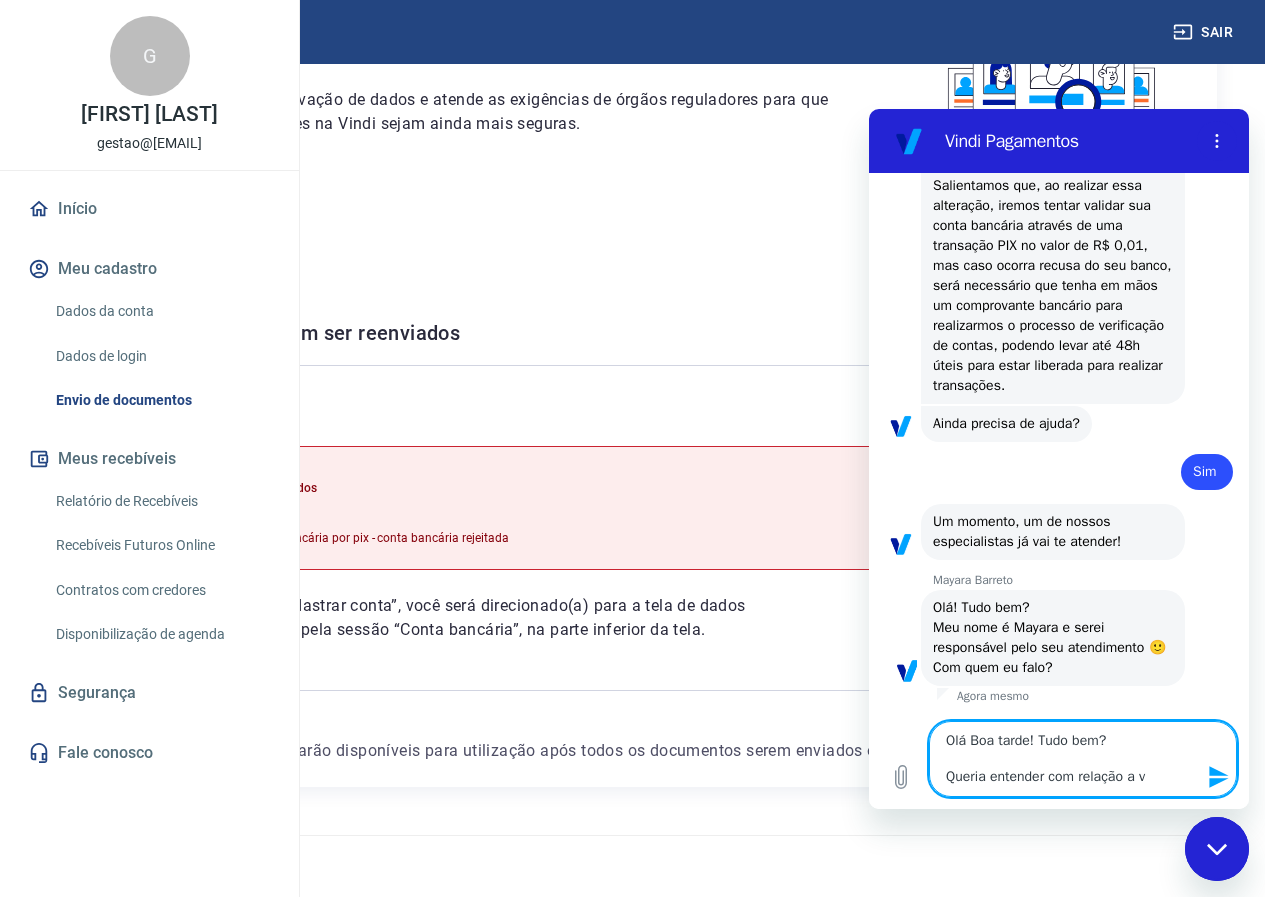 type on "Olá Boa tarde! Tudo bem?
Queria entender com relação a va" 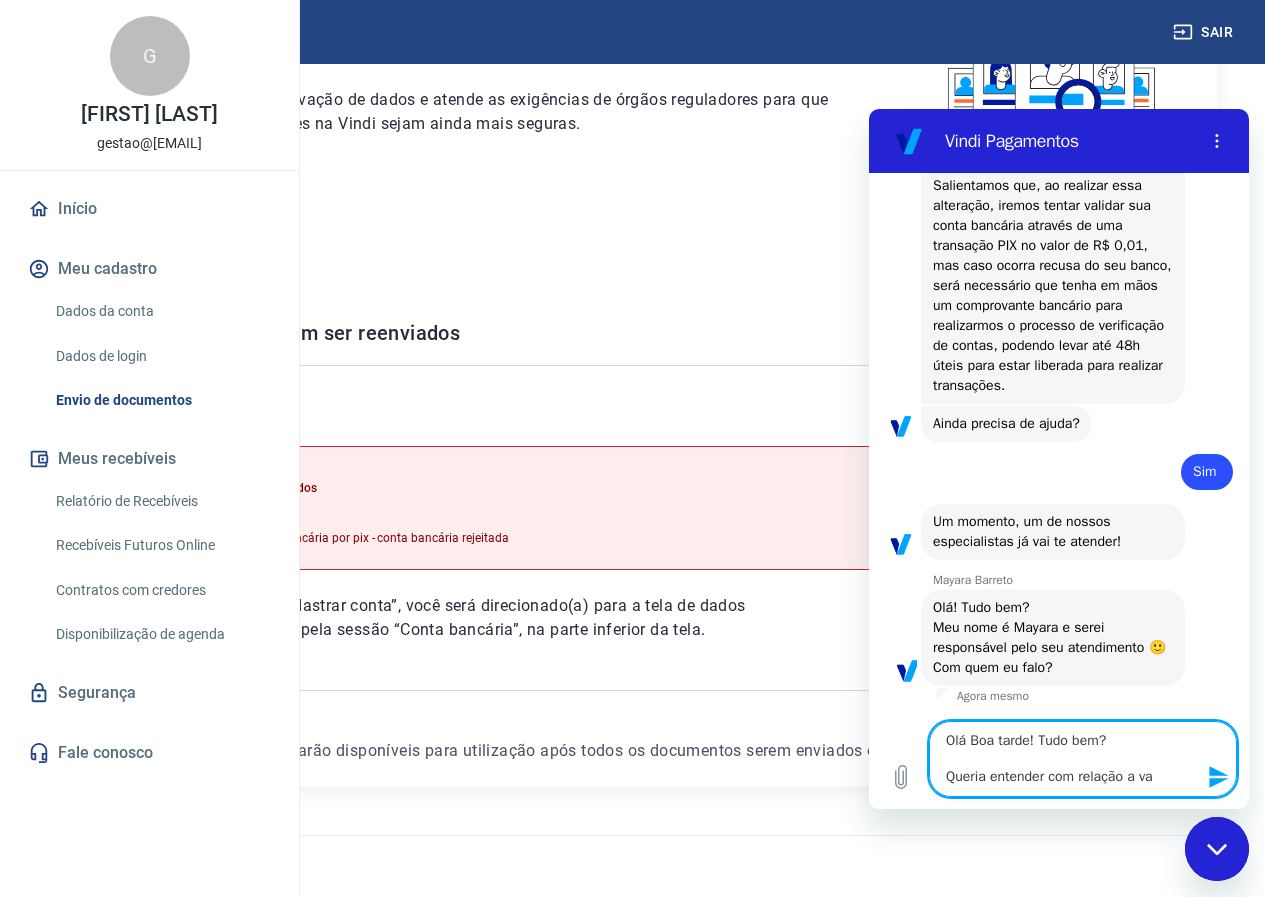 type on "Olá Boa tarde! Tudo bem?
Queria entender com relação a val" 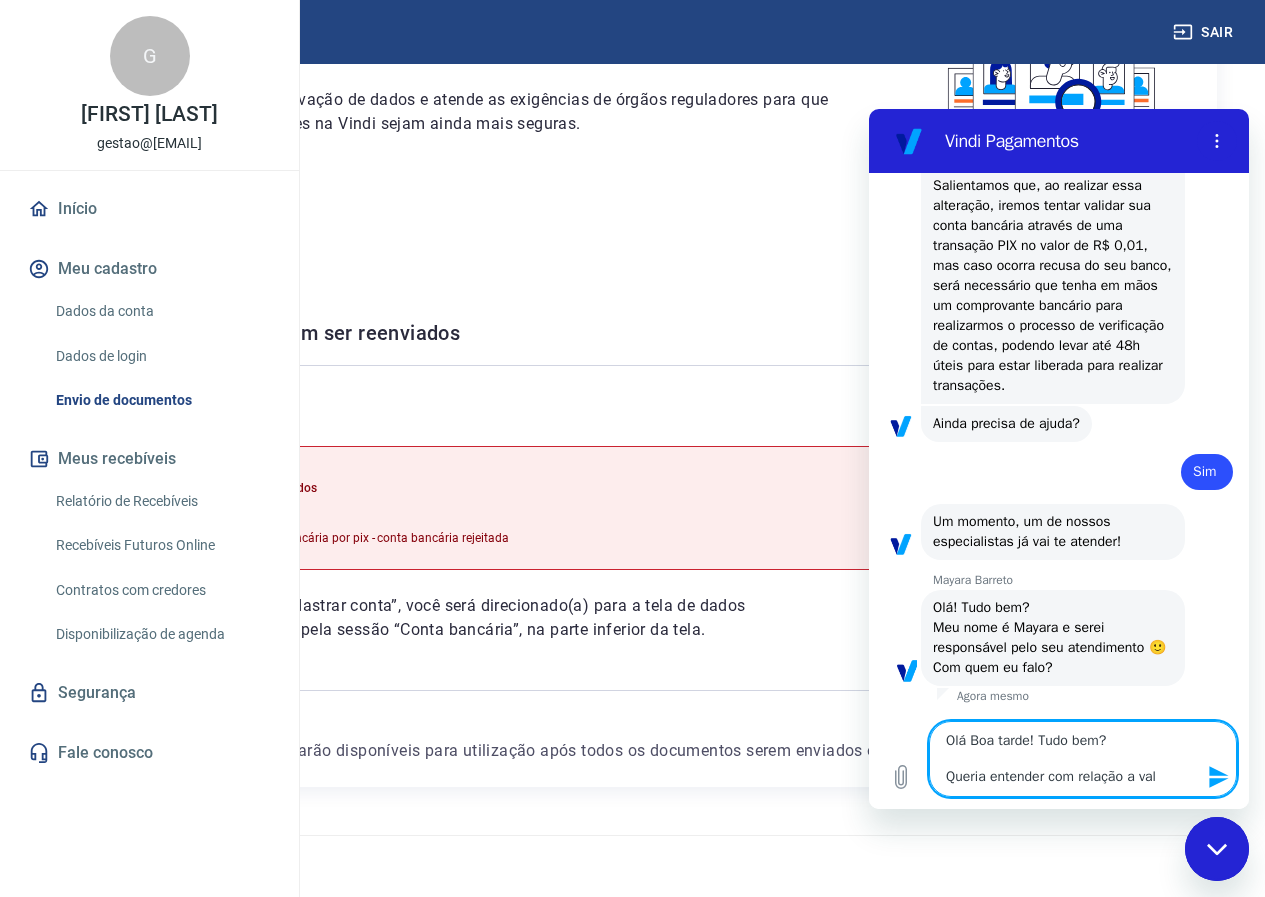 type on "Olá Boa tarde! Tudo bem?
Queria entender com relação a vali" 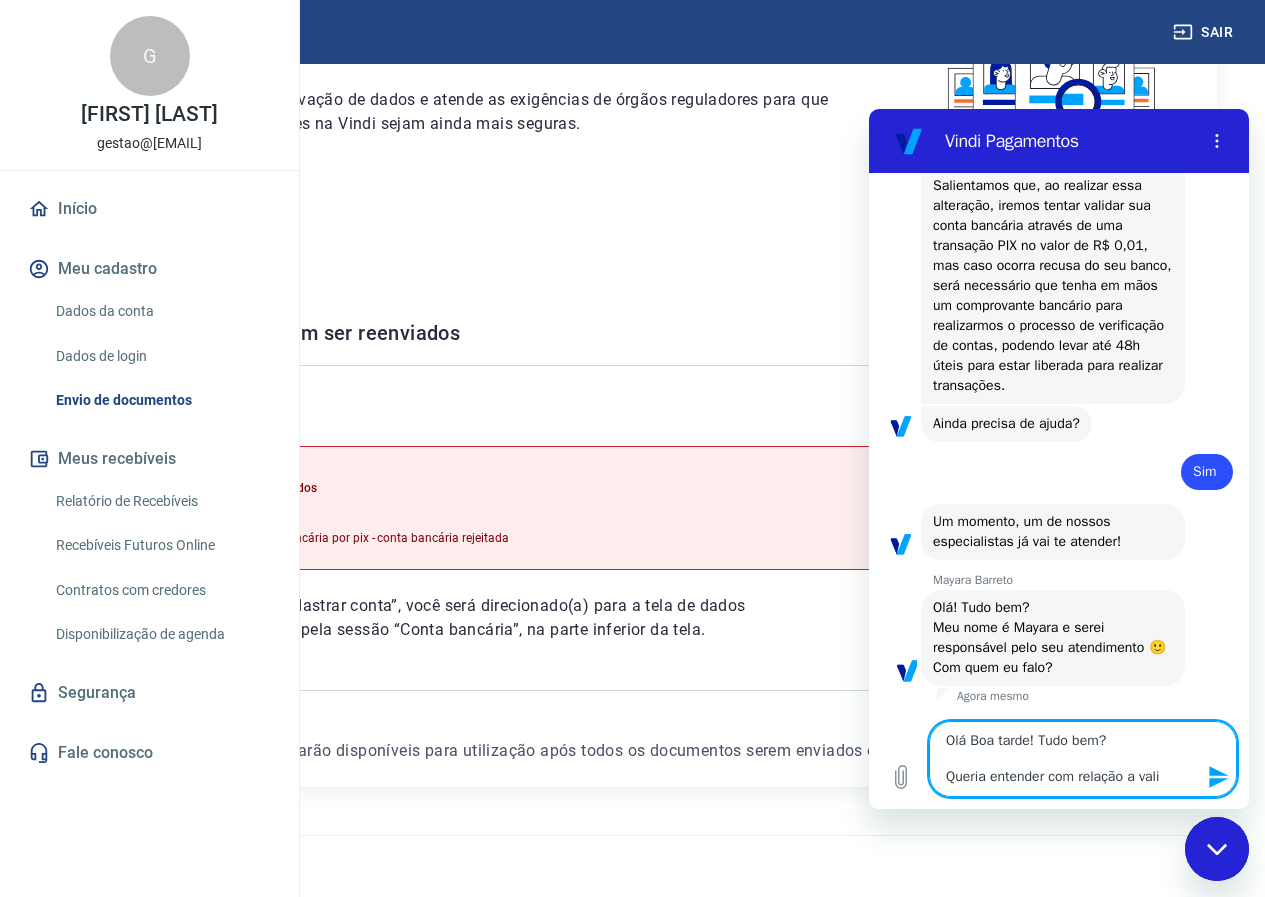 type on "Olá Boa tarde! Tudo bem?
Queria entender com relação a valid" 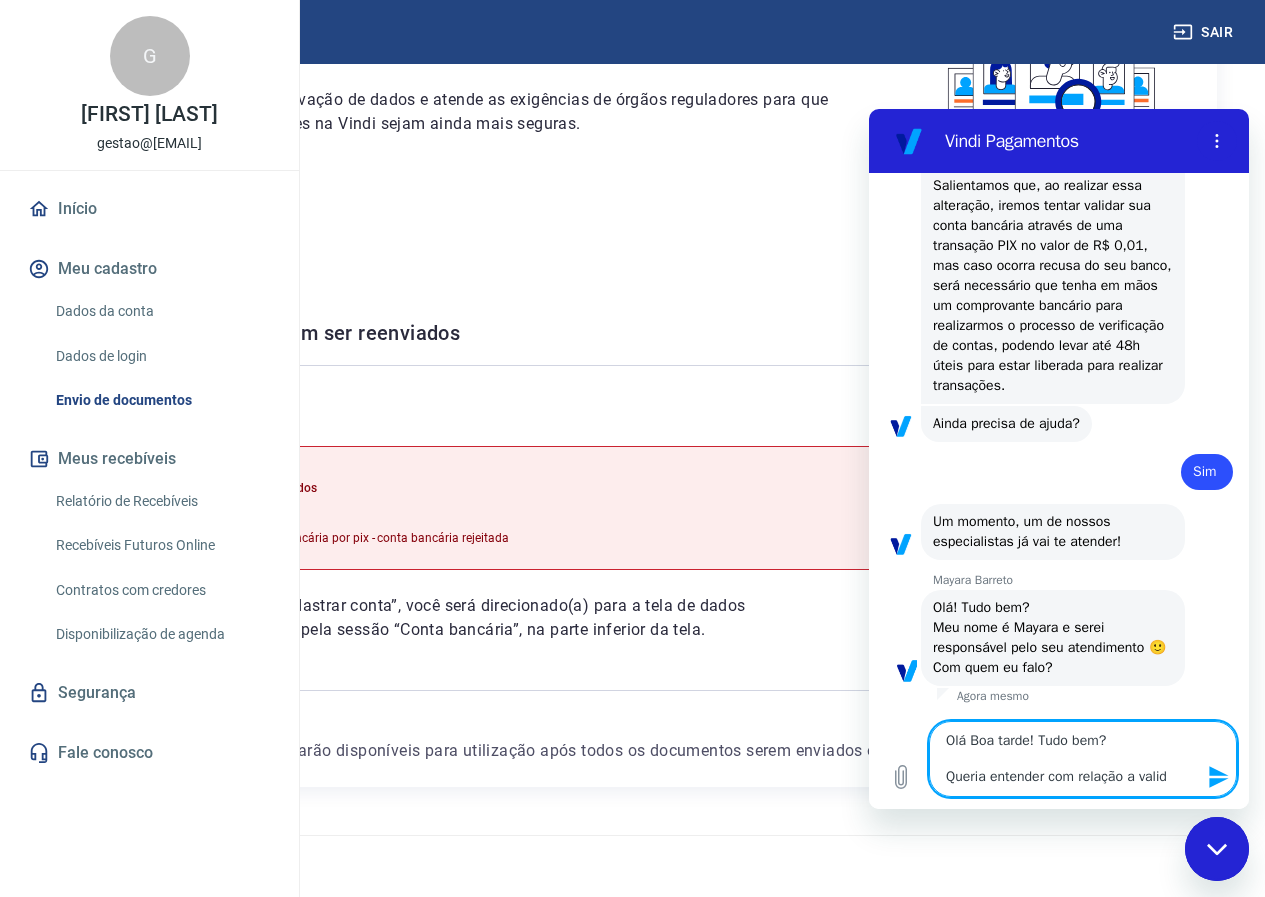 type on "Olá Boa tarde! Tudo bem?
Queria entender com relação a valida" 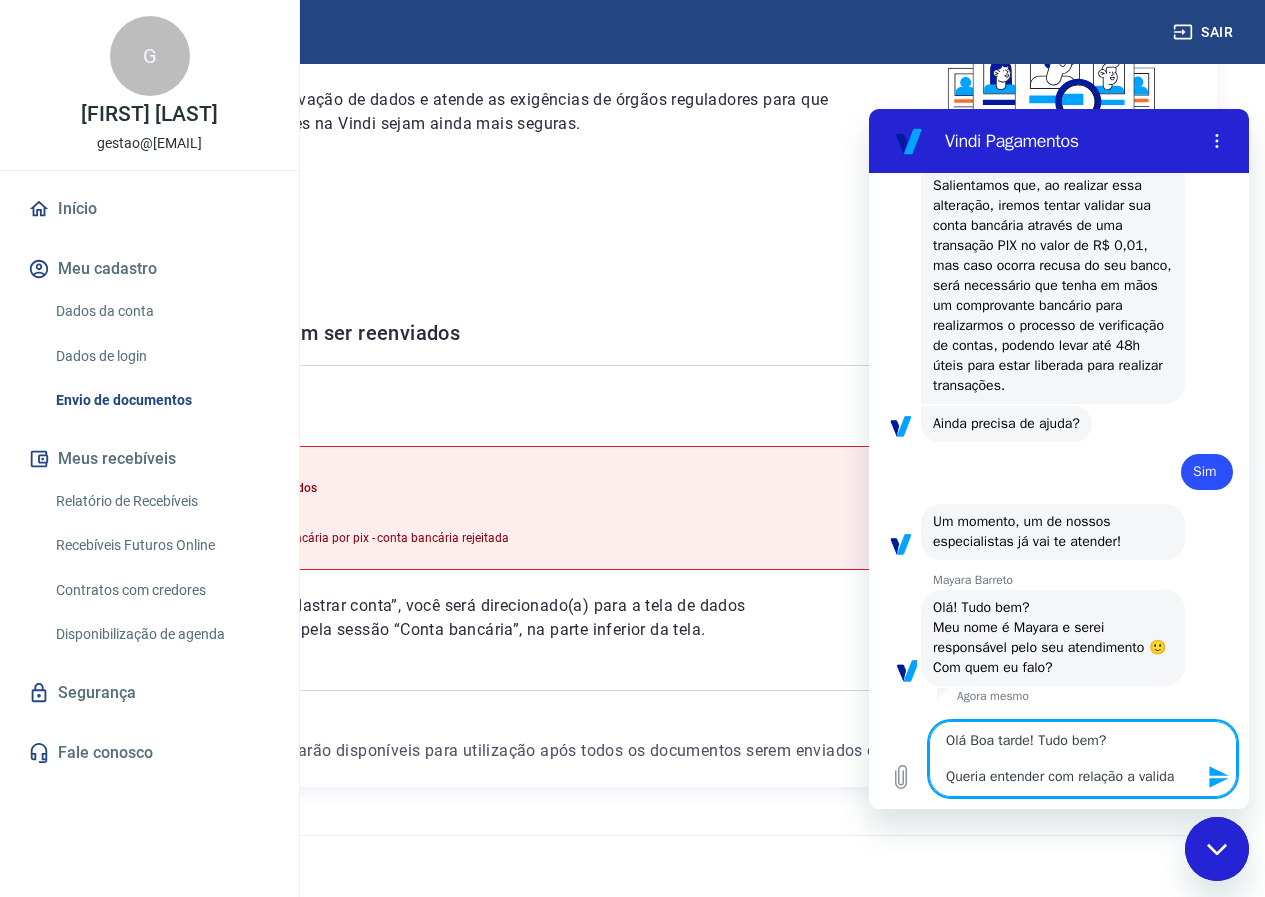 type on "Olá Boa tarde! Tudo bem?
Queria entender com relação a validaç" 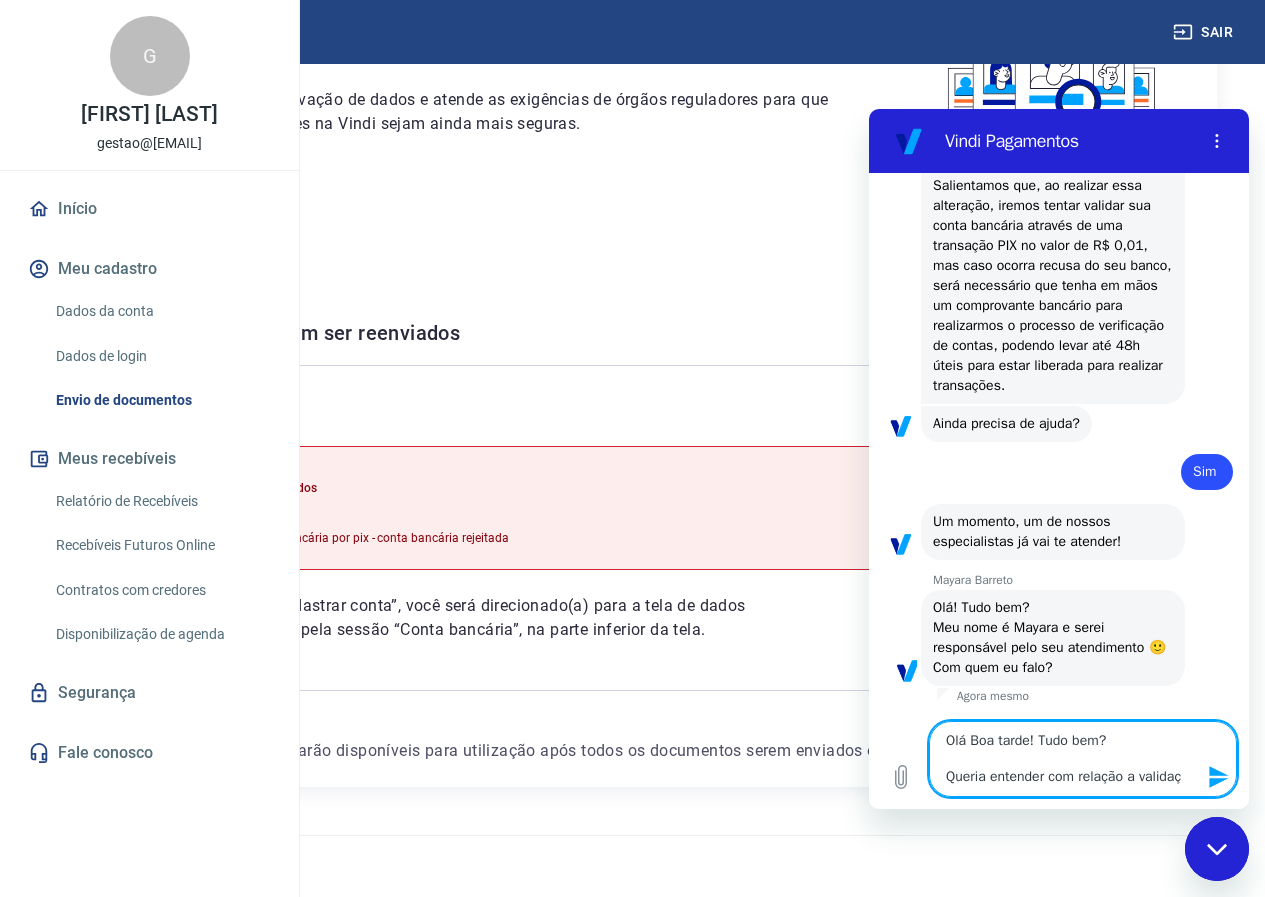 type on "Olá Boa tarde! Tudo bem?
Queria entender com relação a validaçã" 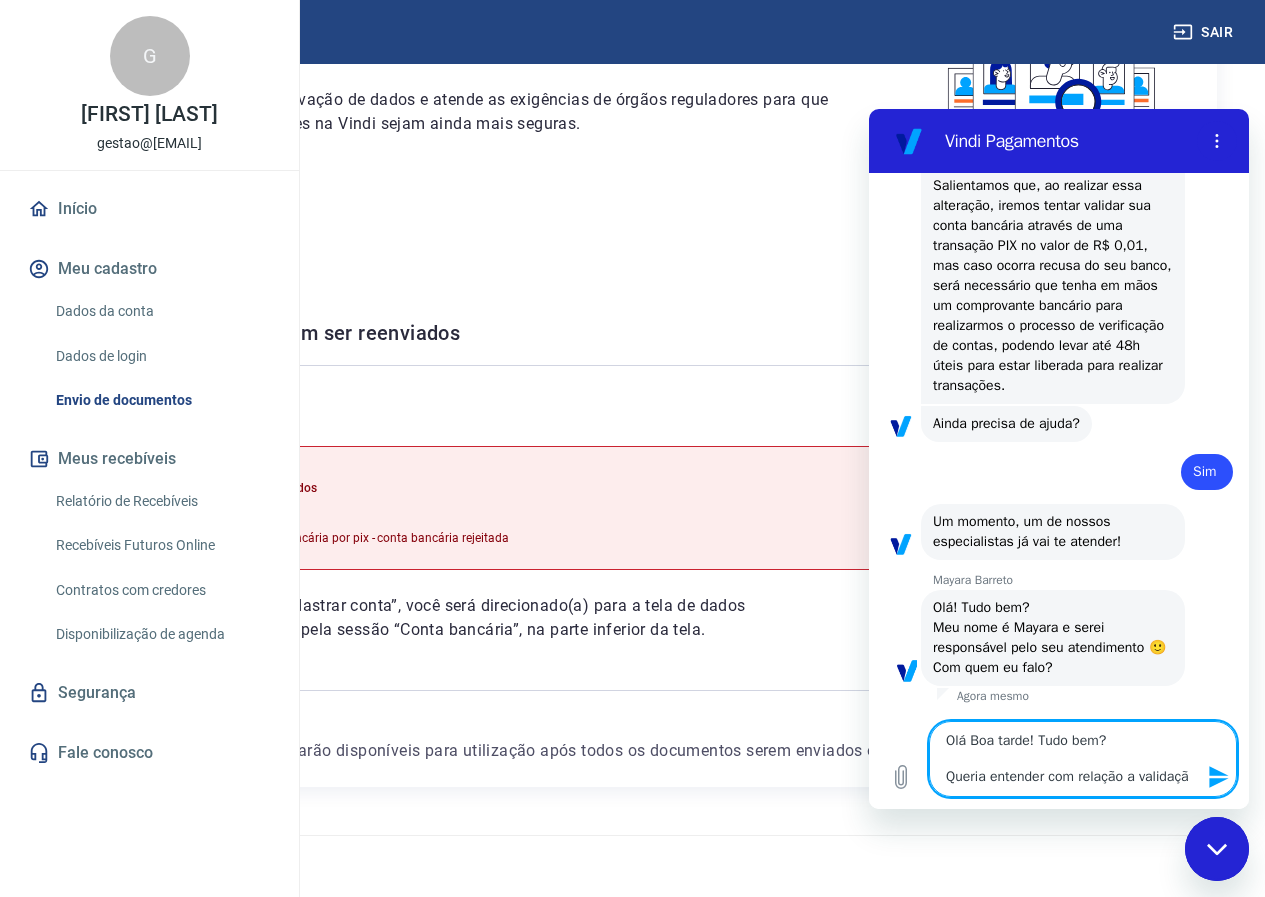 type on "Olá Boa tarde! Tudo bem?
Queria entender com relação a validação" 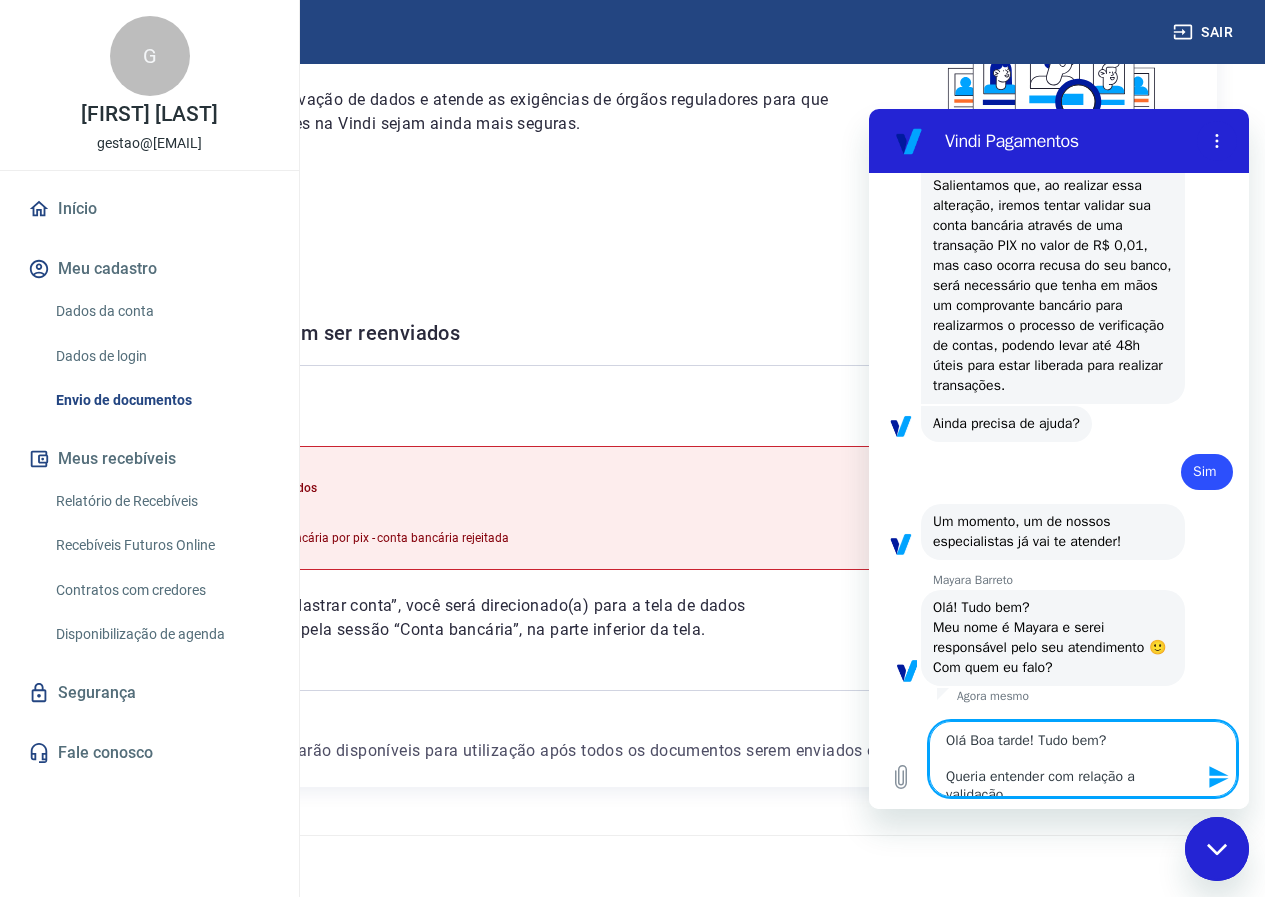 scroll, scrollTop: 2311, scrollLeft: 0, axis: vertical 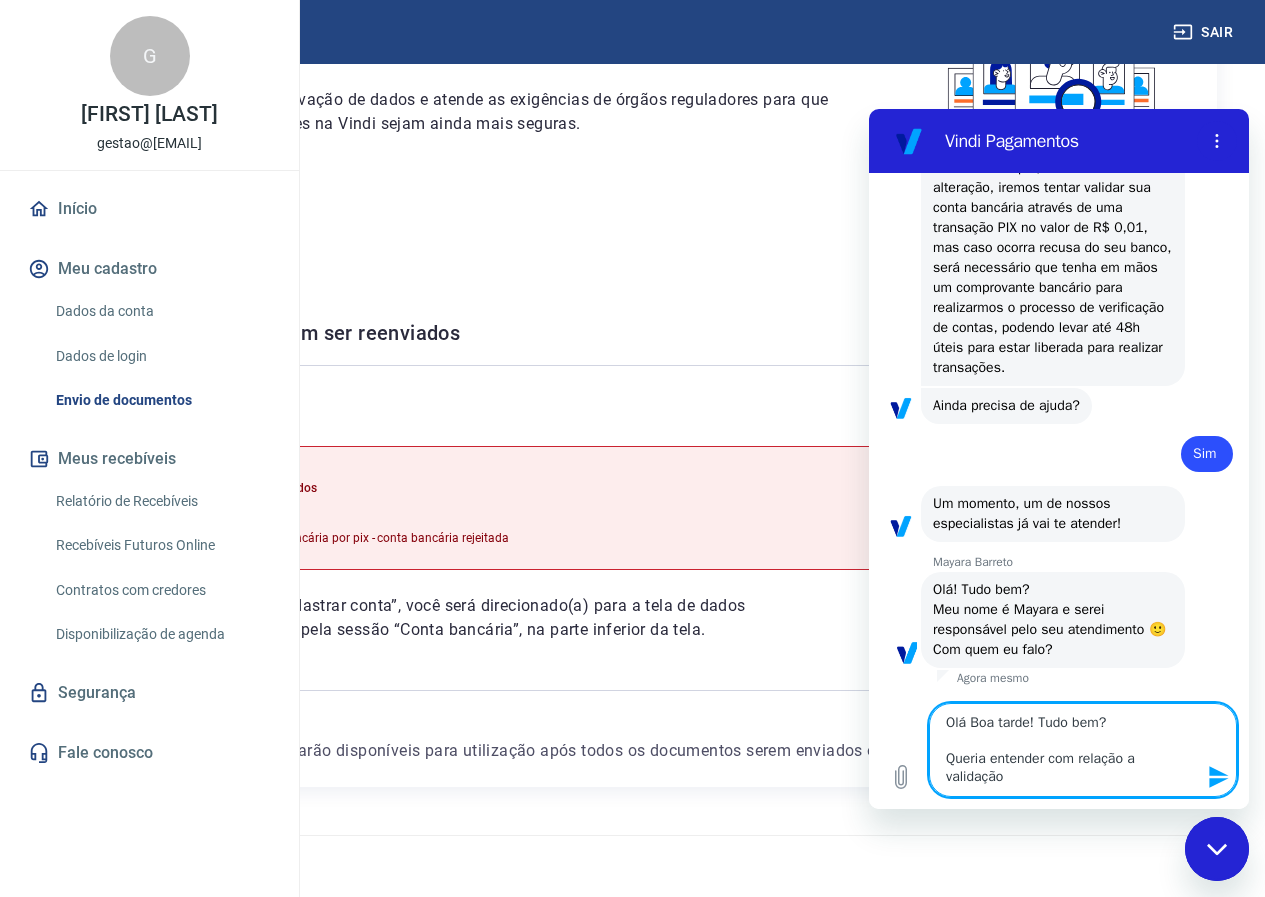 type on "Olá Boa tarde! Tudo bem?
Queria entender com relação a validação" 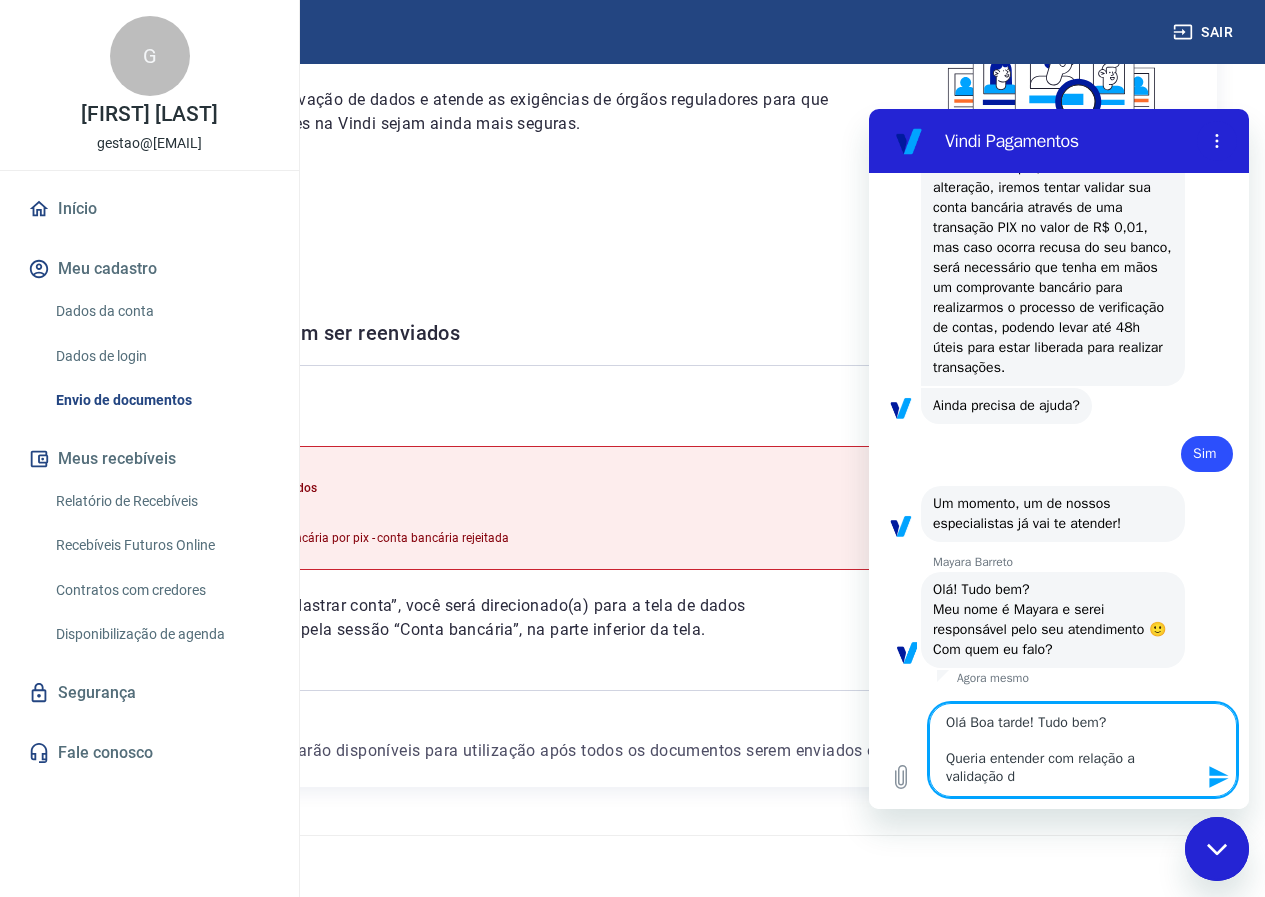 type on "Olá Boa tarde! Tudo bem?
Queria entender com relação a validação da" 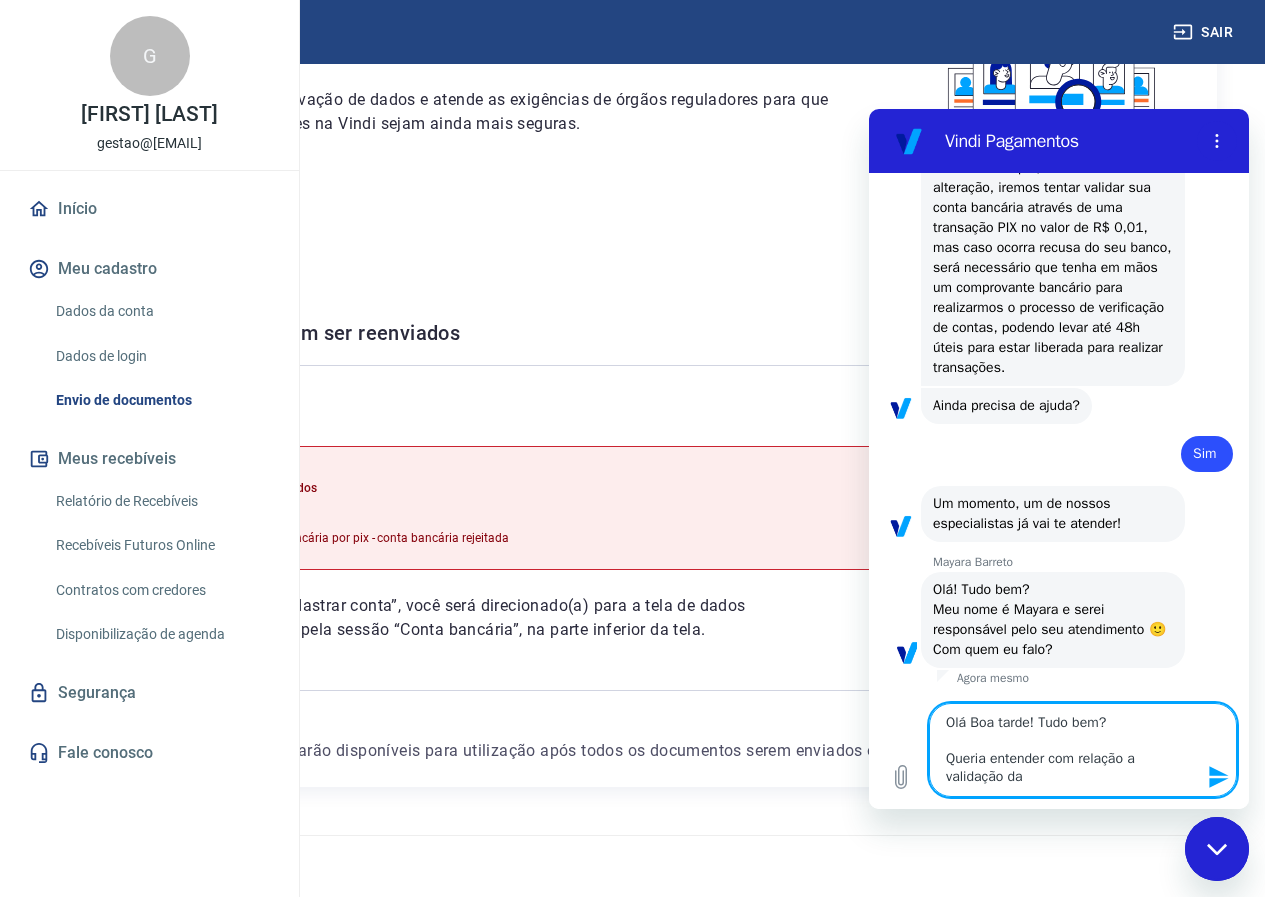 type on "Olá Boa tarde! Tudo bem?
Queria entender com relação a validação da" 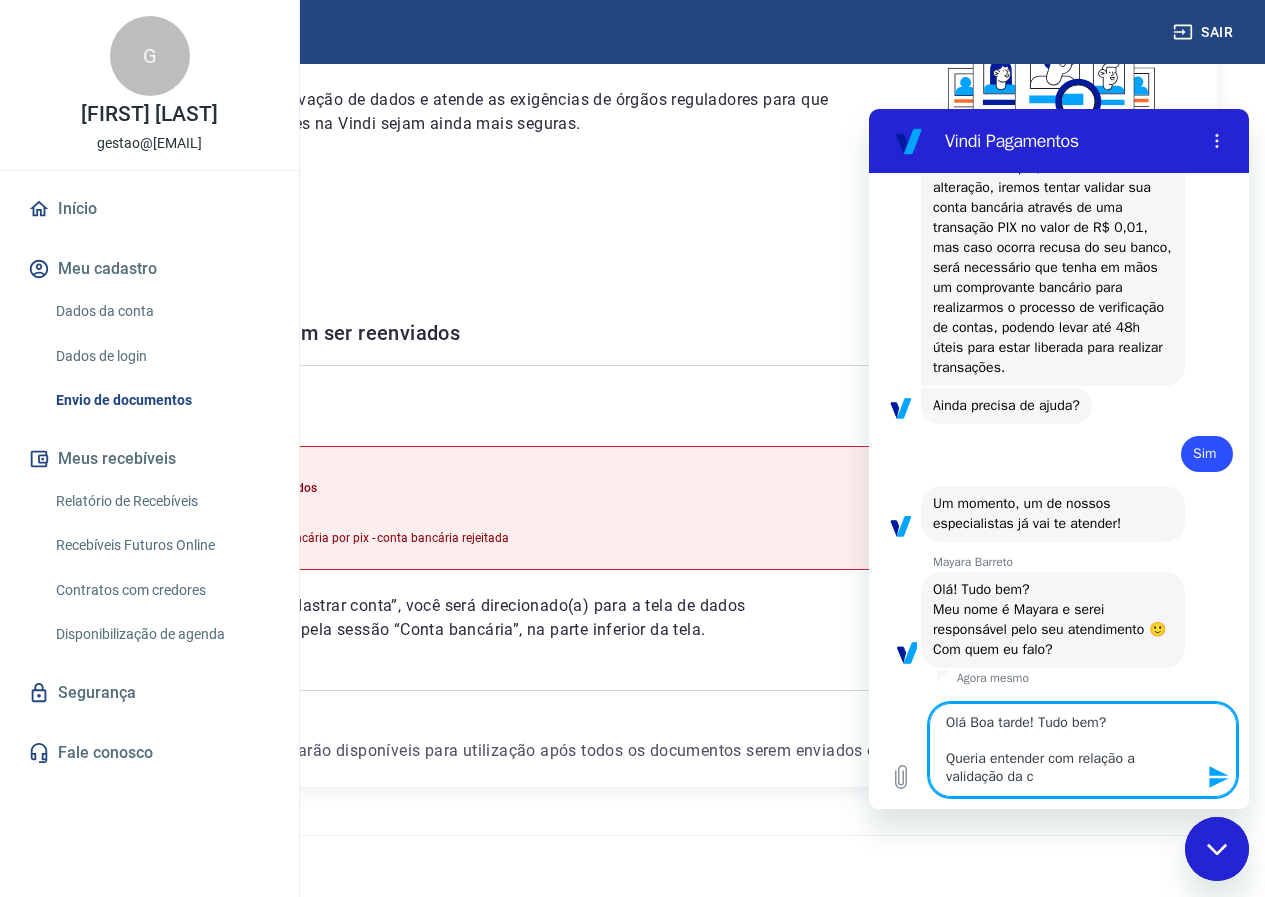 type on "Olá Boa tarde! Tudo bem?
Queria entender com relação a validação da co" 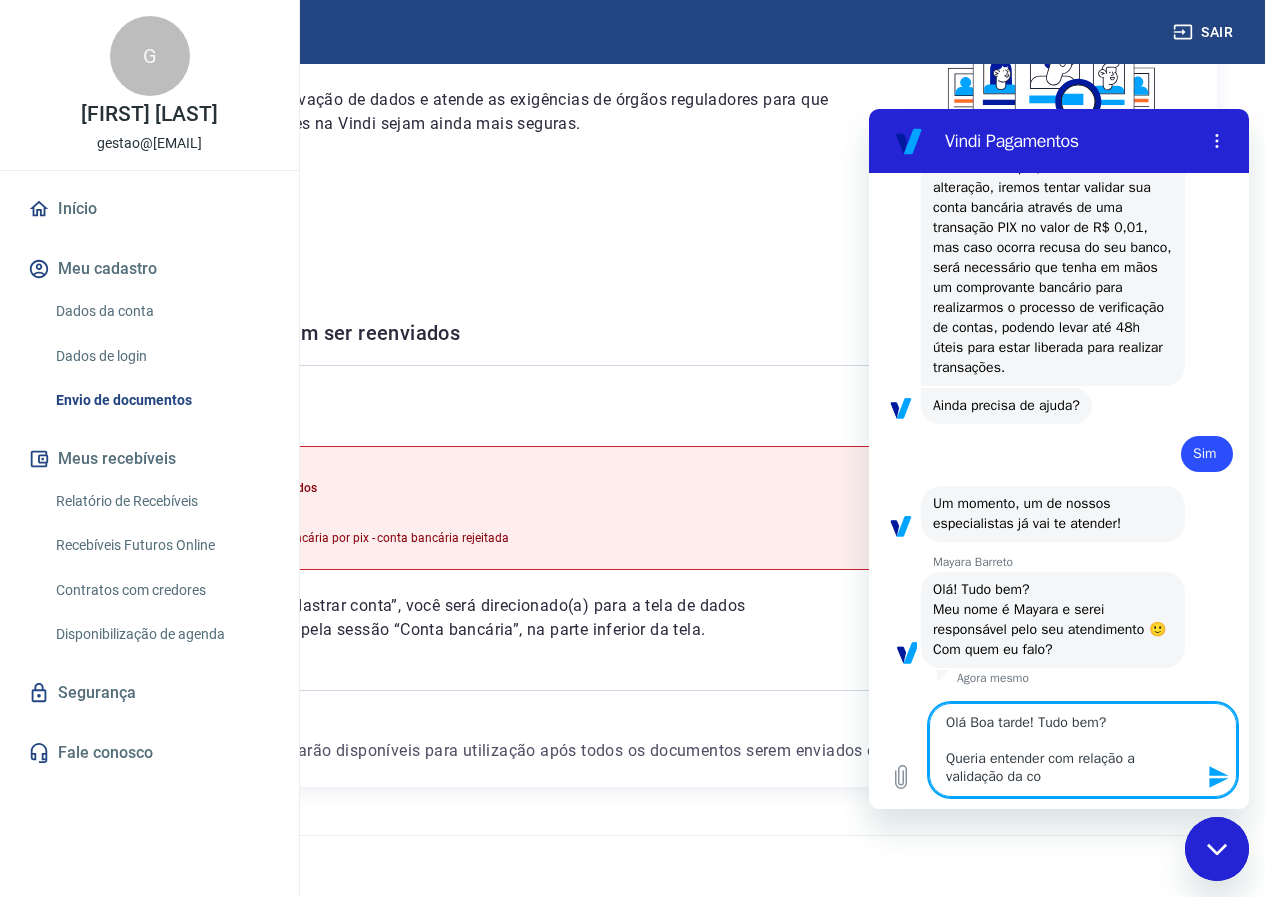 type on "Olá Boa tarde! Tudo bem?
Queria entender com relação a validação da con" 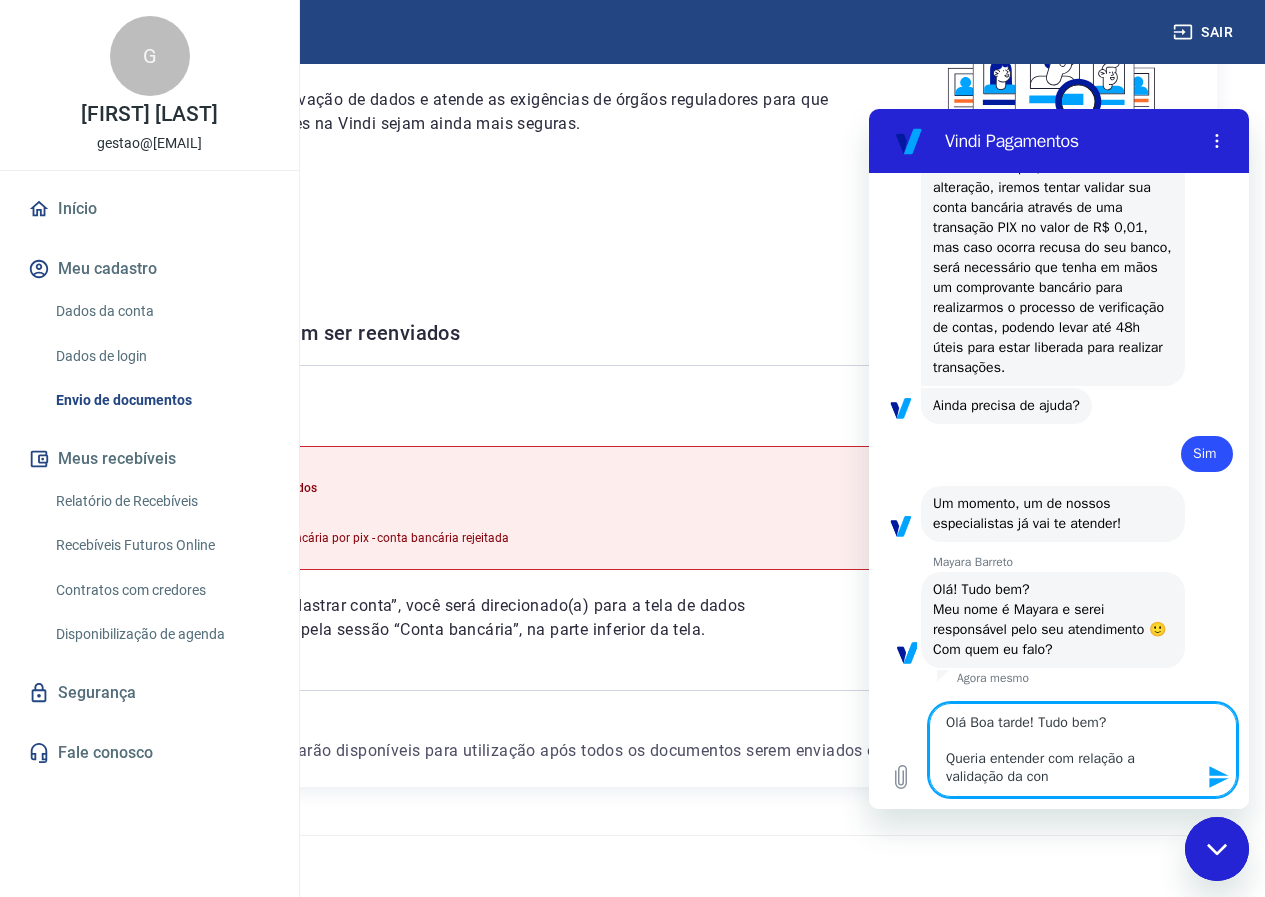 type on "Olá Boa tarde! Tudo bem?
Queria entender com relação a validação da cont" 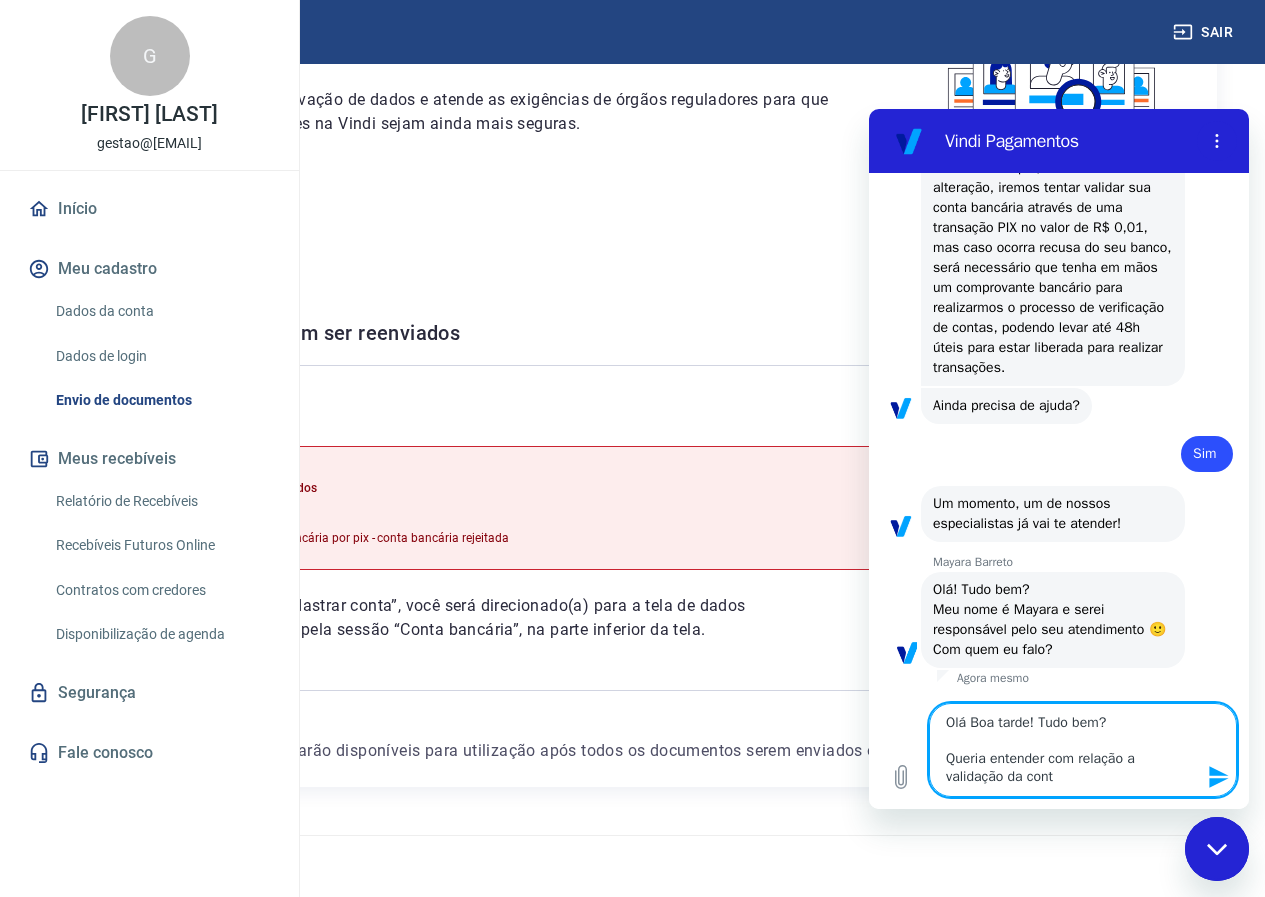type on "Olá Boa tarde! Tudo bem?
Queria entender com relação a validação da conta" 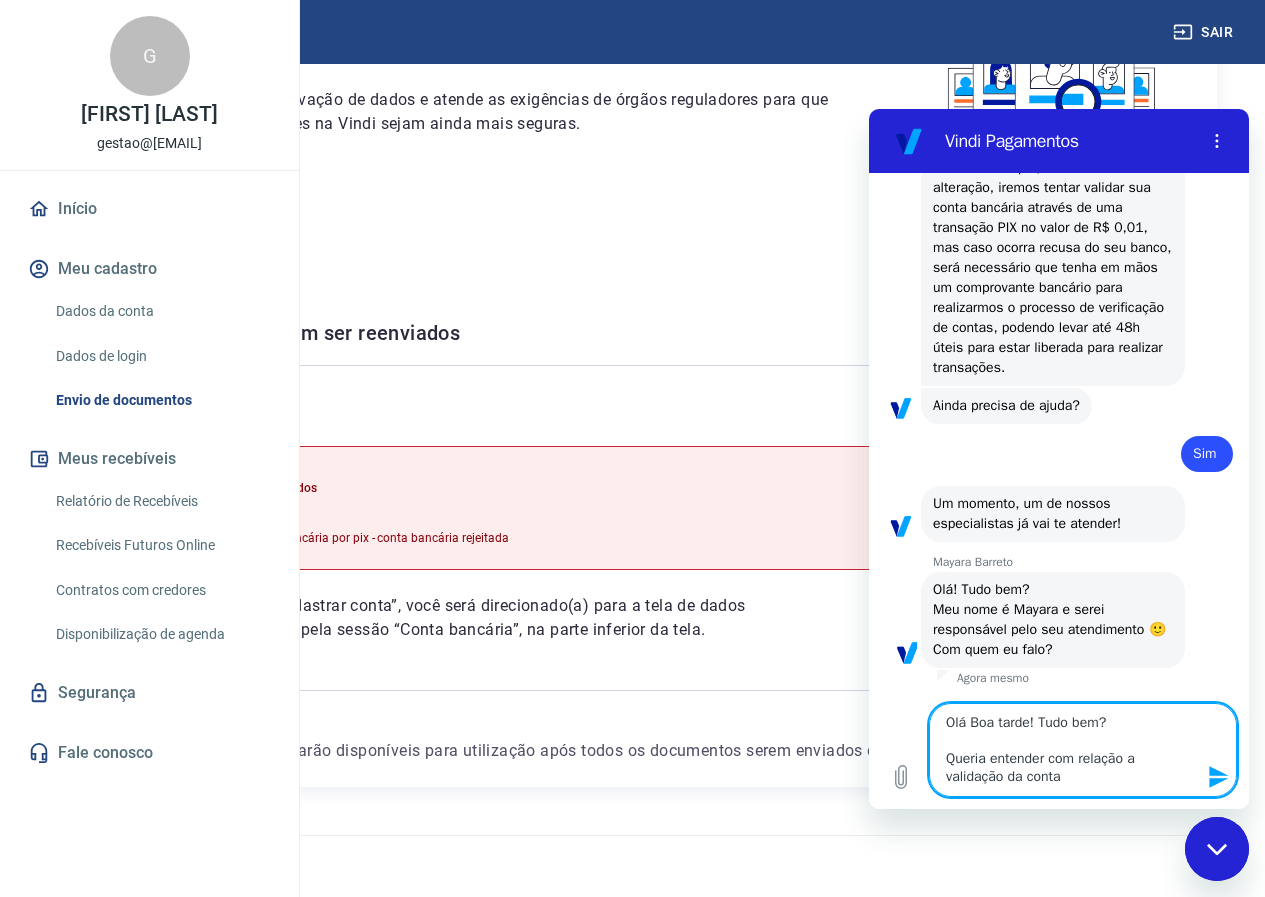 type on "Olá Boa tarde! Tudo bem?
Queria entender com relação a validação da conta" 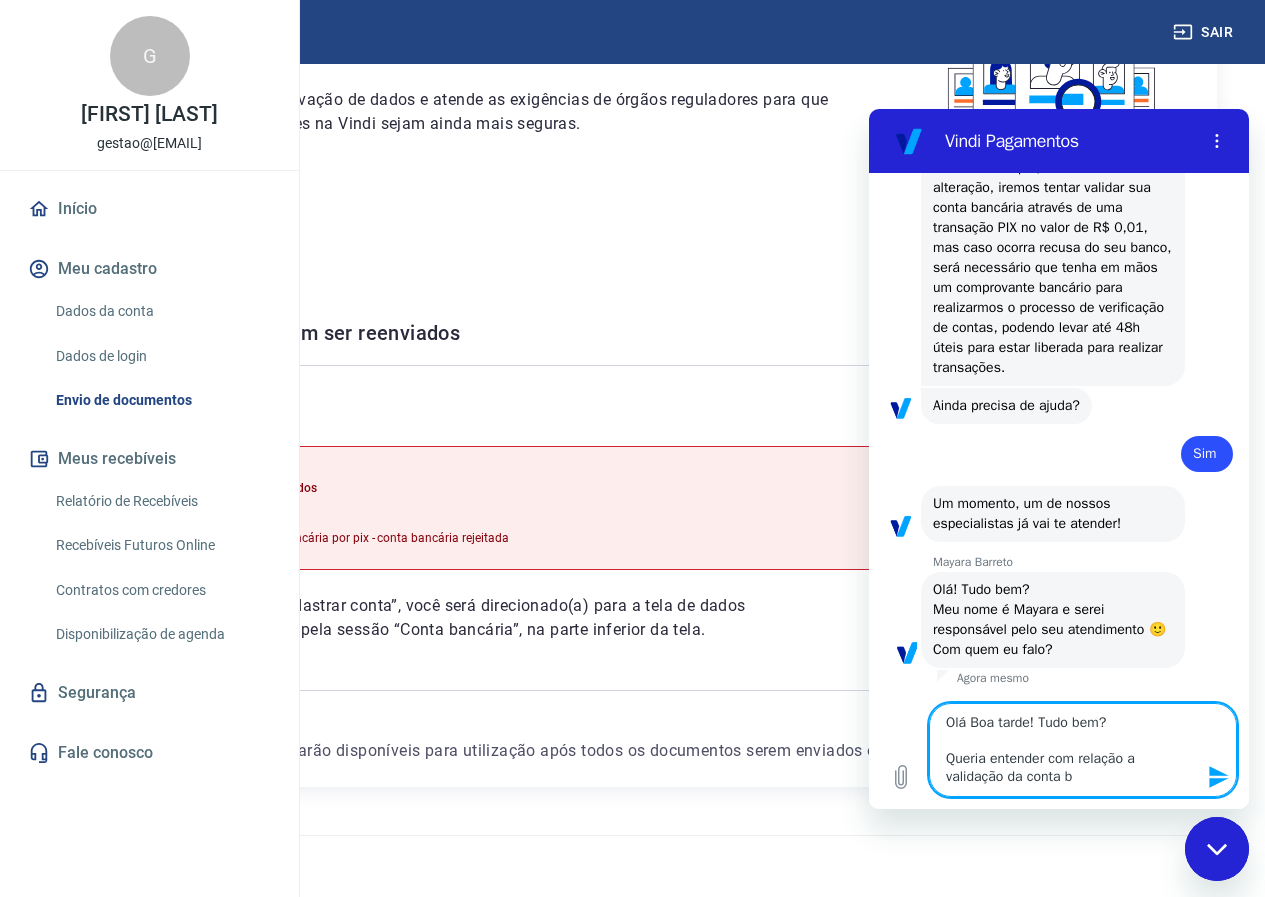type on "Olá Boa tarde! Tudo bem?
Queria entender com relação a validação da conta ba" 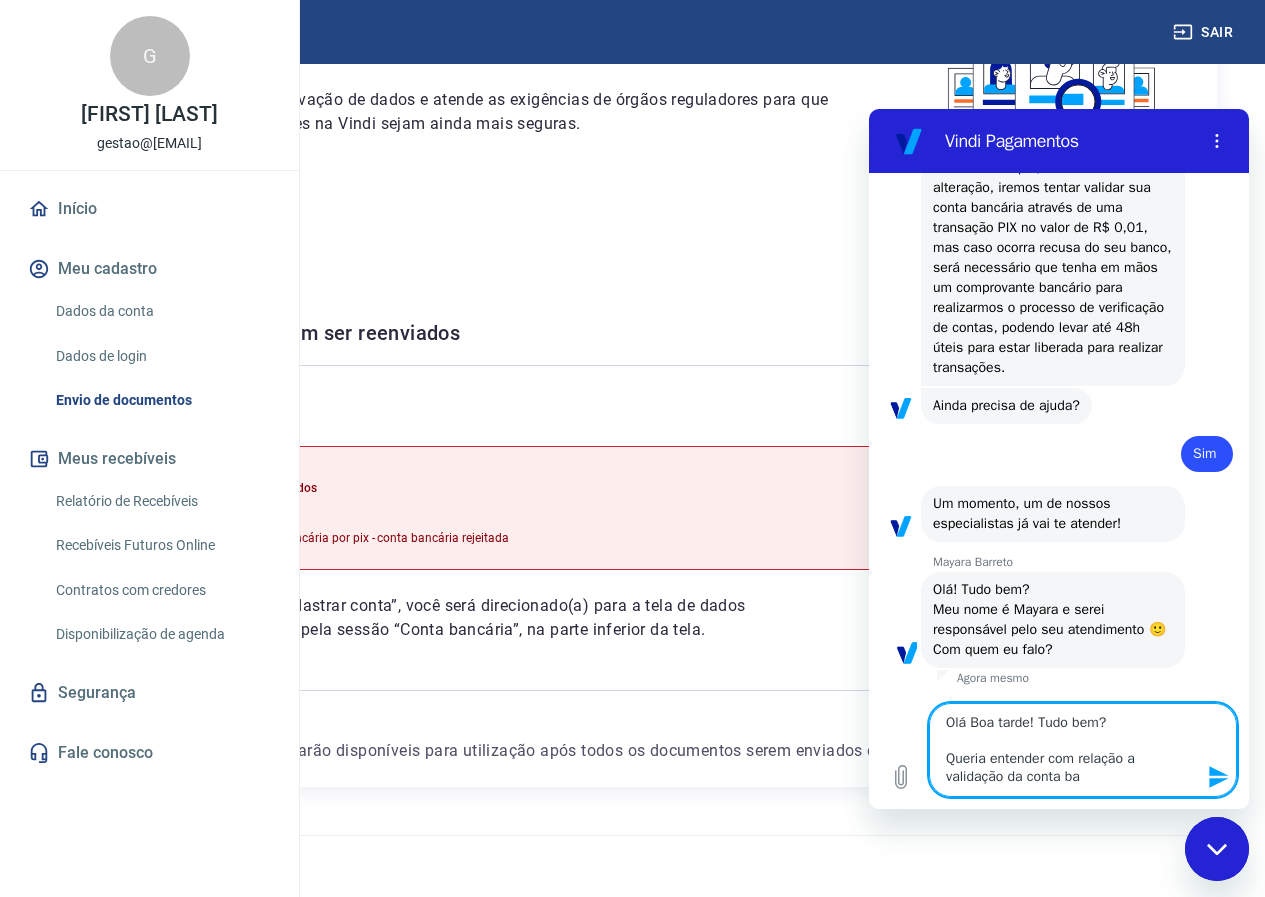type on "Olá Boa tarde! Tudo bem?
Queria entender com relação a validação da conta ban" 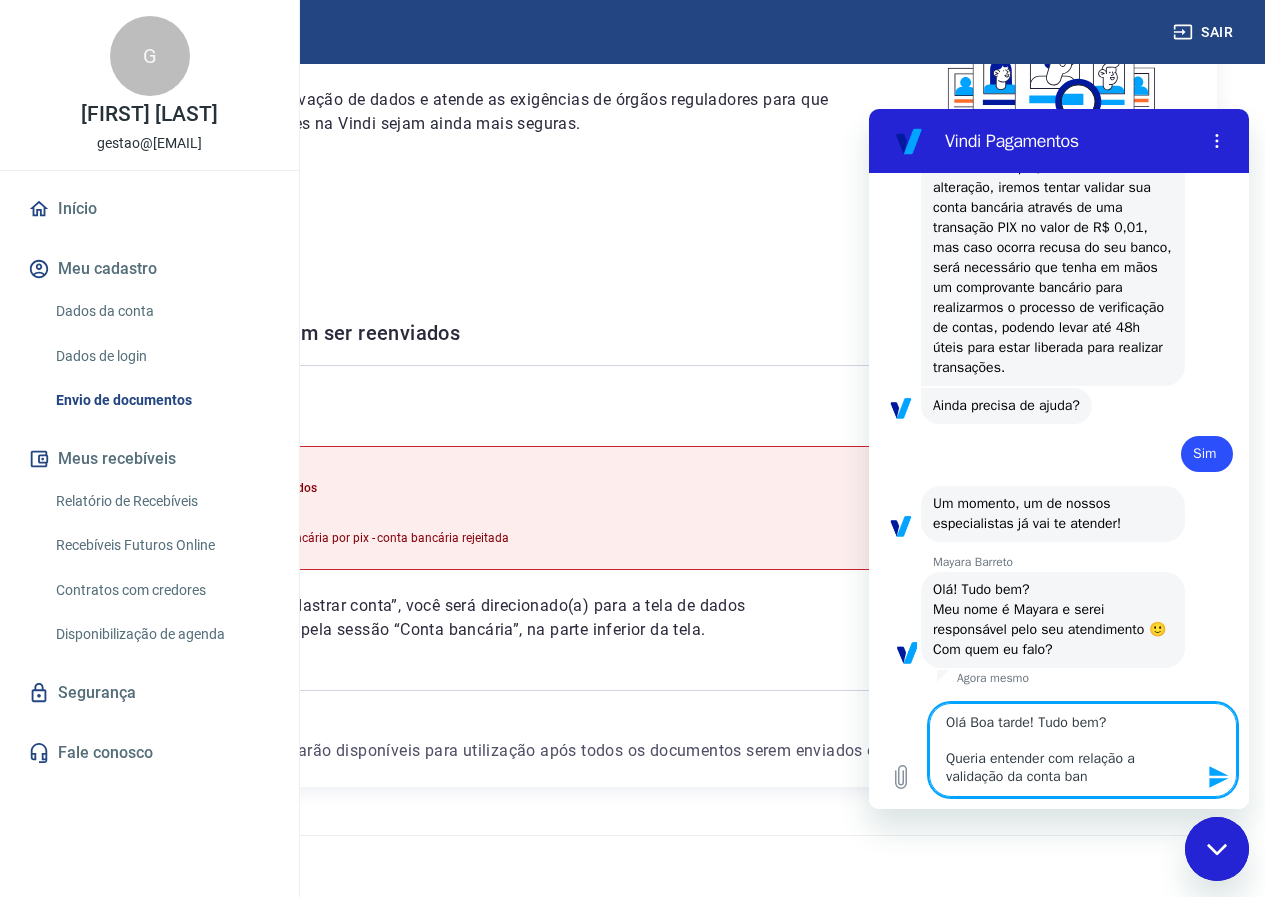 type on "Olá Boa tarde! Tudo bem?
Queria entender com relação a validação da conta banc" 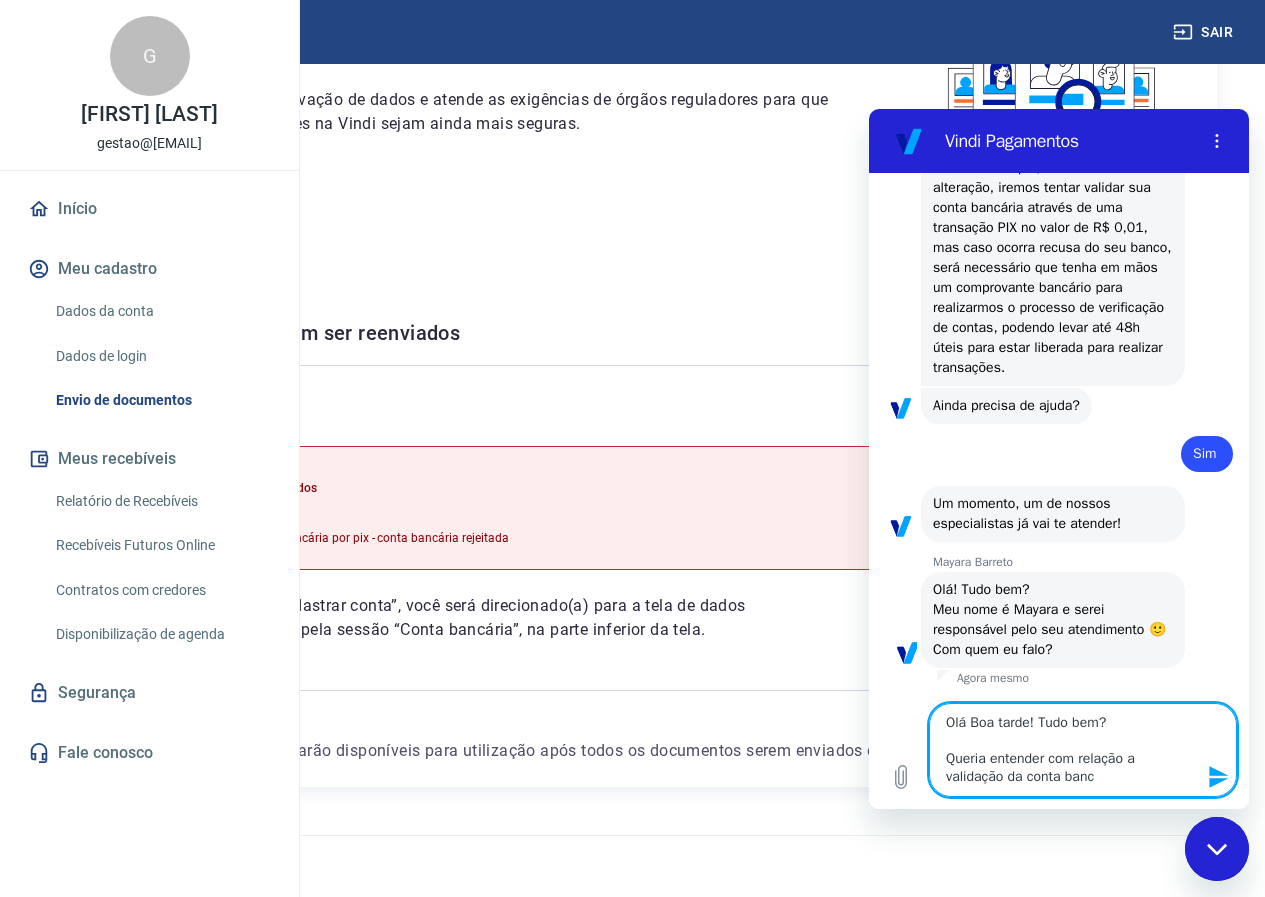 type on "Olá Boa tarde! Tudo bem?
Queria entender com relação a validação da conta banca" 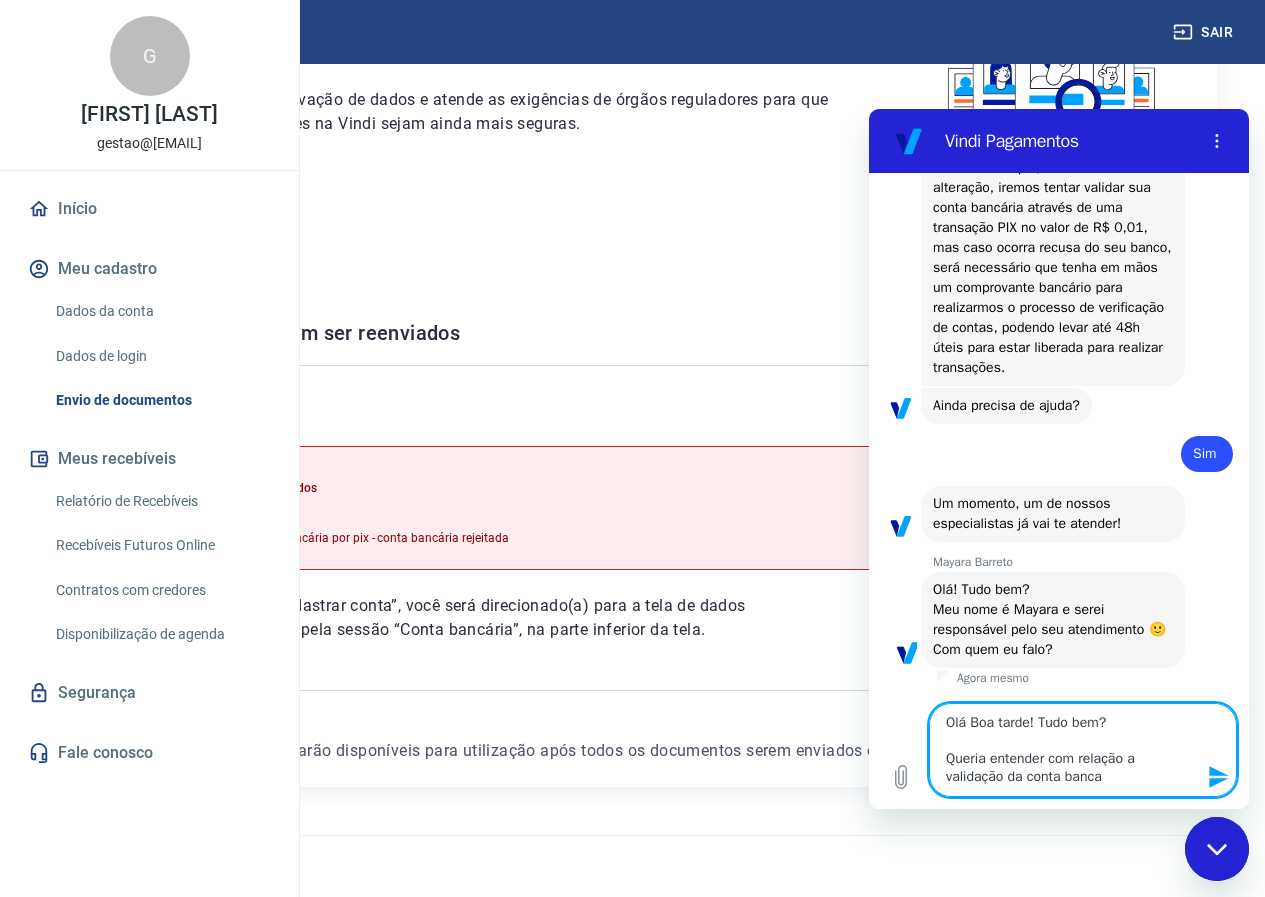 type on "Olá Boa tarde! Tudo bem?
Queria entender com relação a validação da conta bancar" 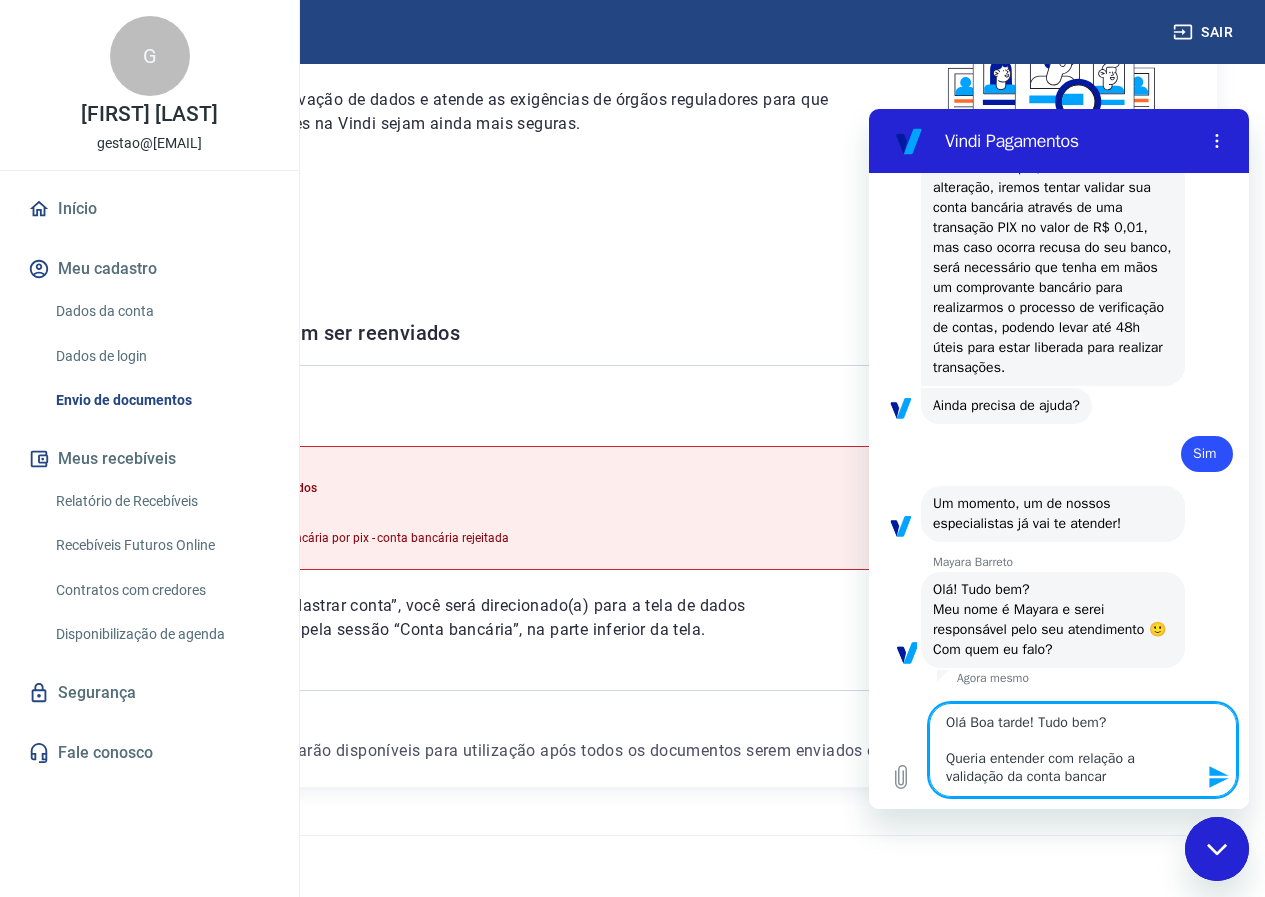 type on "Olá Boa tarde! Tudo bem?
Queria entender com relação a validação da conta bancari" 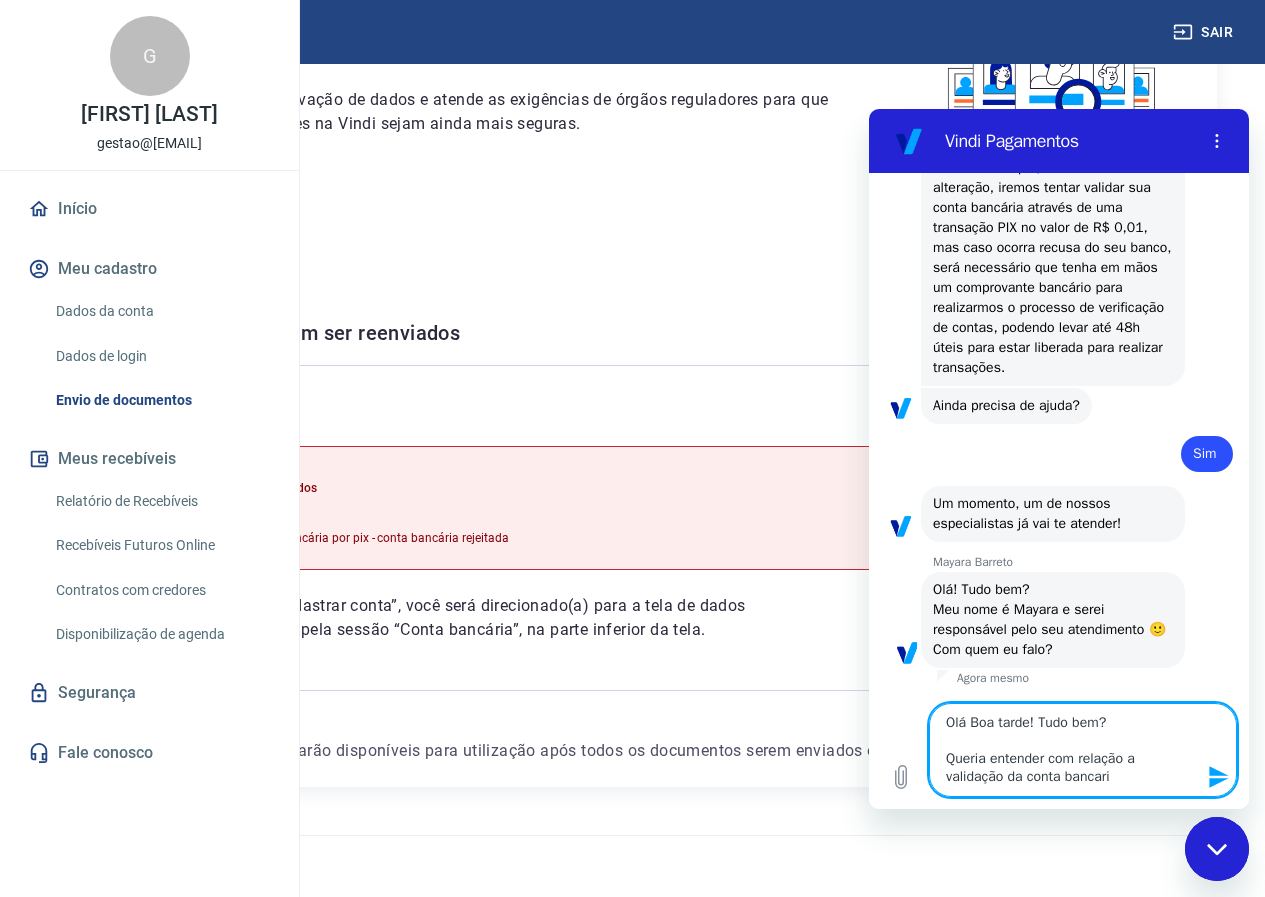 type on "Olá Boa tarde! Tudo bem?
Queria entender com relação a validação da conta bancaria" 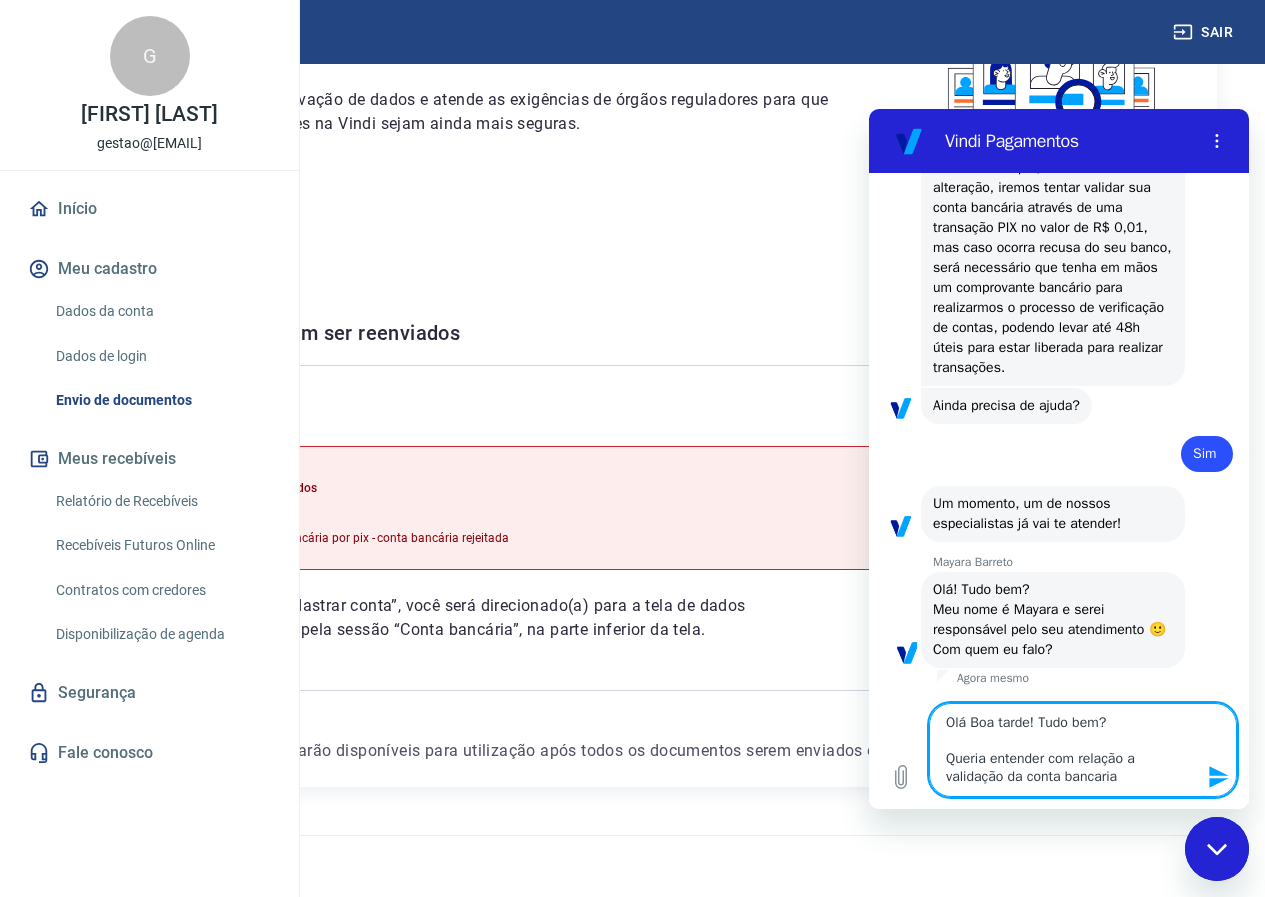 type on "Olá Boa tarde! Tudo bem?
Queria entender com relação a validação da conta bancaria," 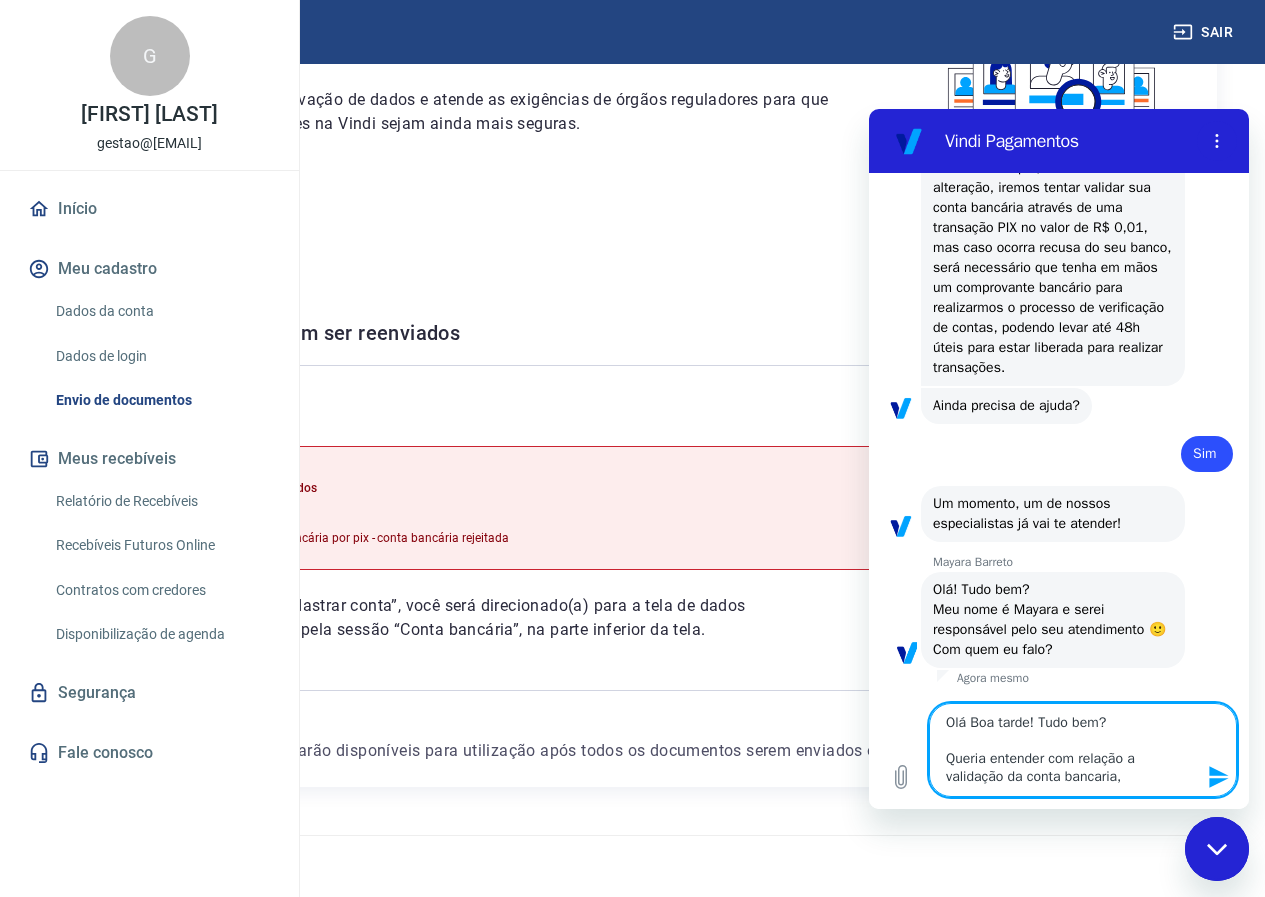 type on "Olá Boa tarde! Tudo bem?
Queria entender com relação a validação da conta bancaria," 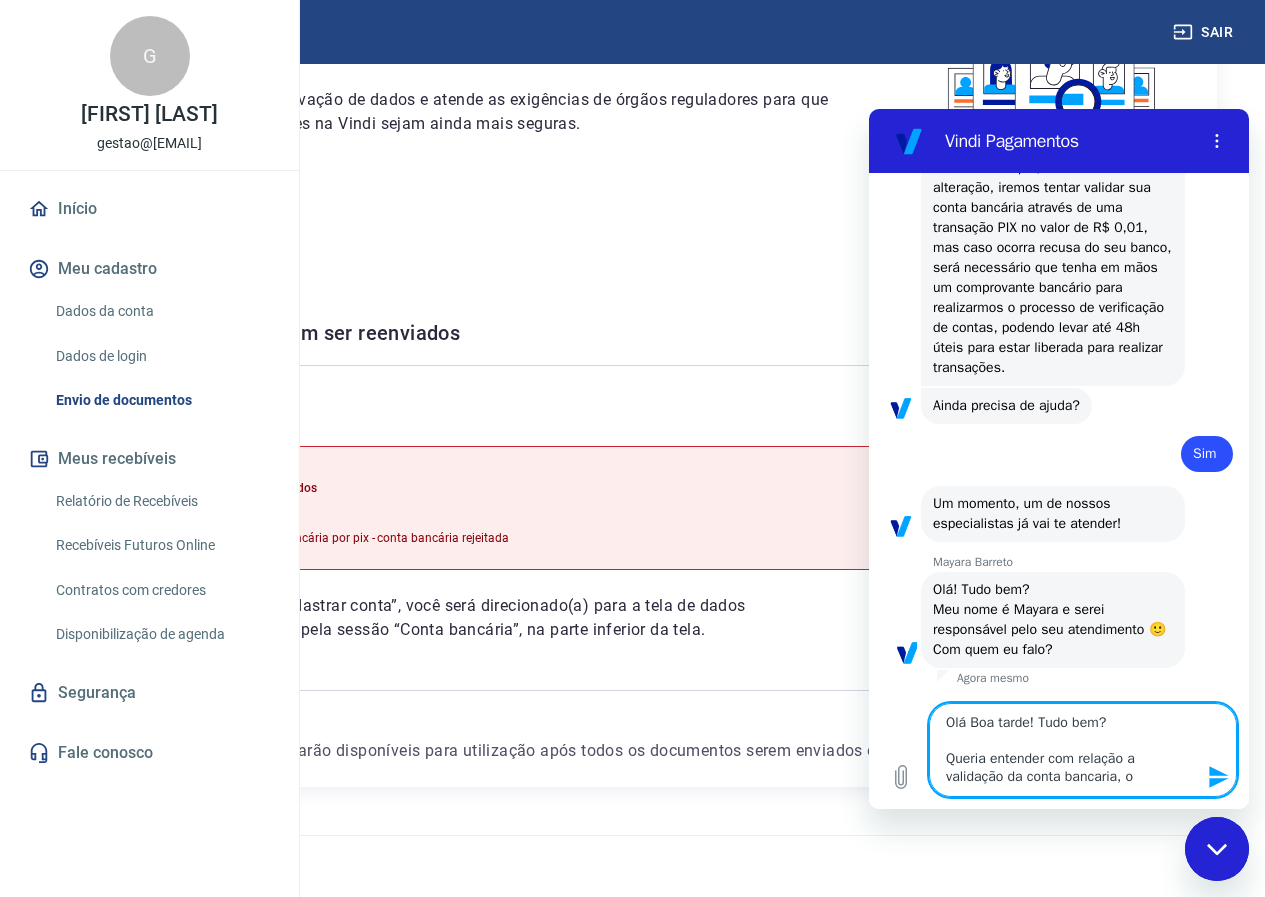 type on "Olá Boa tarde! Tudo bem?
Queria entender com relação a validação da conta bancaria, on" 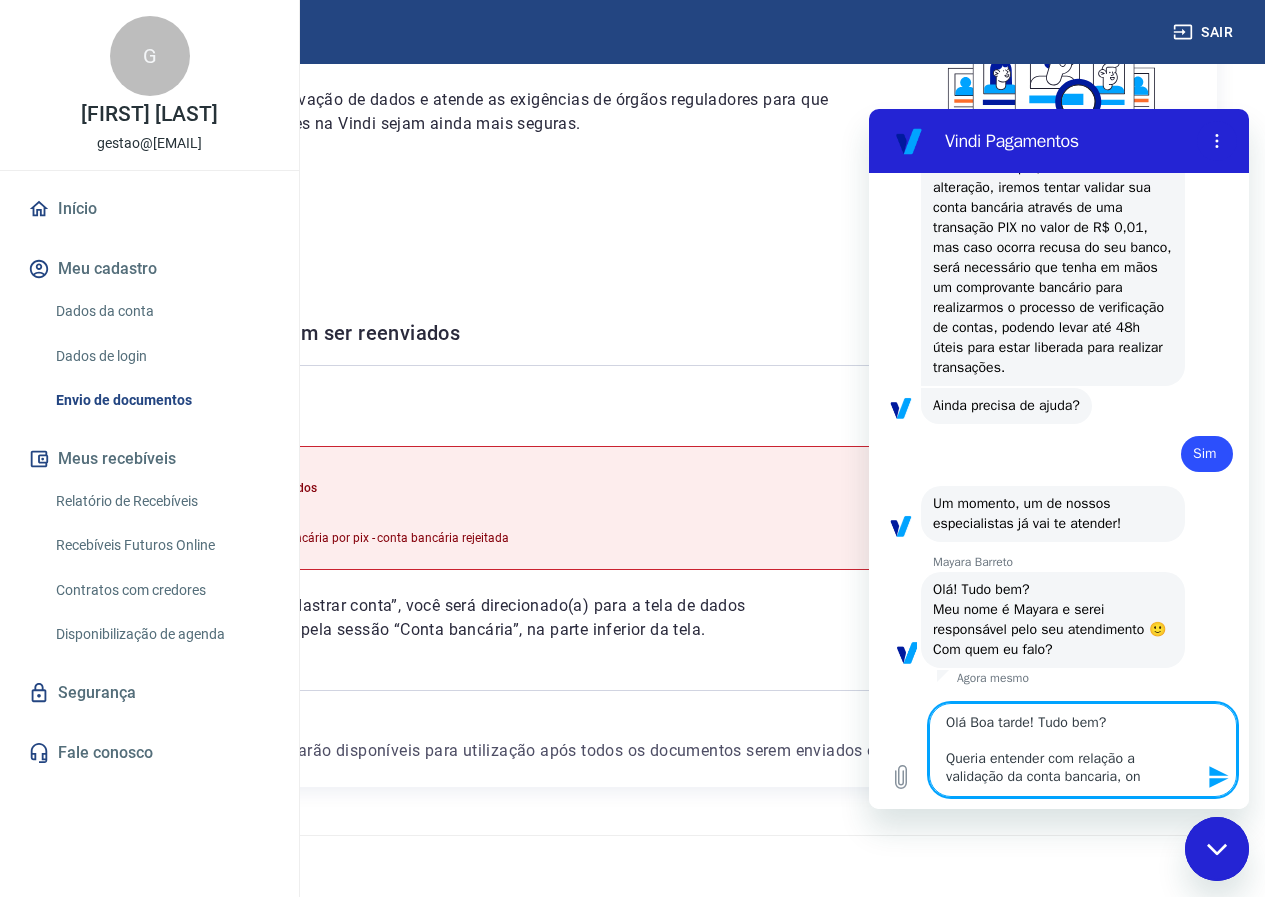 type on "Olá Boa tarde! Tudo bem?
Queria entender com relação a validação da conta bancaria, ont" 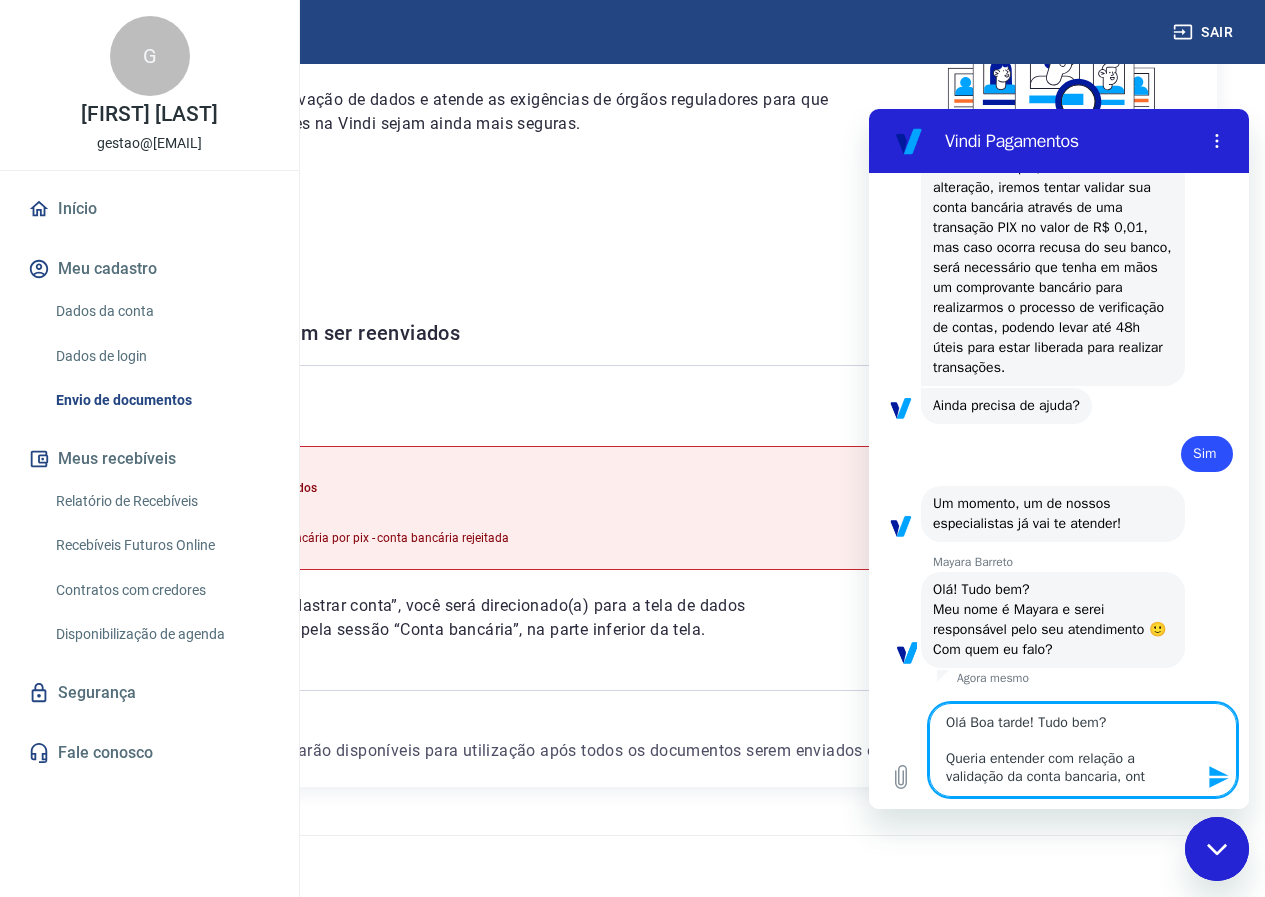 type on "Olá Boa tarde! Tudo bem?
Queria entender com relação a validação da conta bancaria, onte" 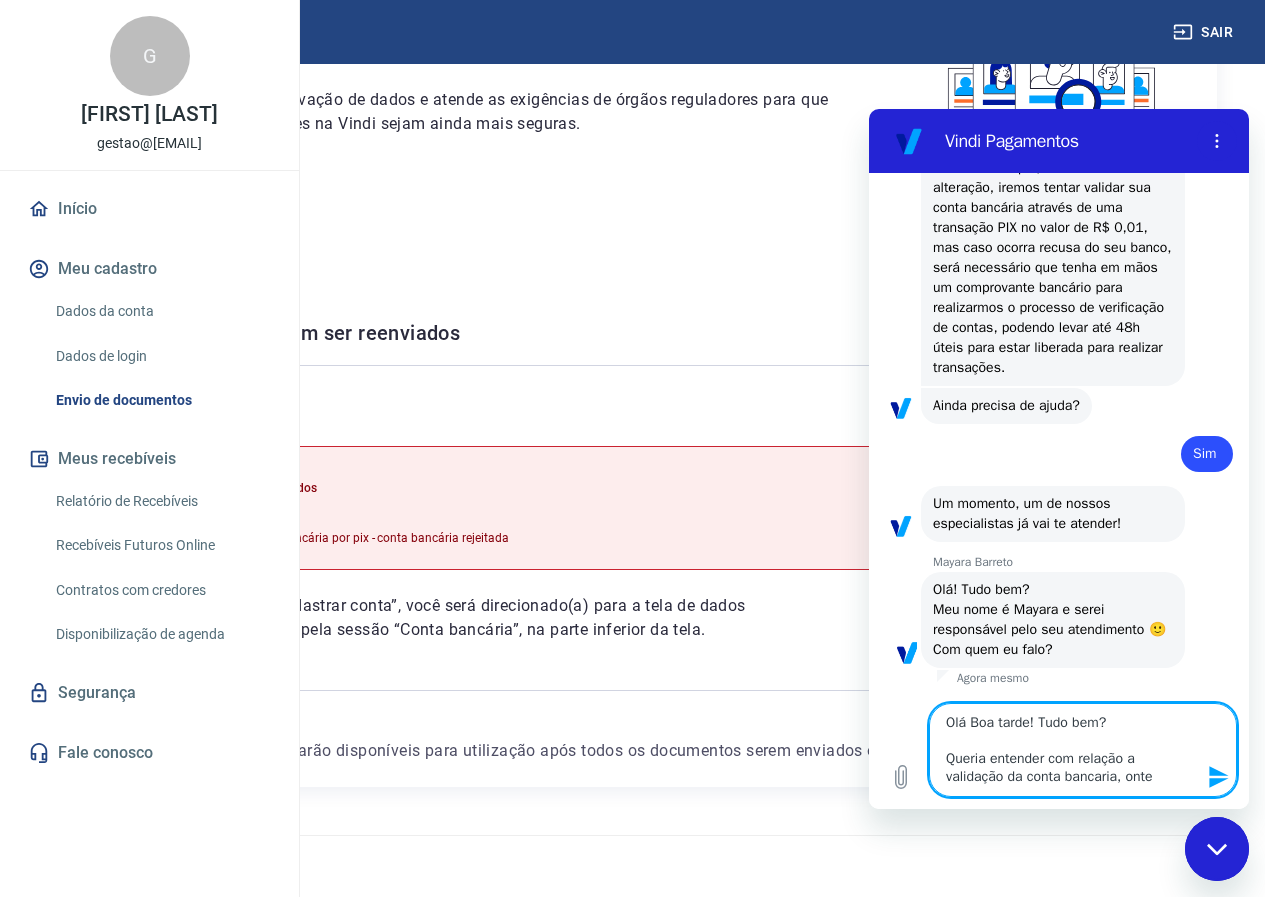 type on "Olá Boa tarde! Tudo bem?
Queria entender com relação a validação da conta bancaria, ontem" 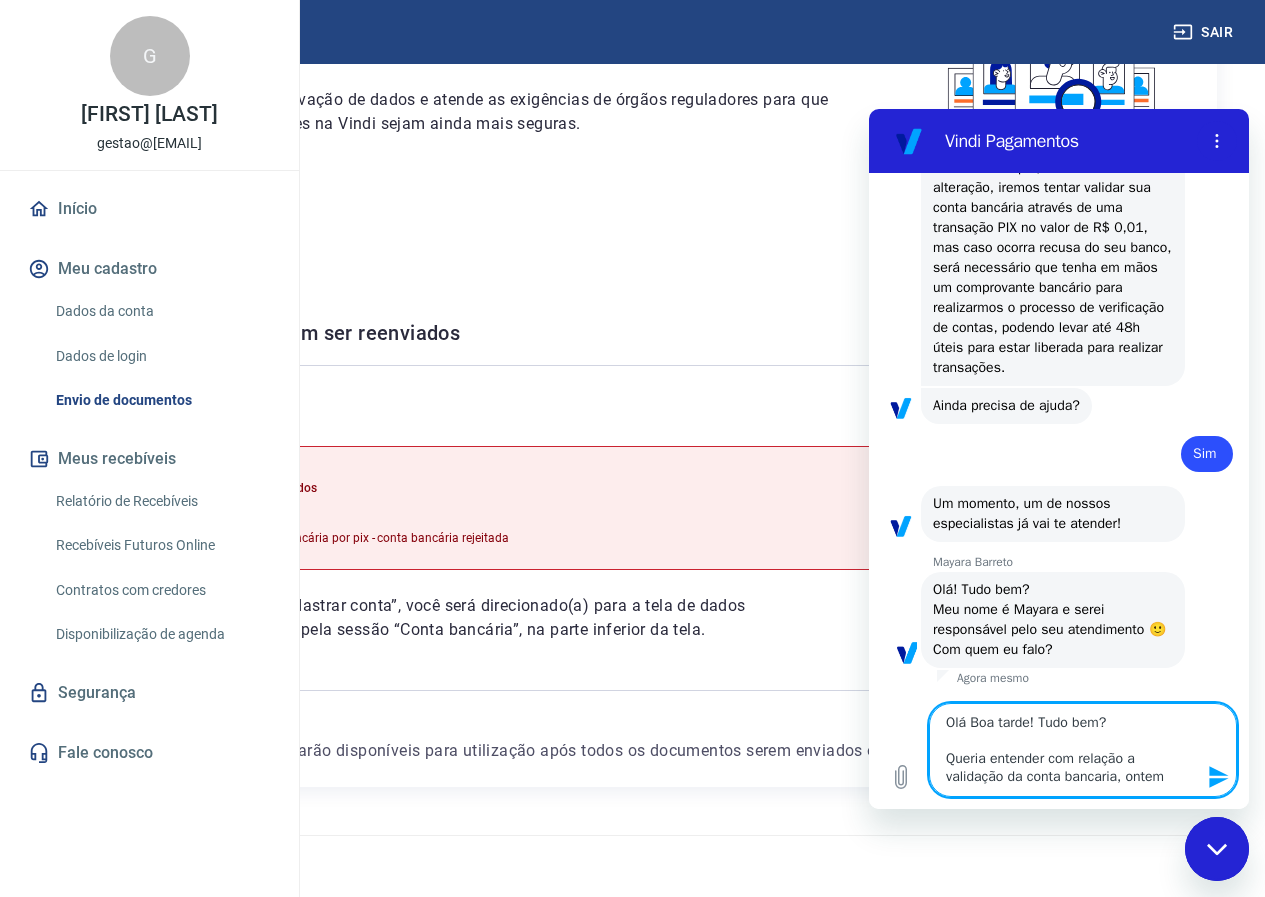 type on "Olá Boa tarde! Tudo bem?
Queria entender com relação a validação da conta bancaria, ontem" 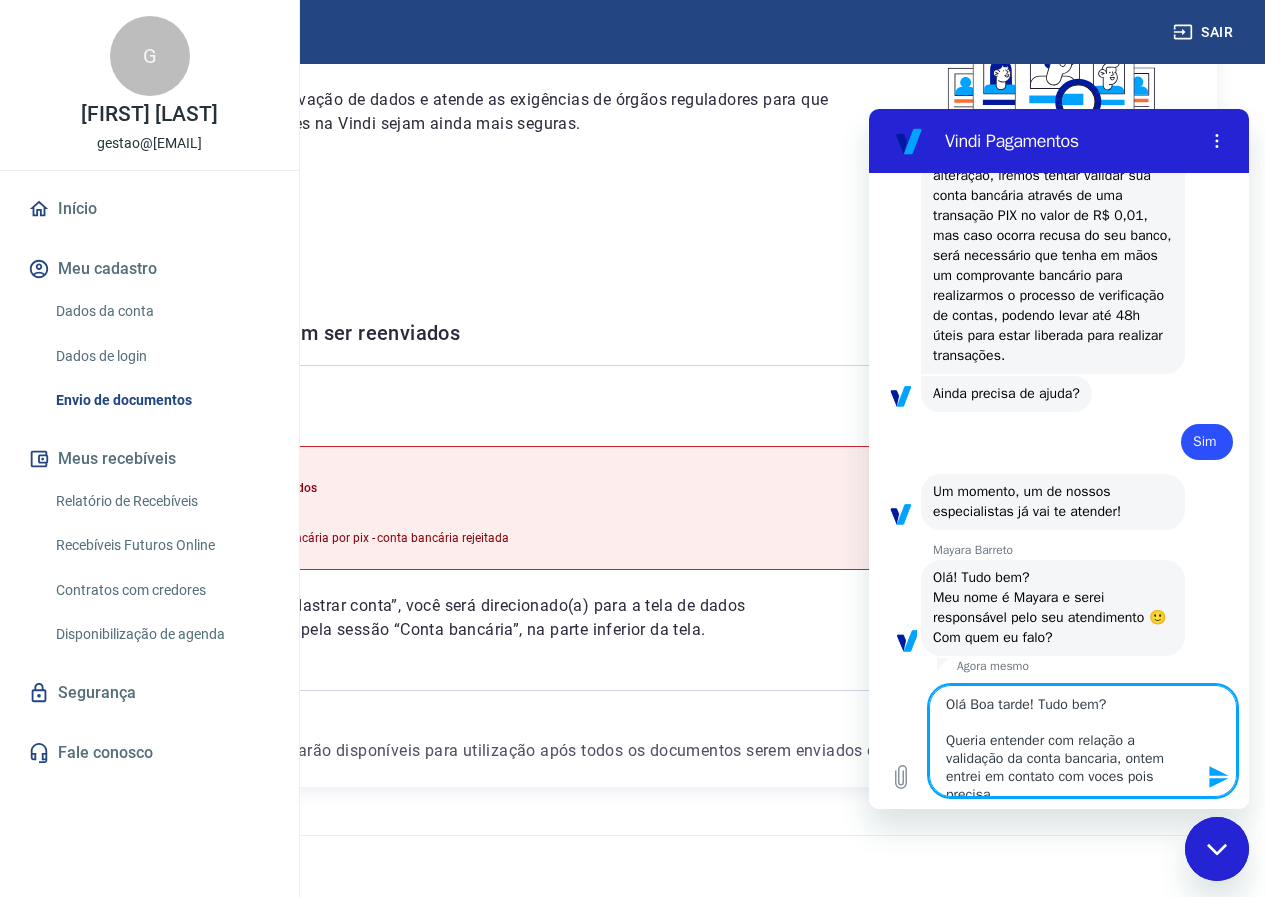 scroll, scrollTop: 8, scrollLeft: 0, axis: vertical 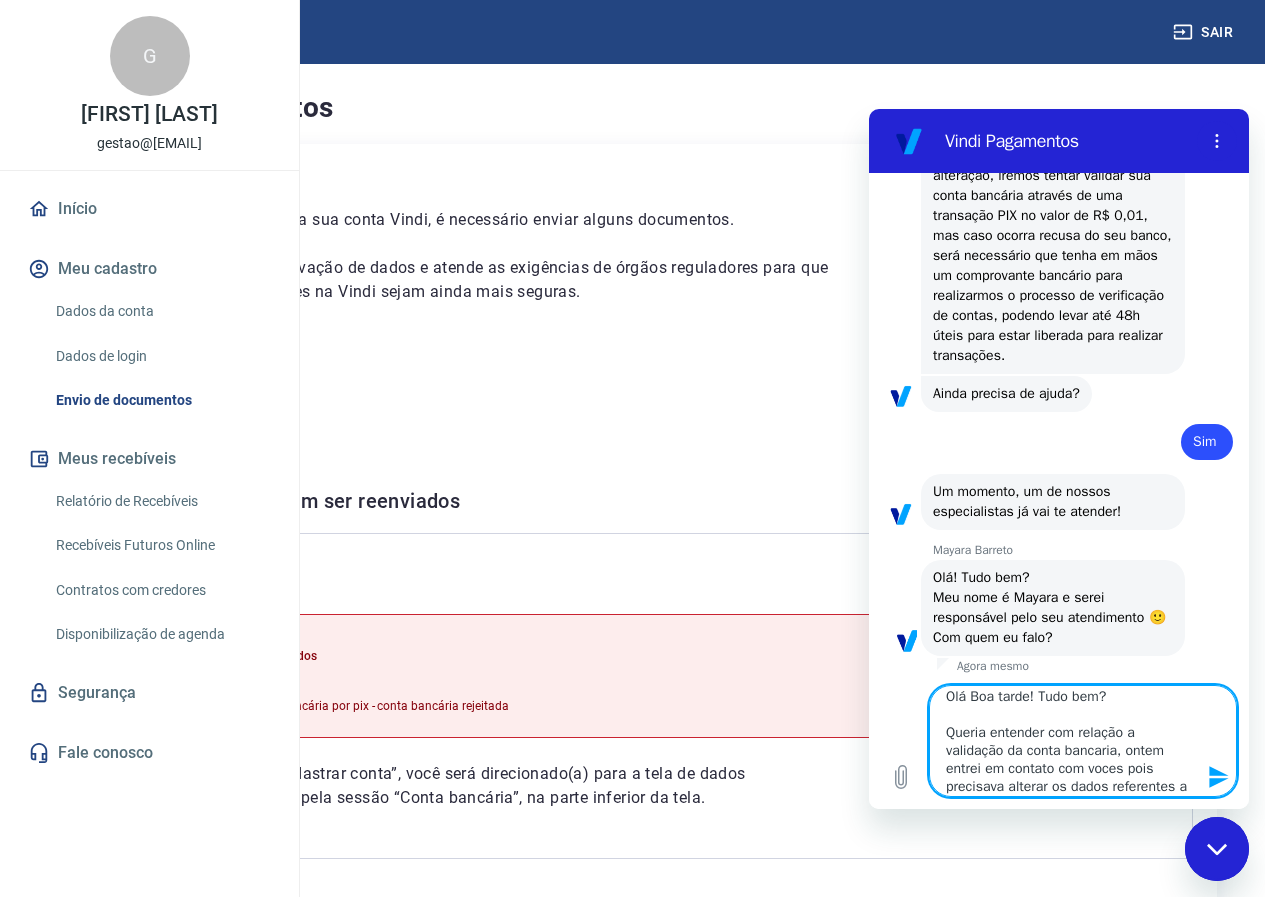 click on "Dados da conta" at bounding box center [161, 311] 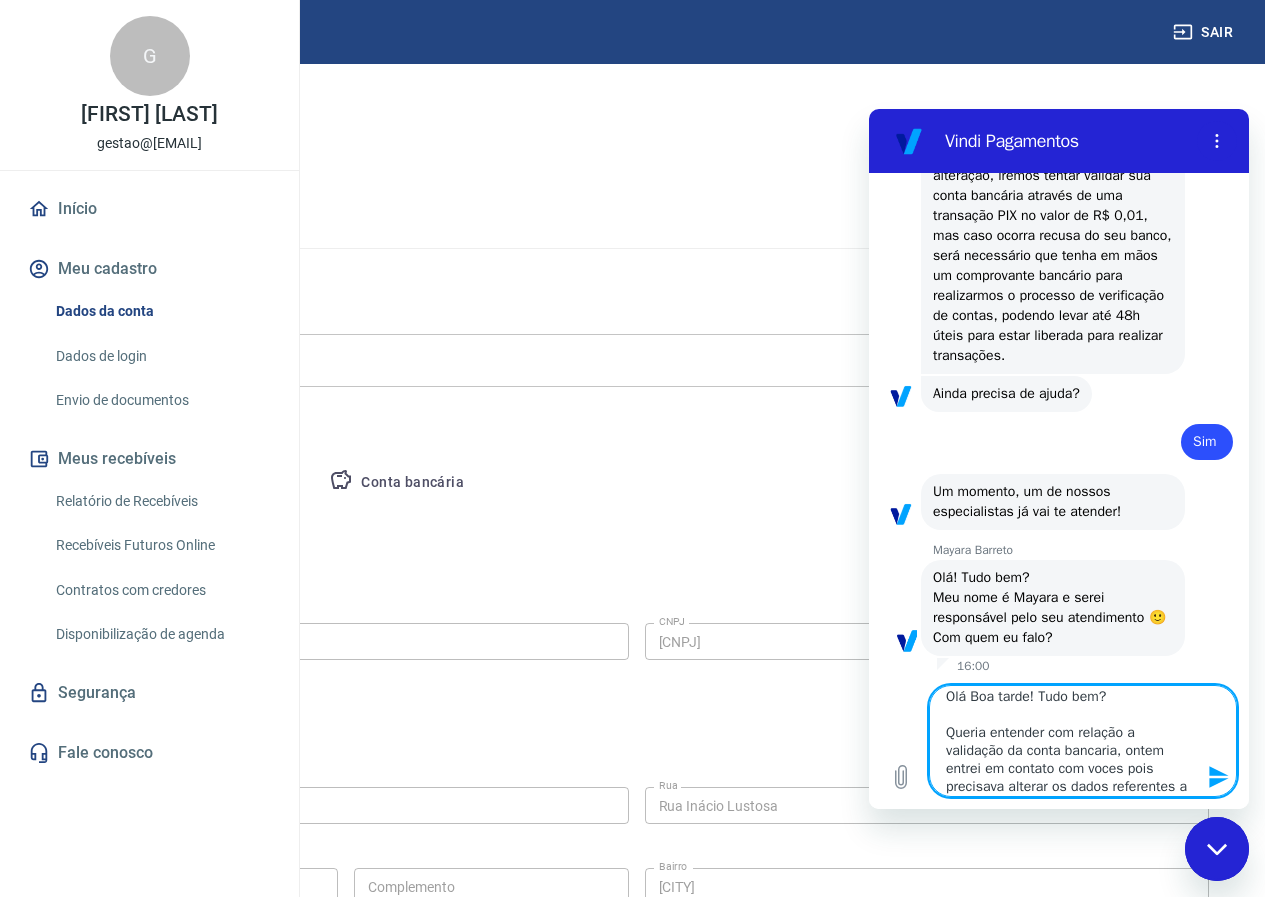 click on "Olá Boa tarde! Tudo bem?
Queria entender com relação a validação da conta bancaria, ontem entrei em contato com voces pois precisava alterar os dados referentes a" at bounding box center (1083, 741) 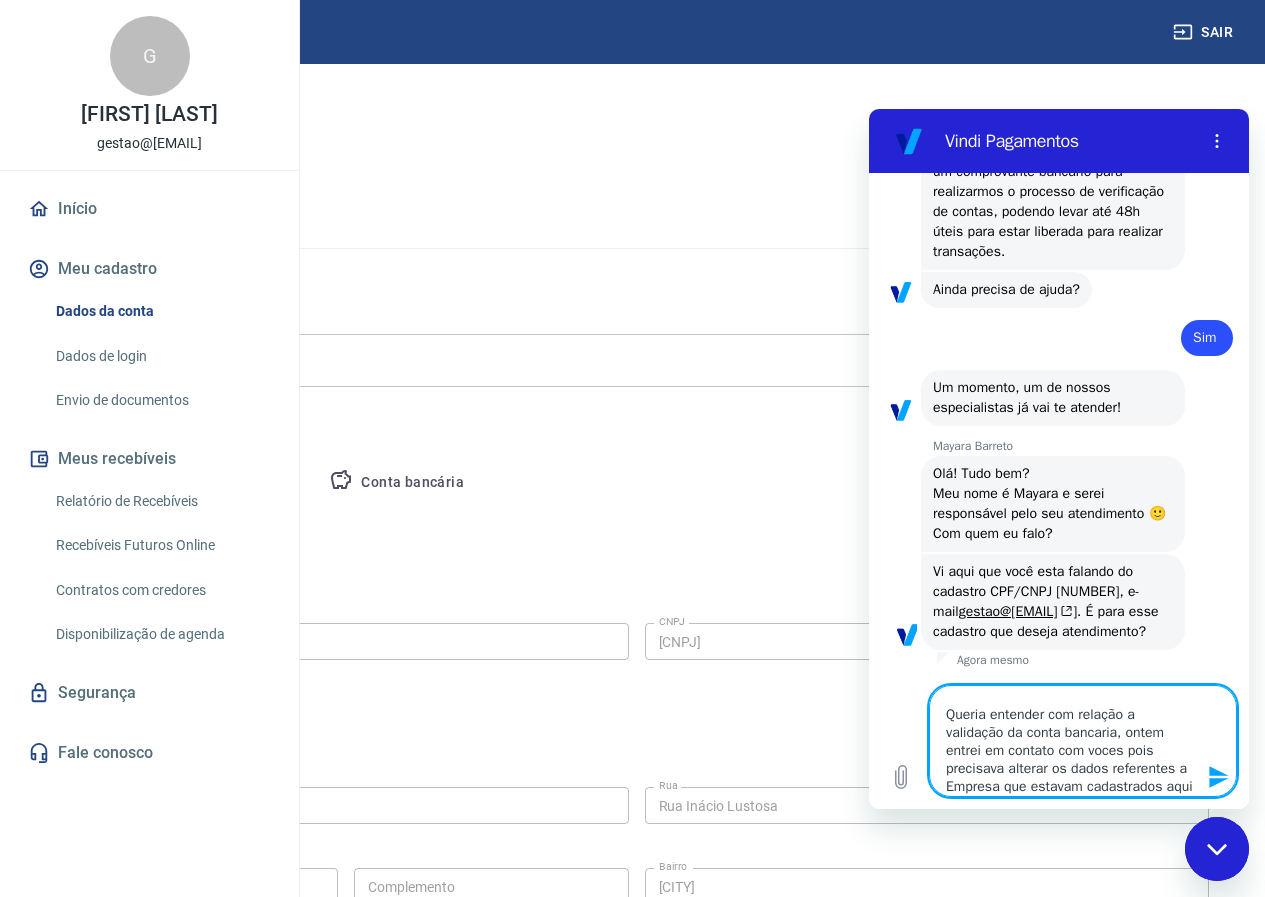 scroll, scrollTop: 2475, scrollLeft: 0, axis: vertical 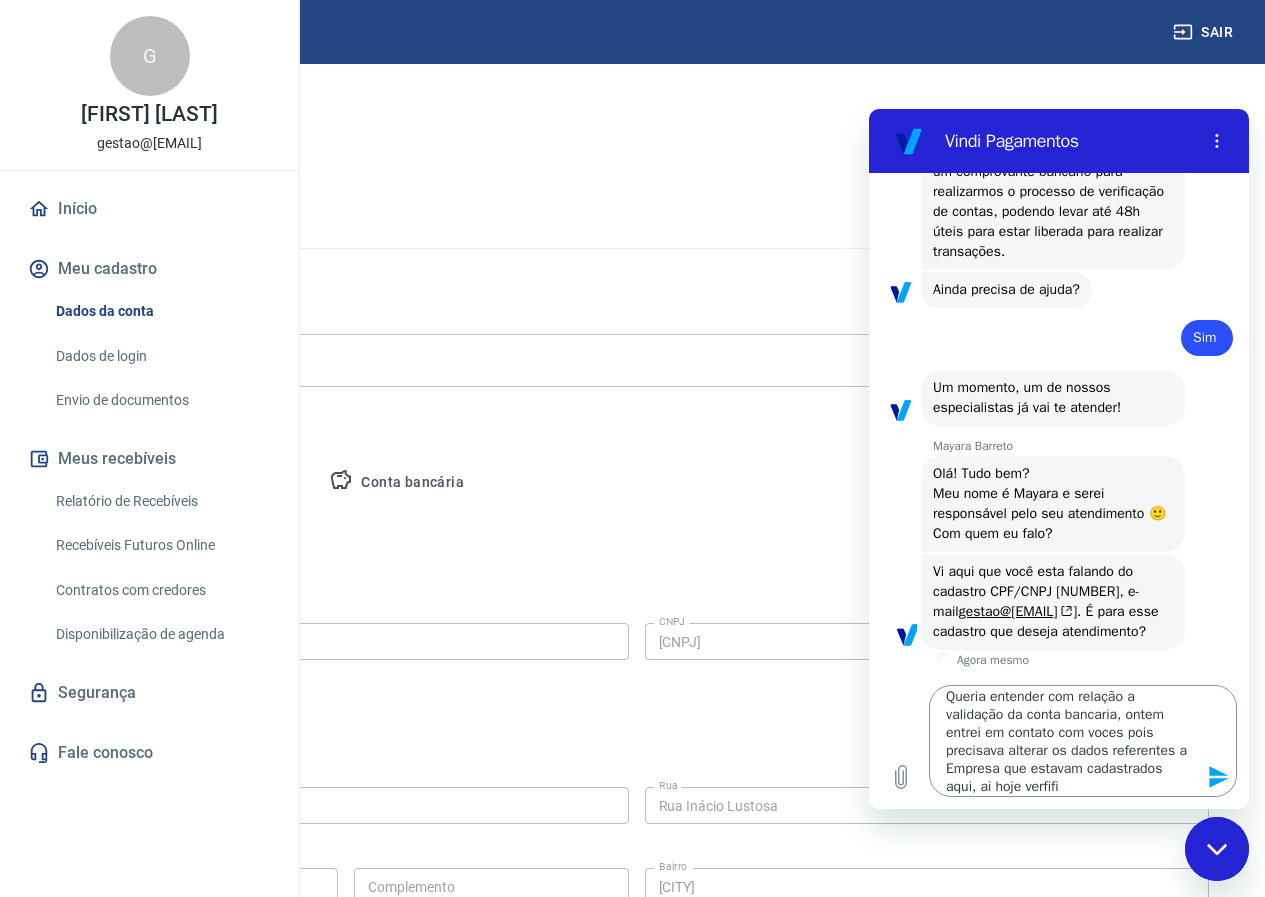 click on "Olá Boa tarde! Tudo bem?
Queria entender com relação a validação da conta bancaria, ontem entrei em contato com voces pois precisava alterar os dados referentes a Empresa que estavam cadastrados aqui, ai hoje verfifi" at bounding box center [1083, 741] 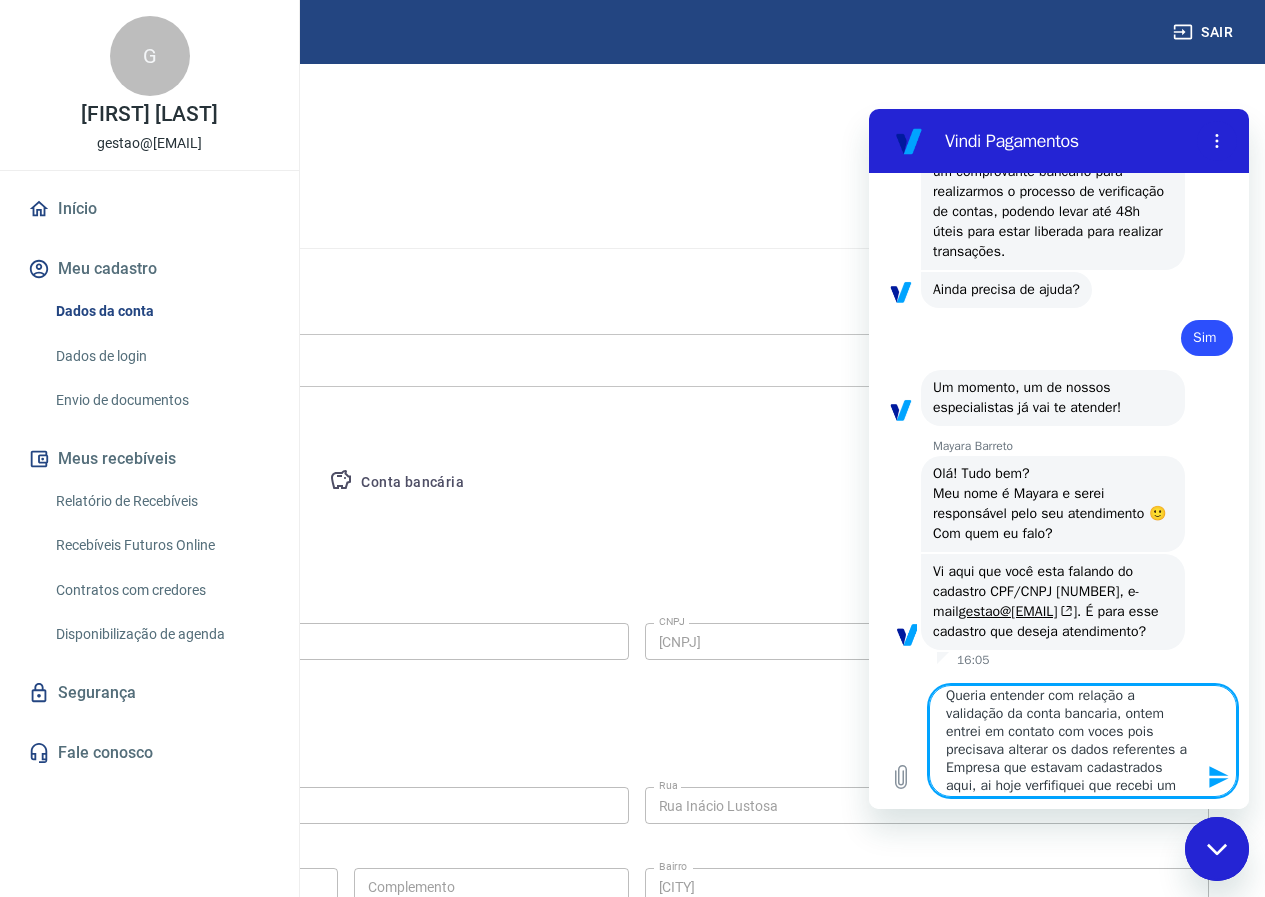 scroll, scrollTop: 100, scrollLeft: 0, axis: vertical 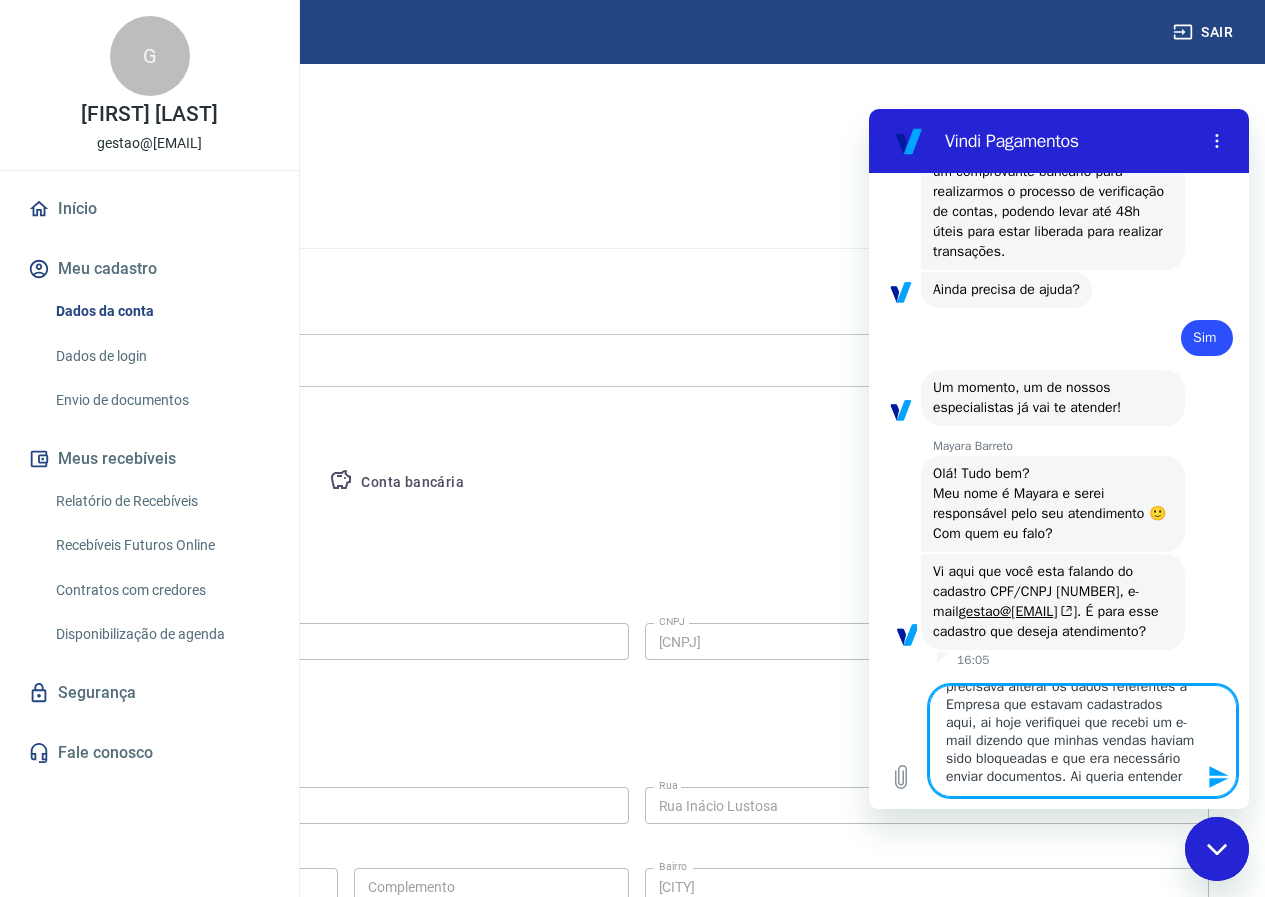 click on "Olá Boa tarde! Tudo bem?
Queria entender com relação a validação da conta bancaria, ontem entrei em contato com vocês pois precisava alterar os dados referentes a Empresa que estavam cadastrados aqui, ai hoje verifiquei que recebi um e-mail dizendo que minhas vendas haviam sido bloqueadas e que era necessário enviar documentos. Ai queria entender" at bounding box center [1083, 741] 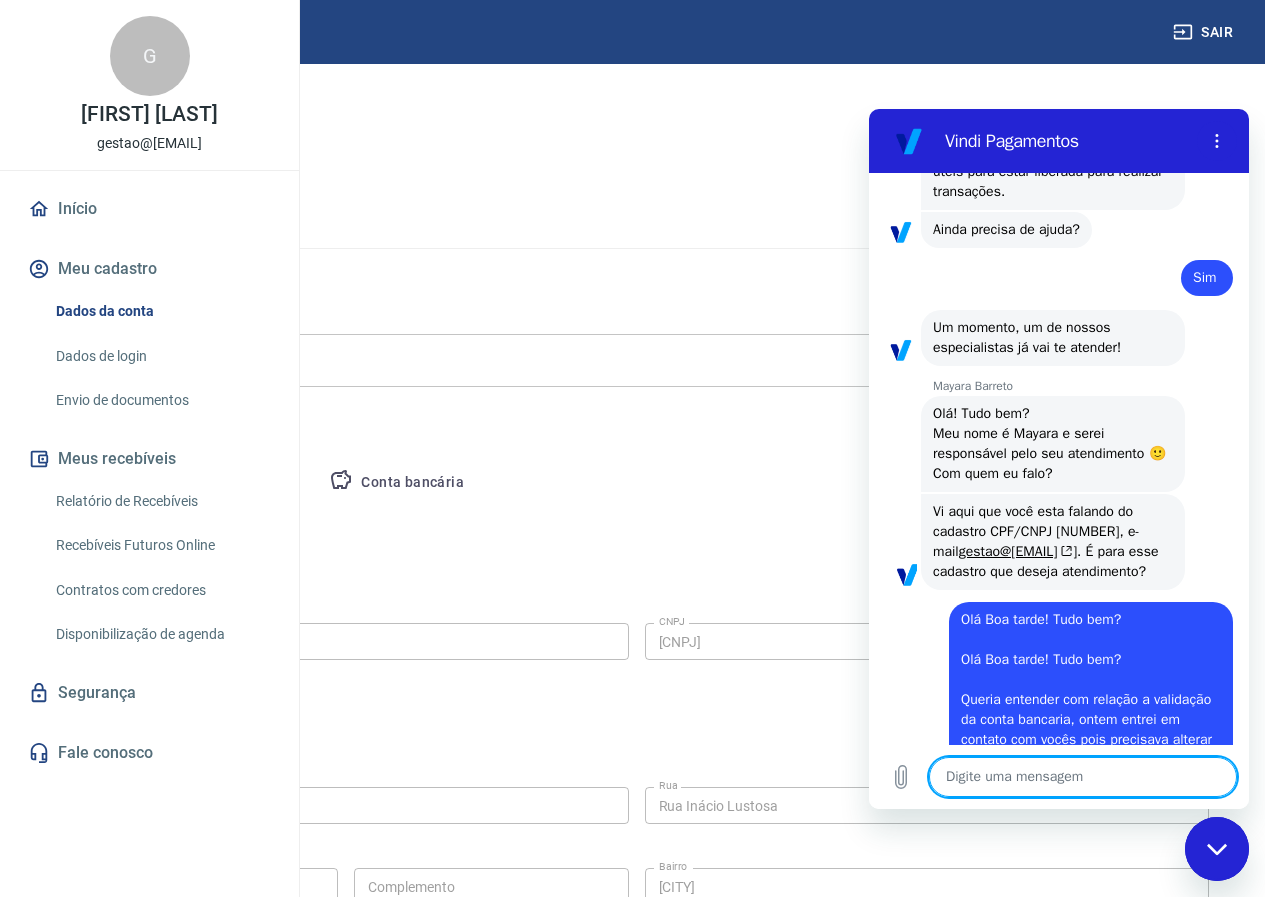 scroll, scrollTop: 0, scrollLeft: 0, axis: both 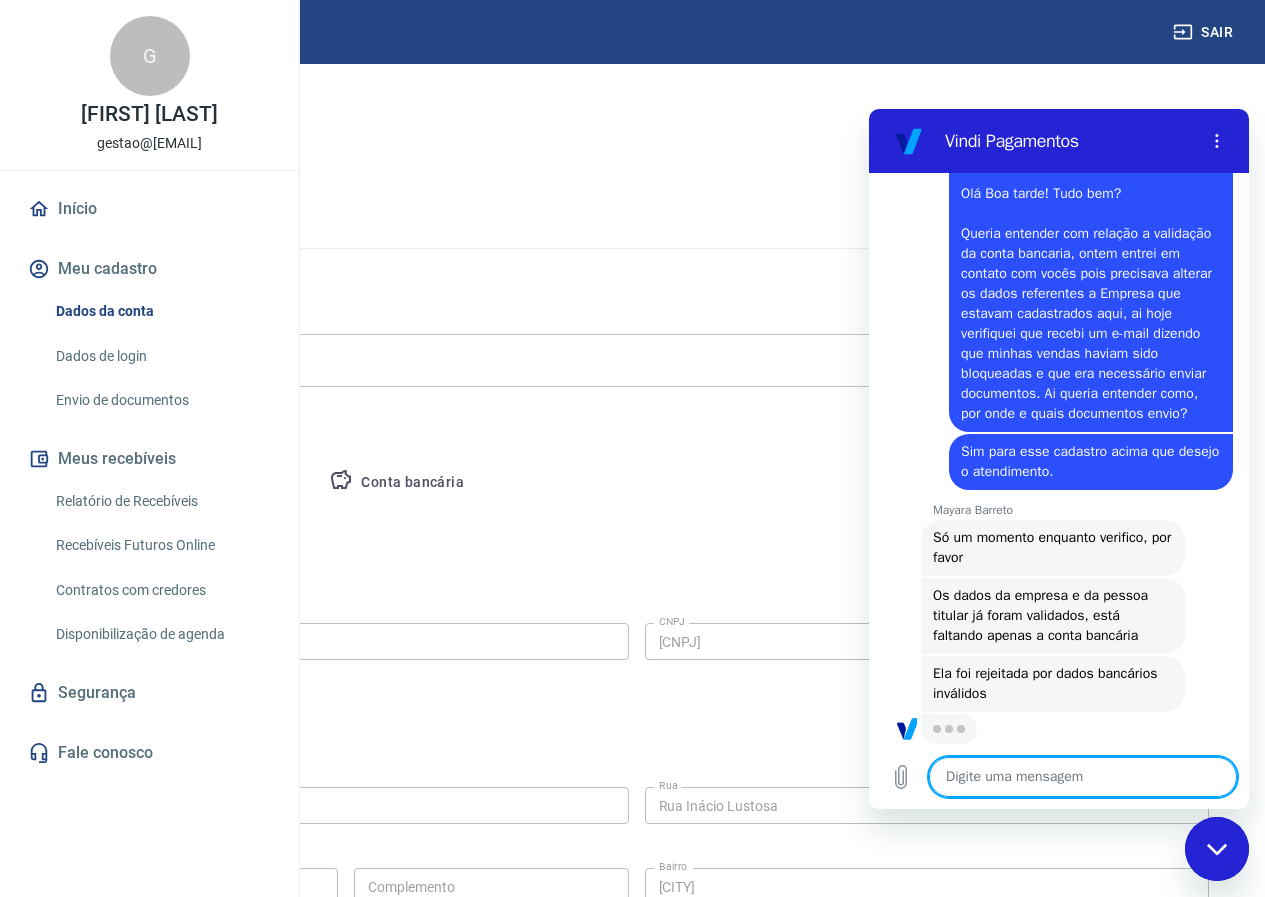 click on "Conta bancária" at bounding box center [396, 483] 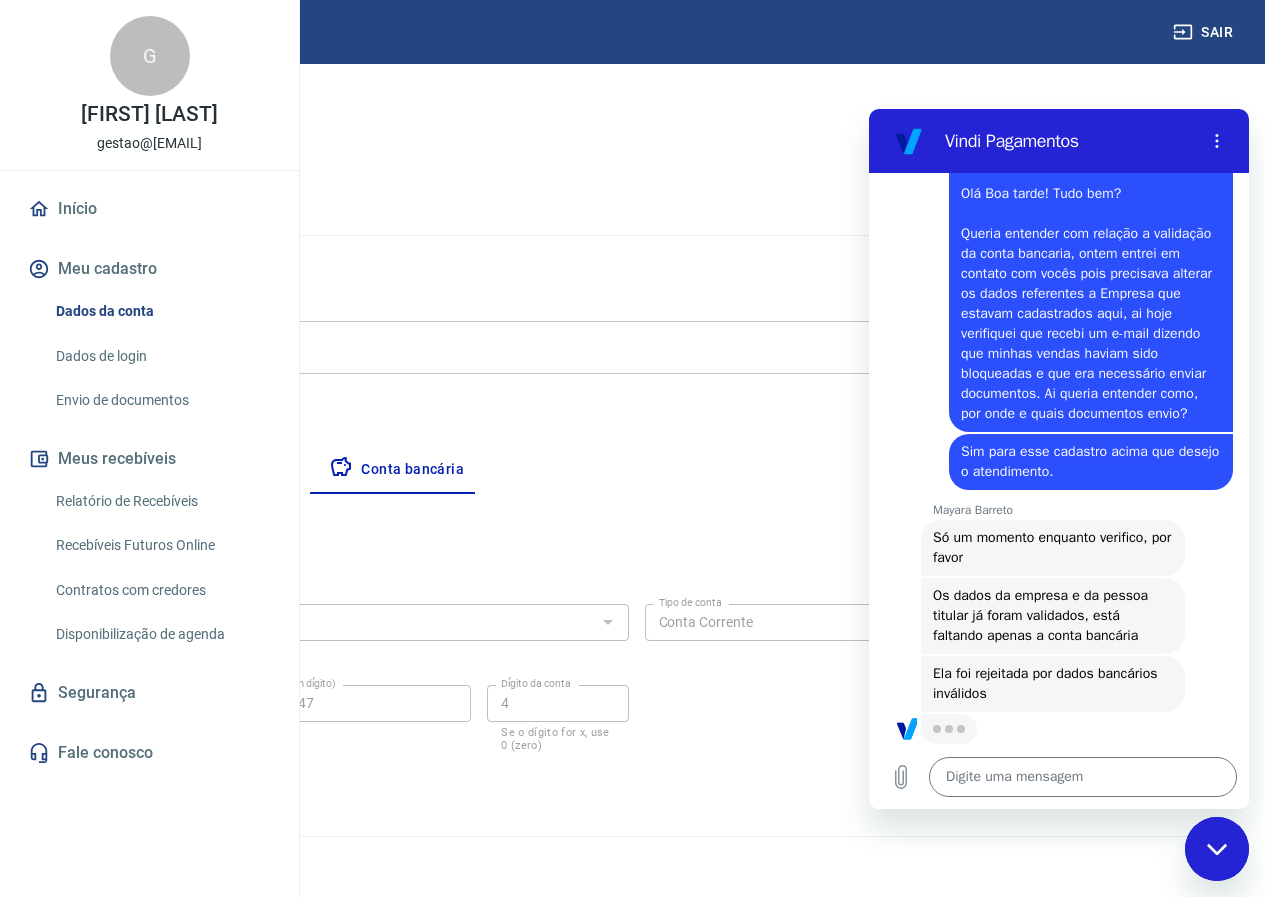 scroll, scrollTop: 14, scrollLeft: 0, axis: vertical 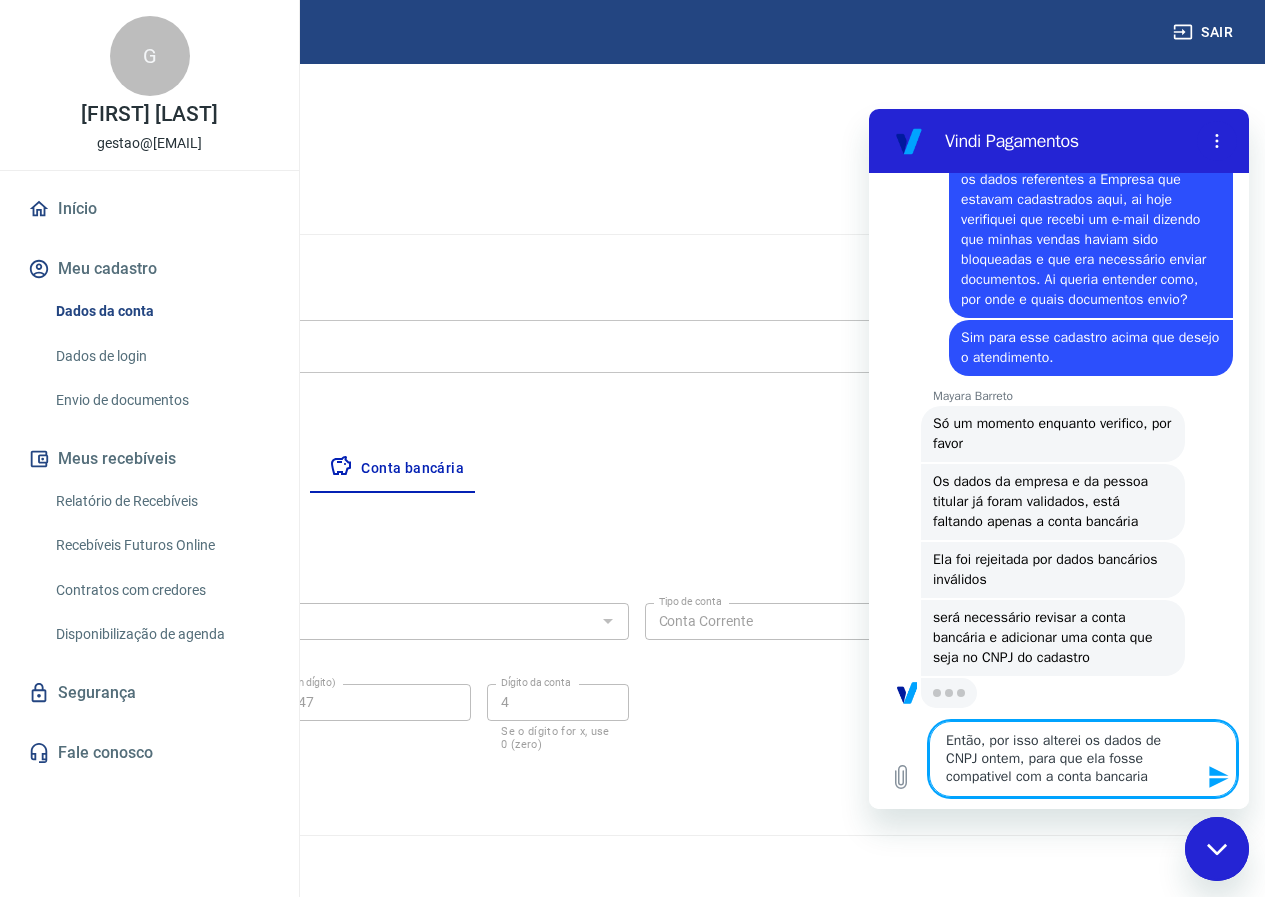 drag, startPoint x: 1130, startPoint y: 747, endPoint x: 1133, endPoint y: 759, distance: 12.369317 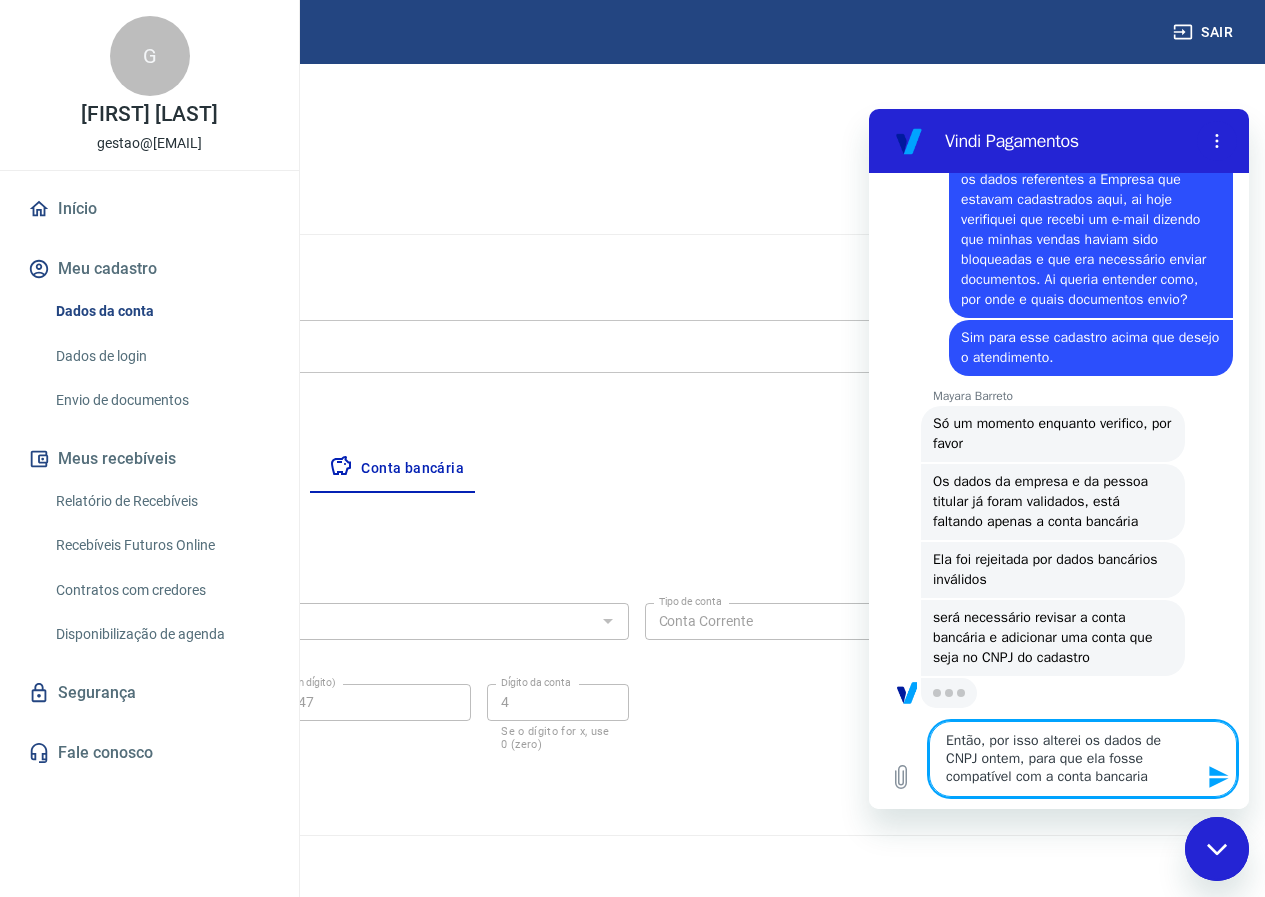 click on "Então, por isso alterei os dados de CNPJ ontem, para que ela fosse compatível com a conta bancaria" at bounding box center [1083, 759] 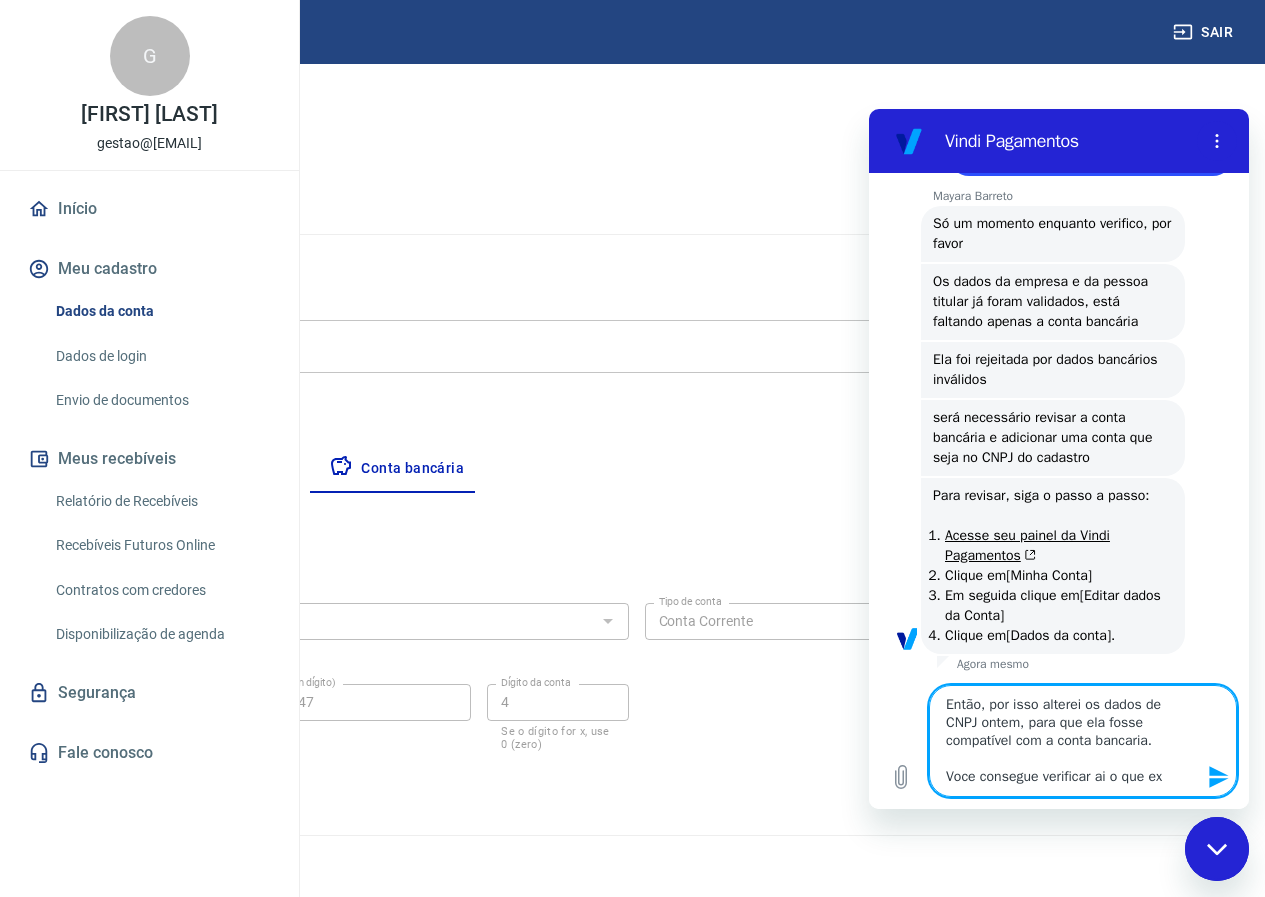 scroll, scrollTop: 3299, scrollLeft: 0, axis: vertical 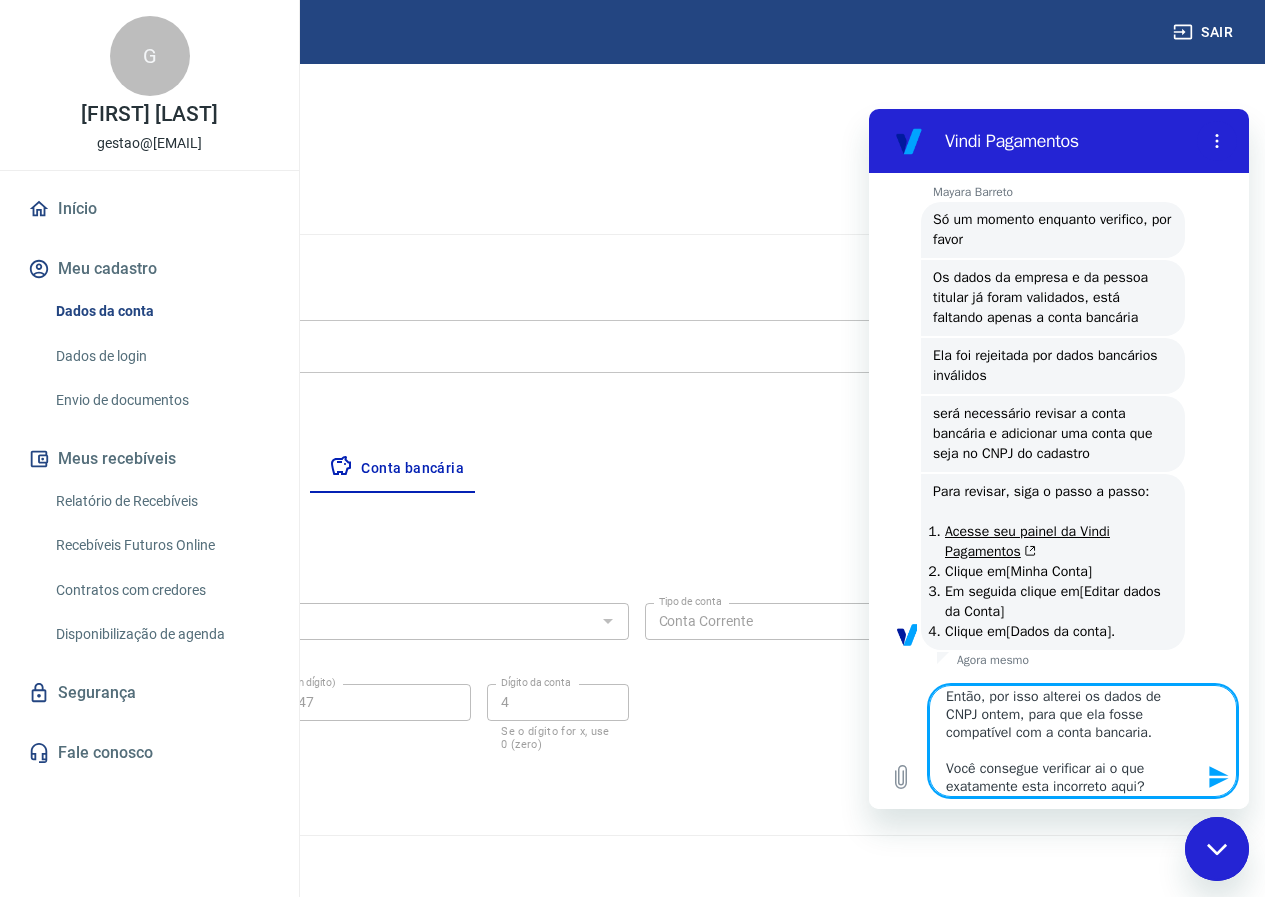 click on "Então, por isso alterei os dados de CNPJ ontem, para que ela fosse compatível com a conta bancaria.
Você consegue verificar ai o que exatamente esta incorreto aqui?" at bounding box center [1083, 741] 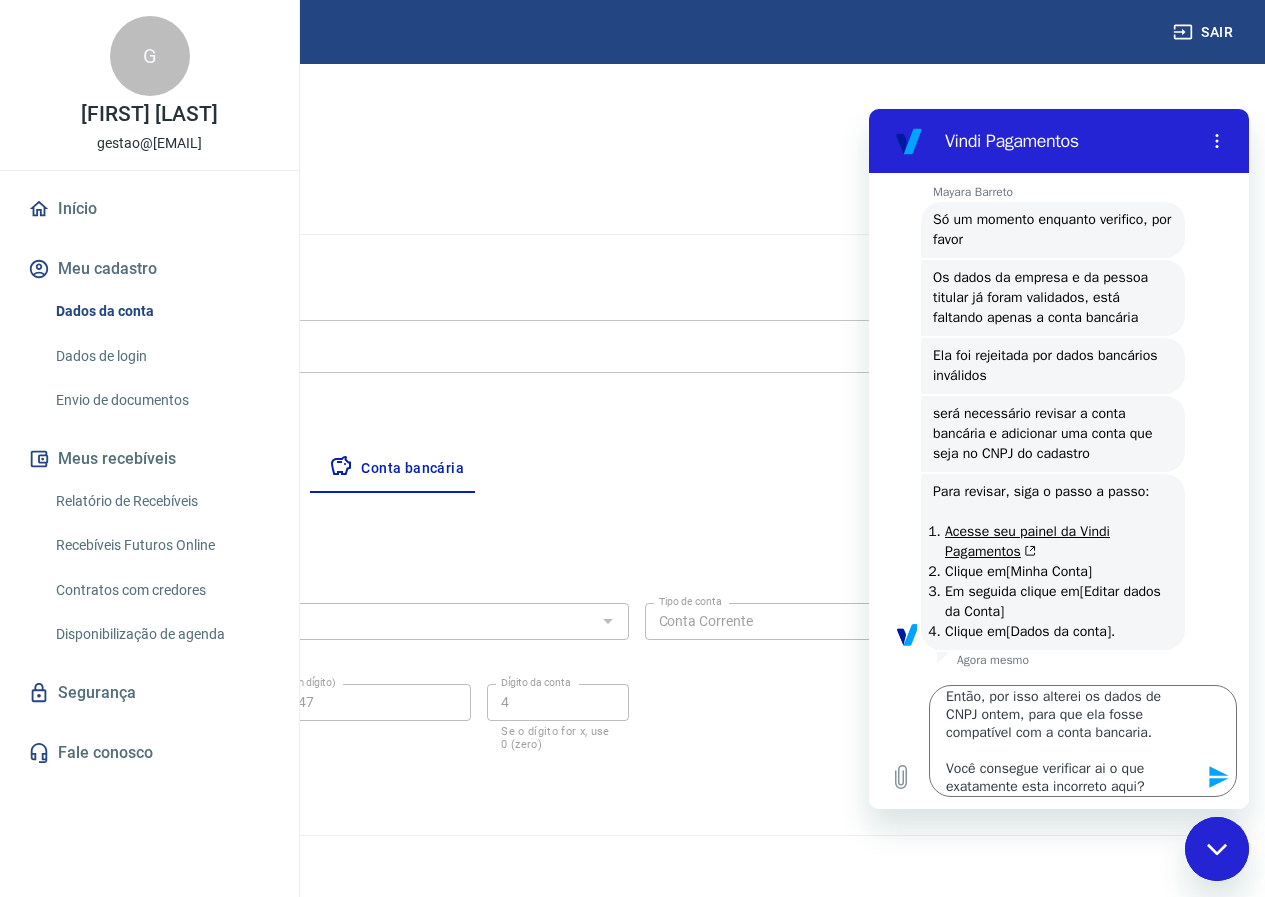 click 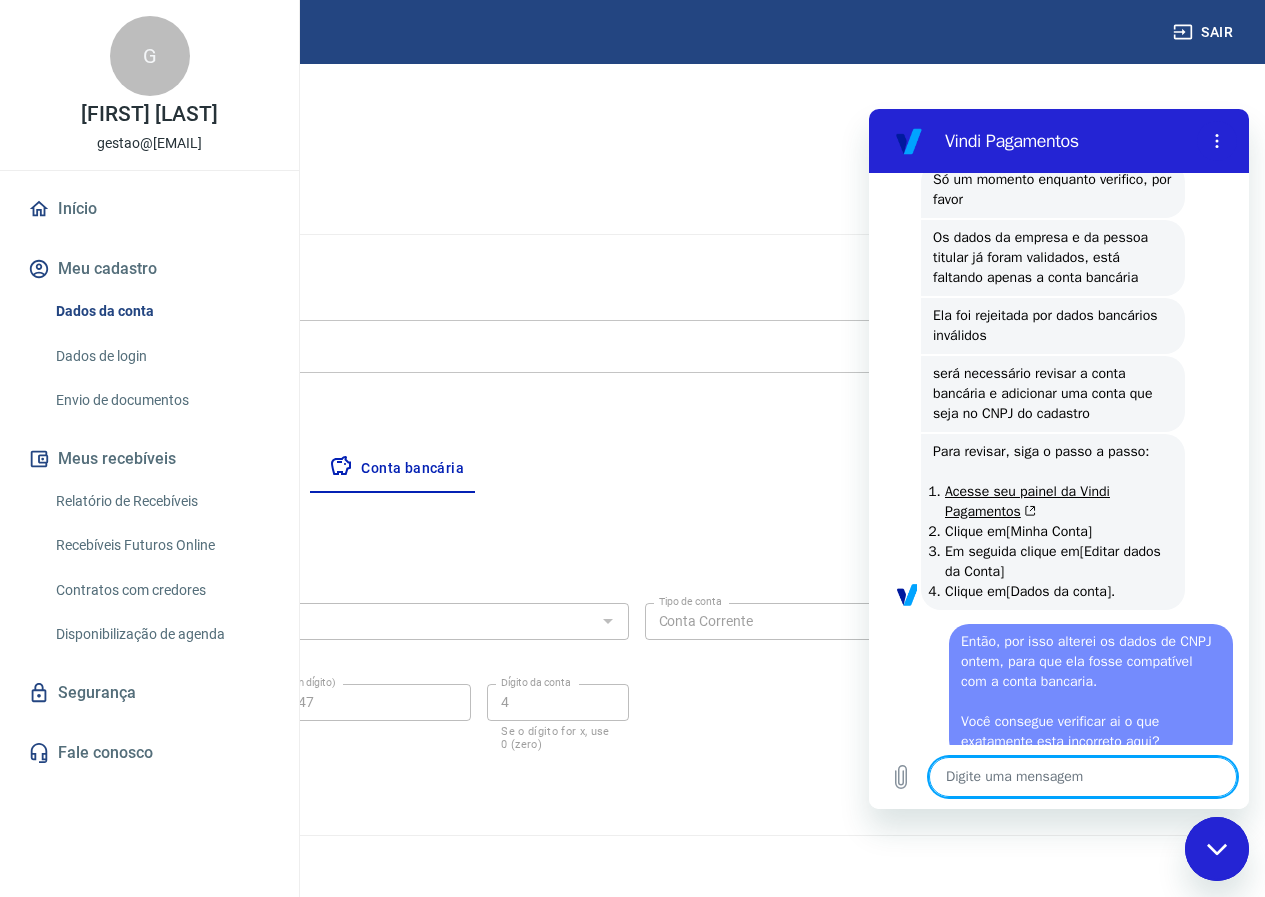 scroll, scrollTop: 0, scrollLeft: 0, axis: both 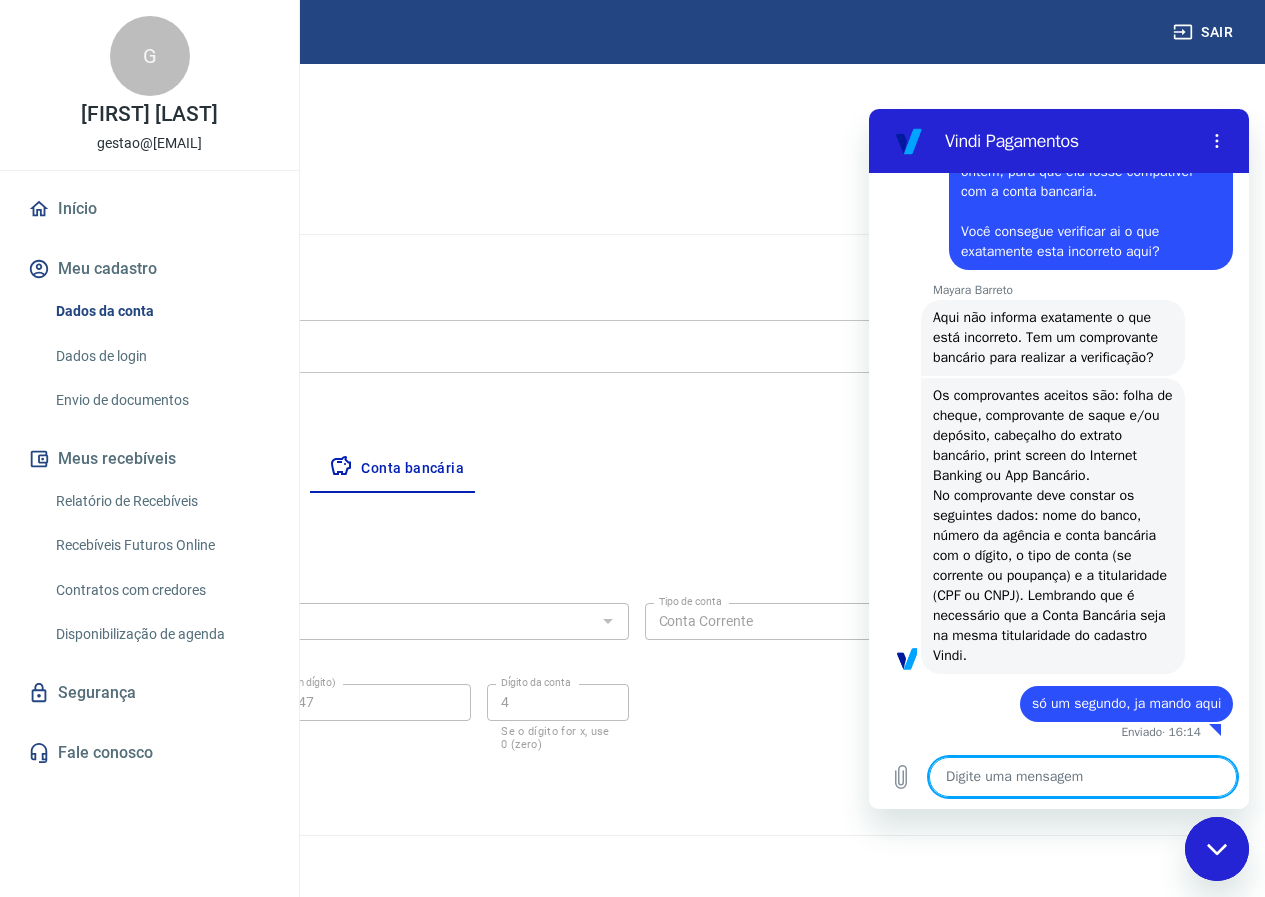 click at bounding box center [1083, 777] 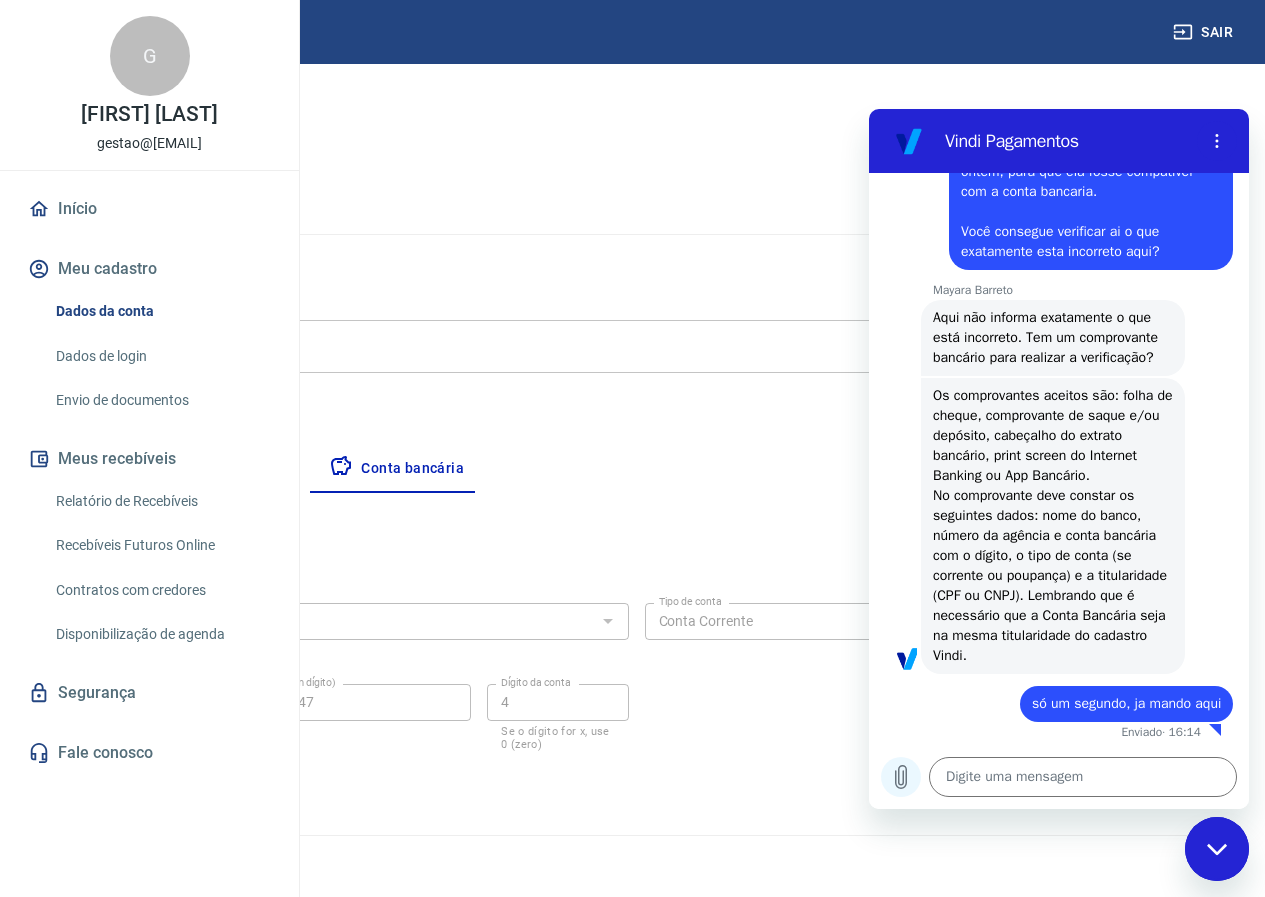 click 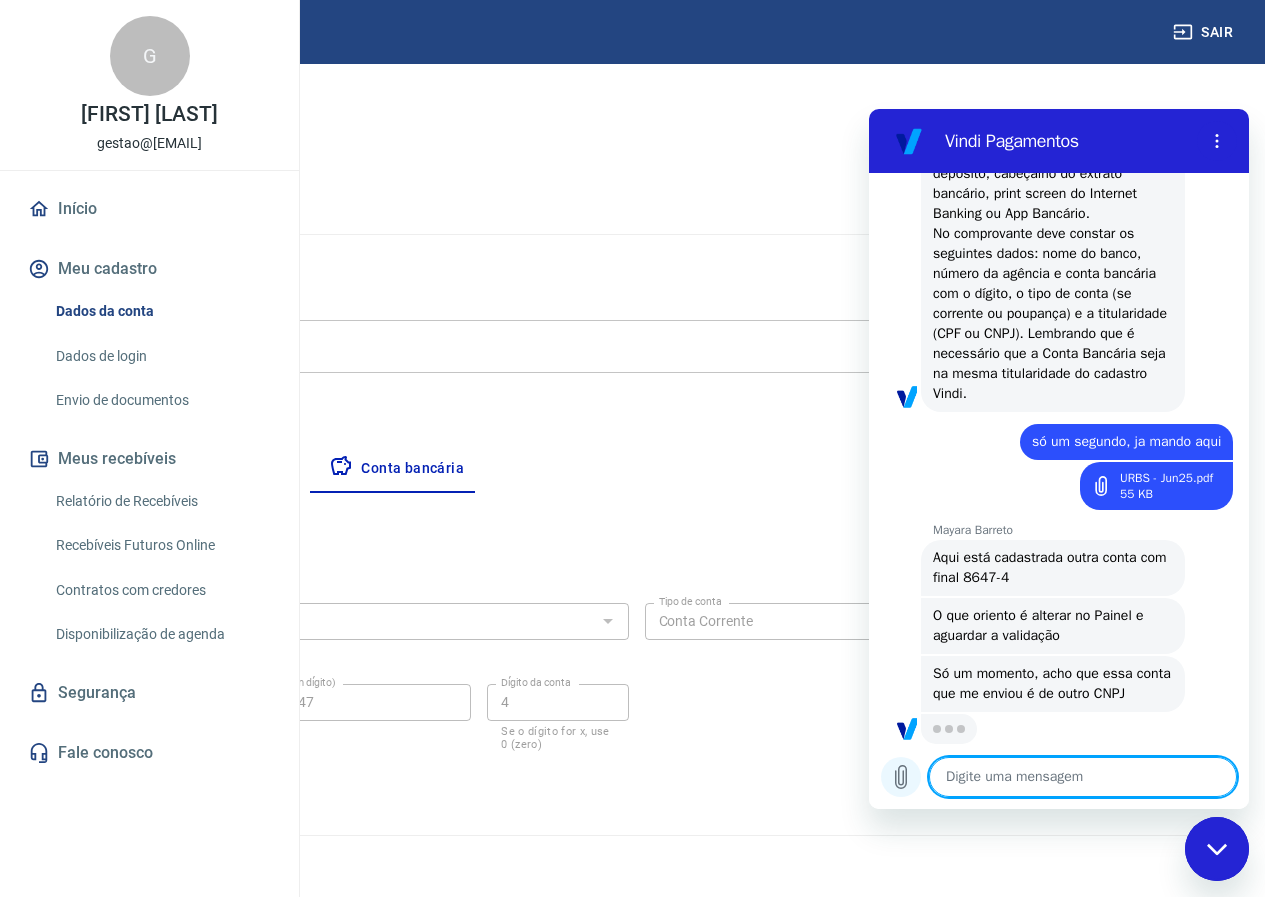 scroll, scrollTop: 4129, scrollLeft: 0, axis: vertical 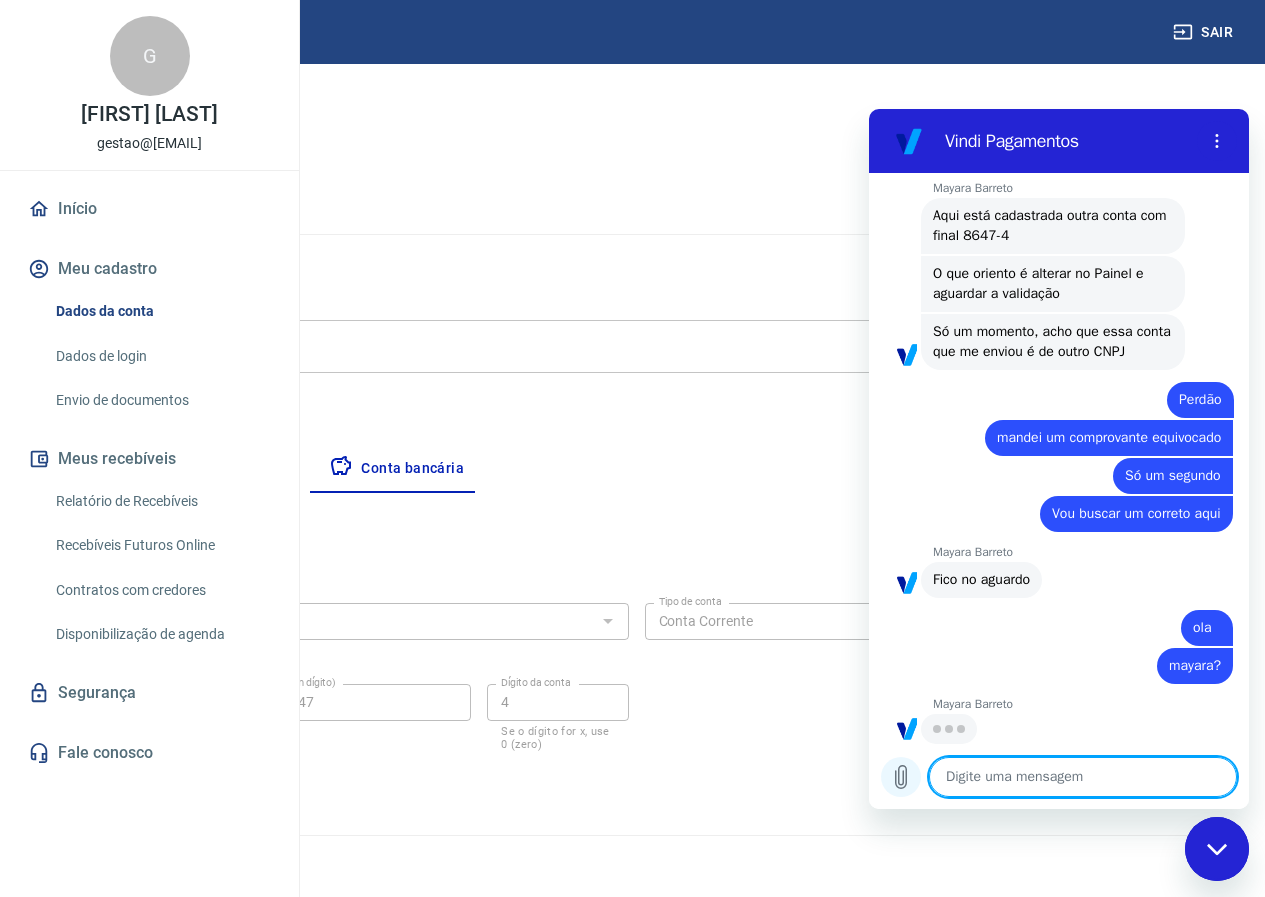 click 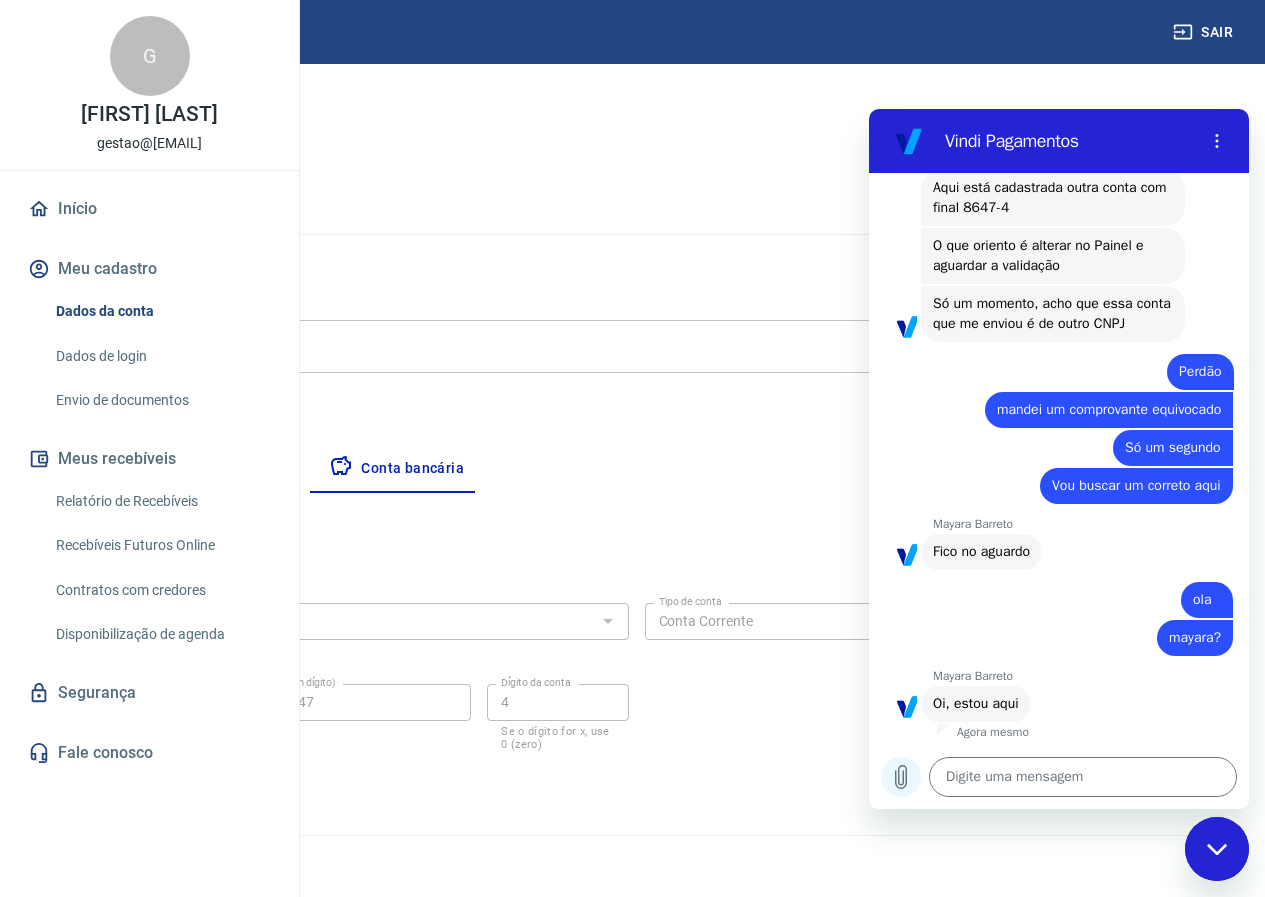 scroll, scrollTop: 4499, scrollLeft: 0, axis: vertical 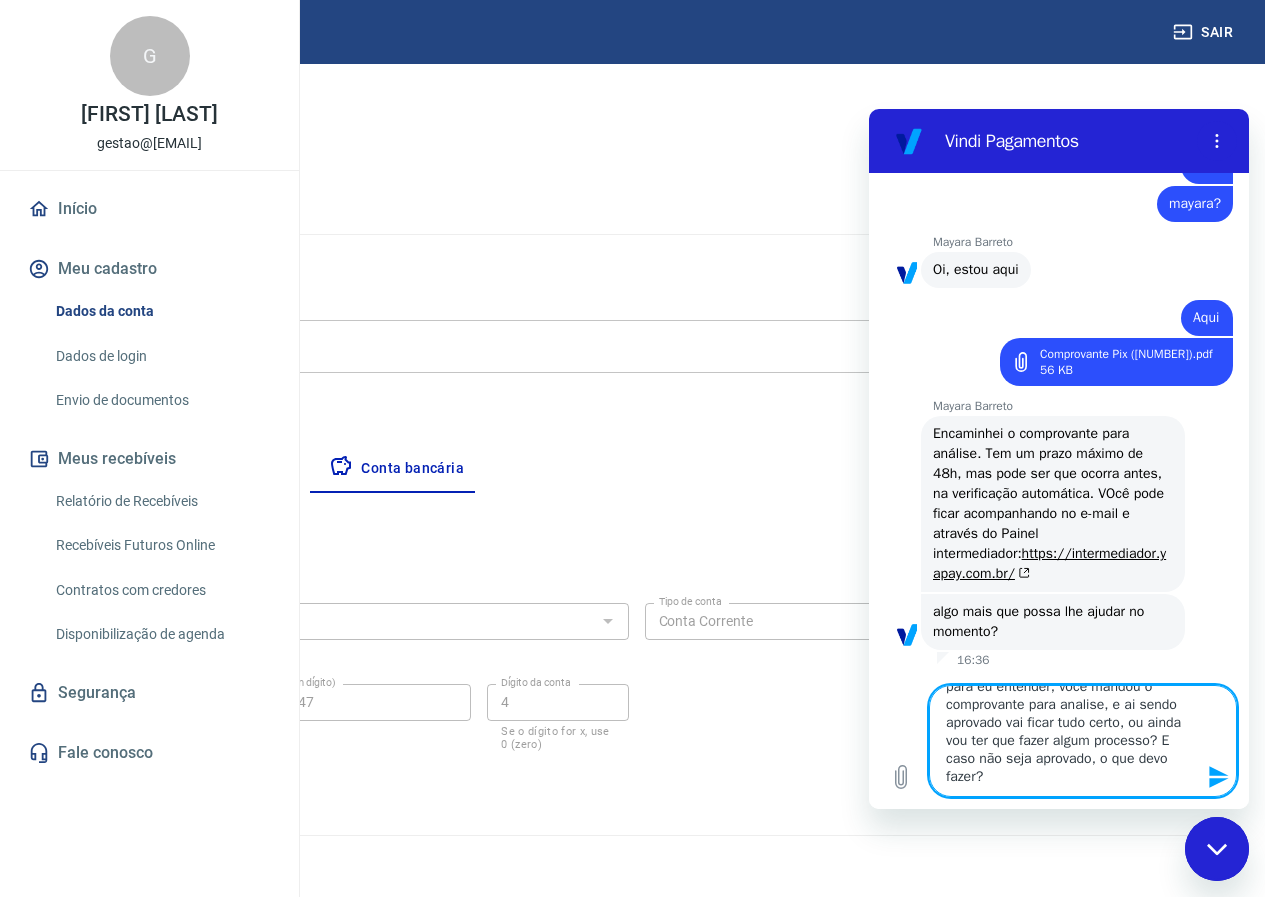 click on "No momento seria só isso... Mas só para eu entender, você mandou o comprovante para analise, e ai sendo aprovado vai ficar tudo certo, ou ainda vou ter que fazer algum processo? E caso não seja aprovado, o que devo fazer?" at bounding box center (1083, 741) 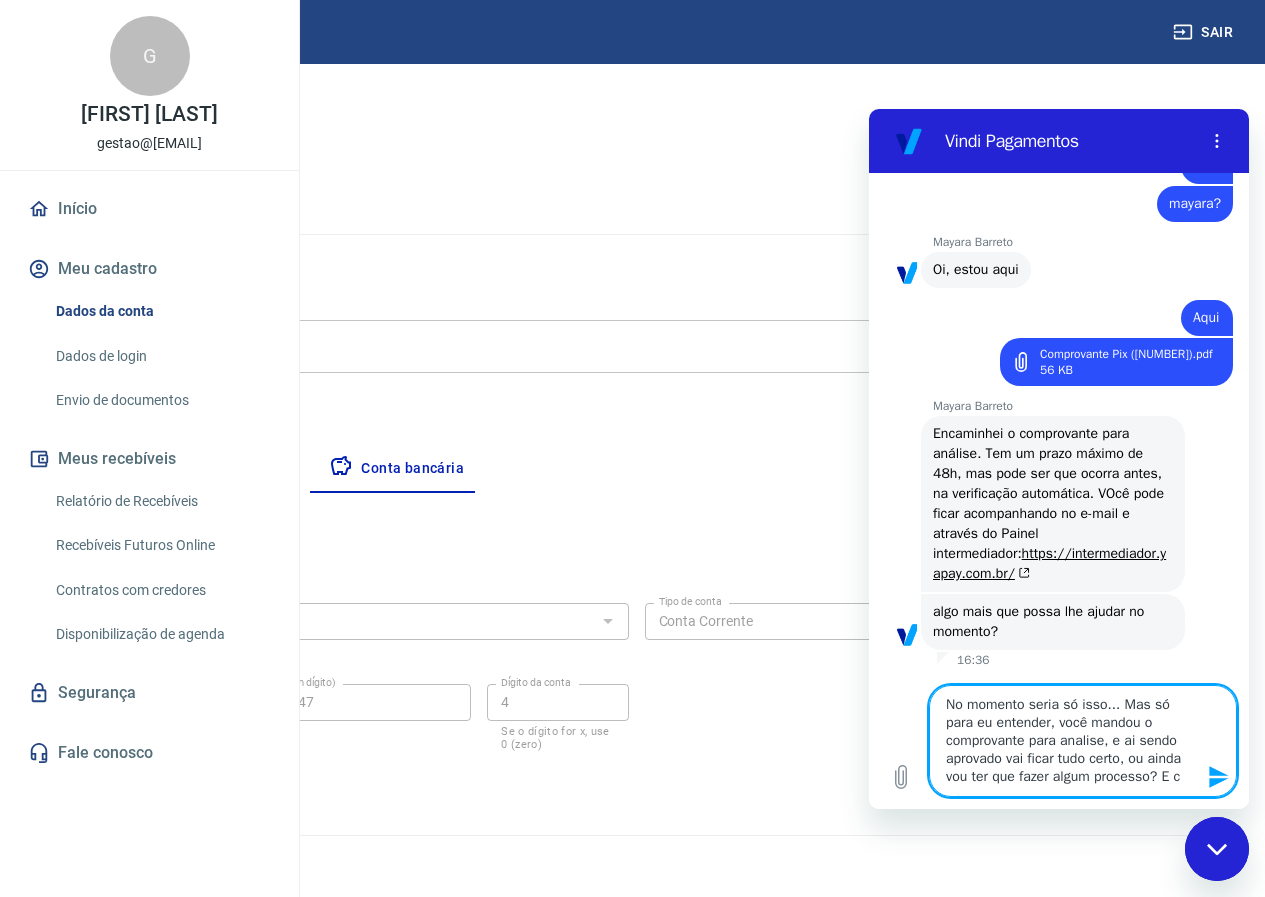 scroll, scrollTop: 0, scrollLeft: 0, axis: both 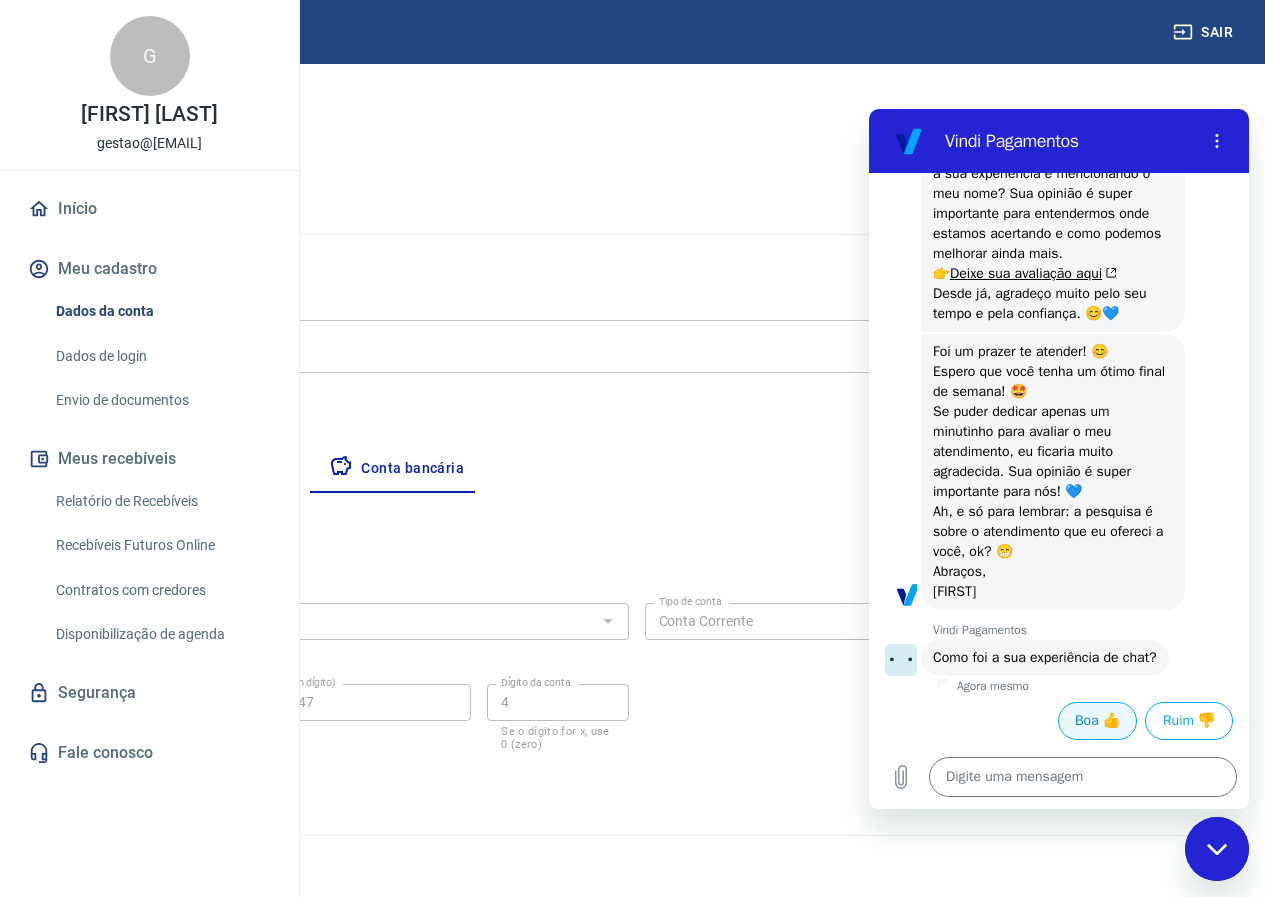 click on "Boa 👍" at bounding box center (1097, 721) 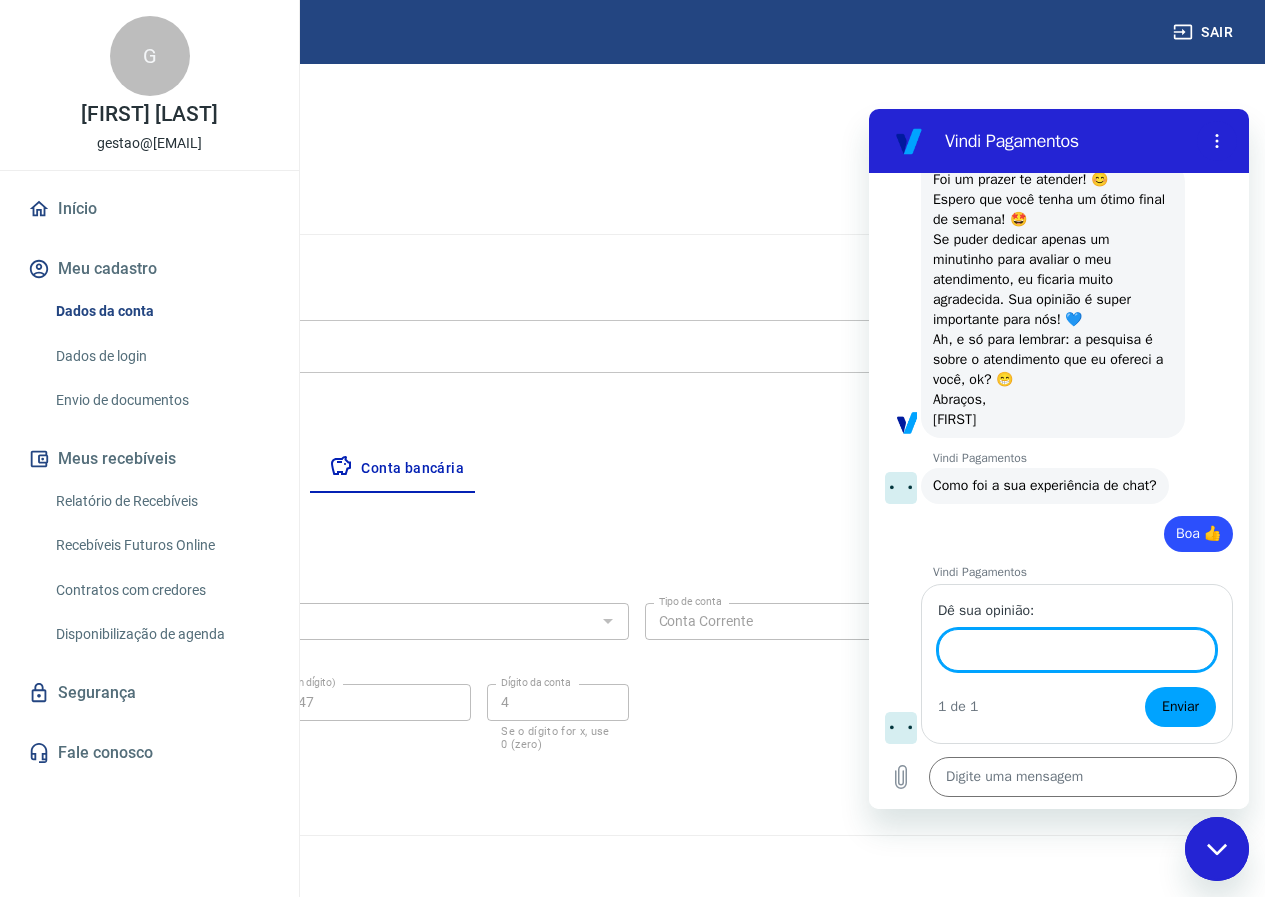scroll, scrollTop: 6136, scrollLeft: 0, axis: vertical 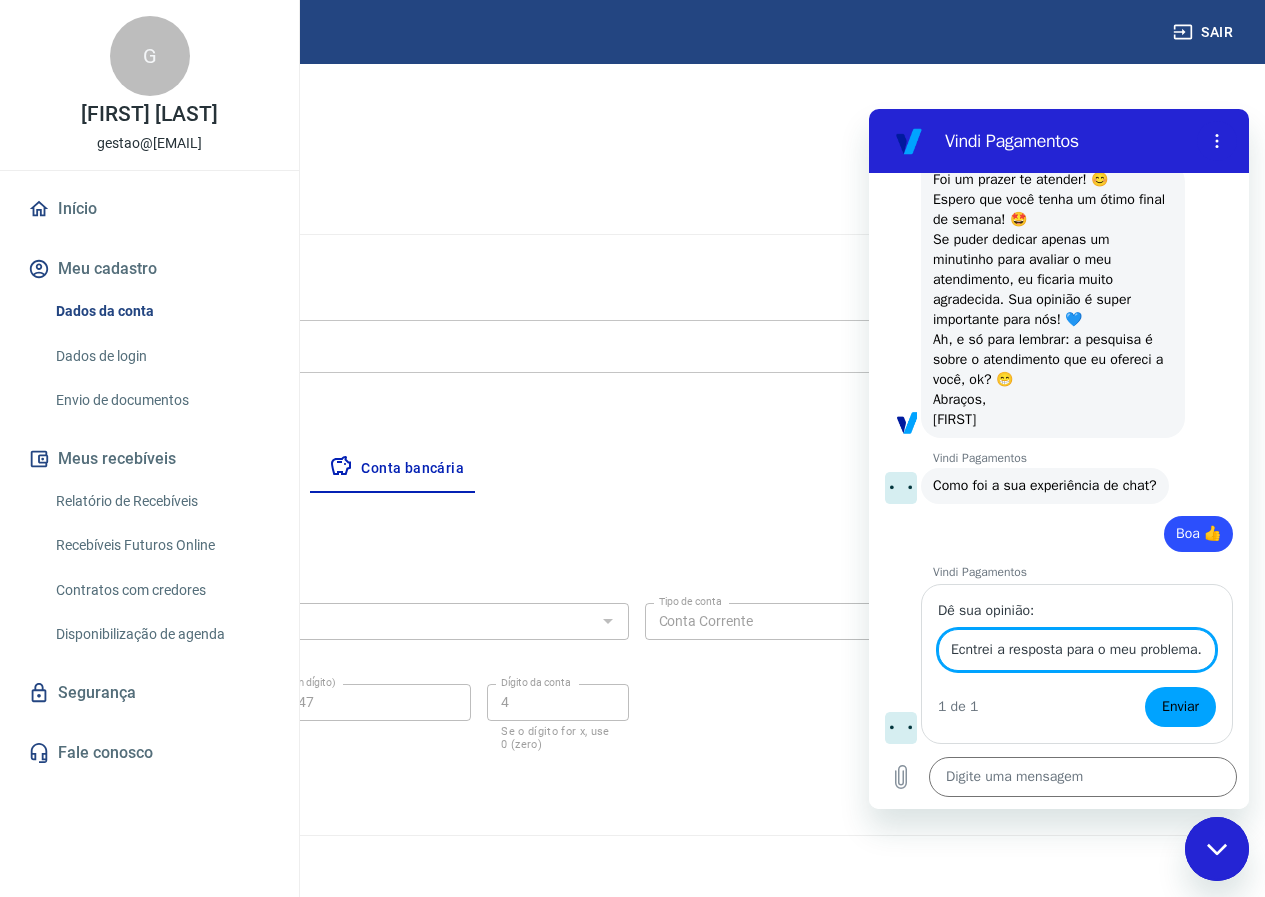 drag, startPoint x: 975, startPoint y: 661, endPoint x: 960, endPoint y: 646, distance: 21.213203 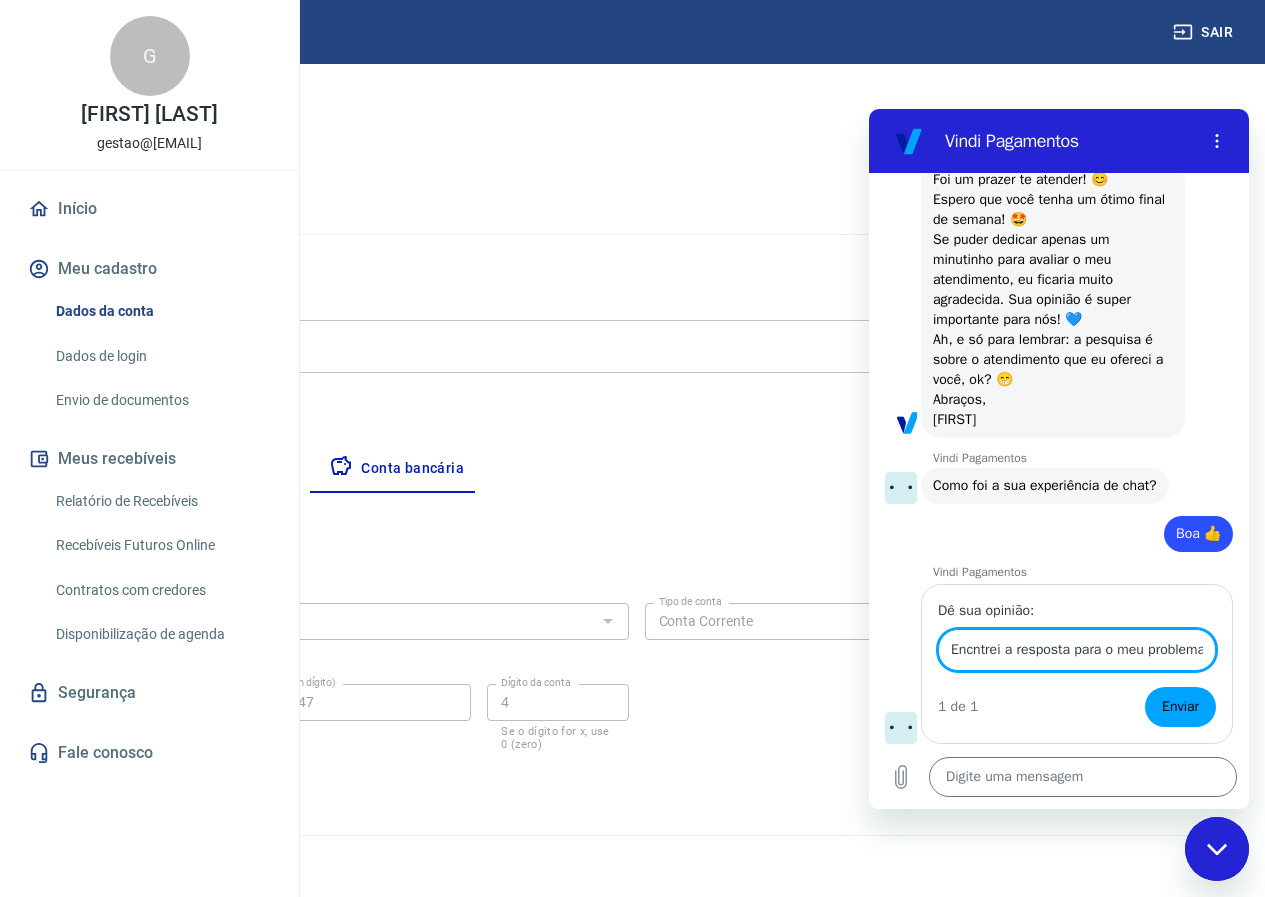 click on "Encntrei a resposta para o meu problema. Retorno rápido." at bounding box center (1077, 650) 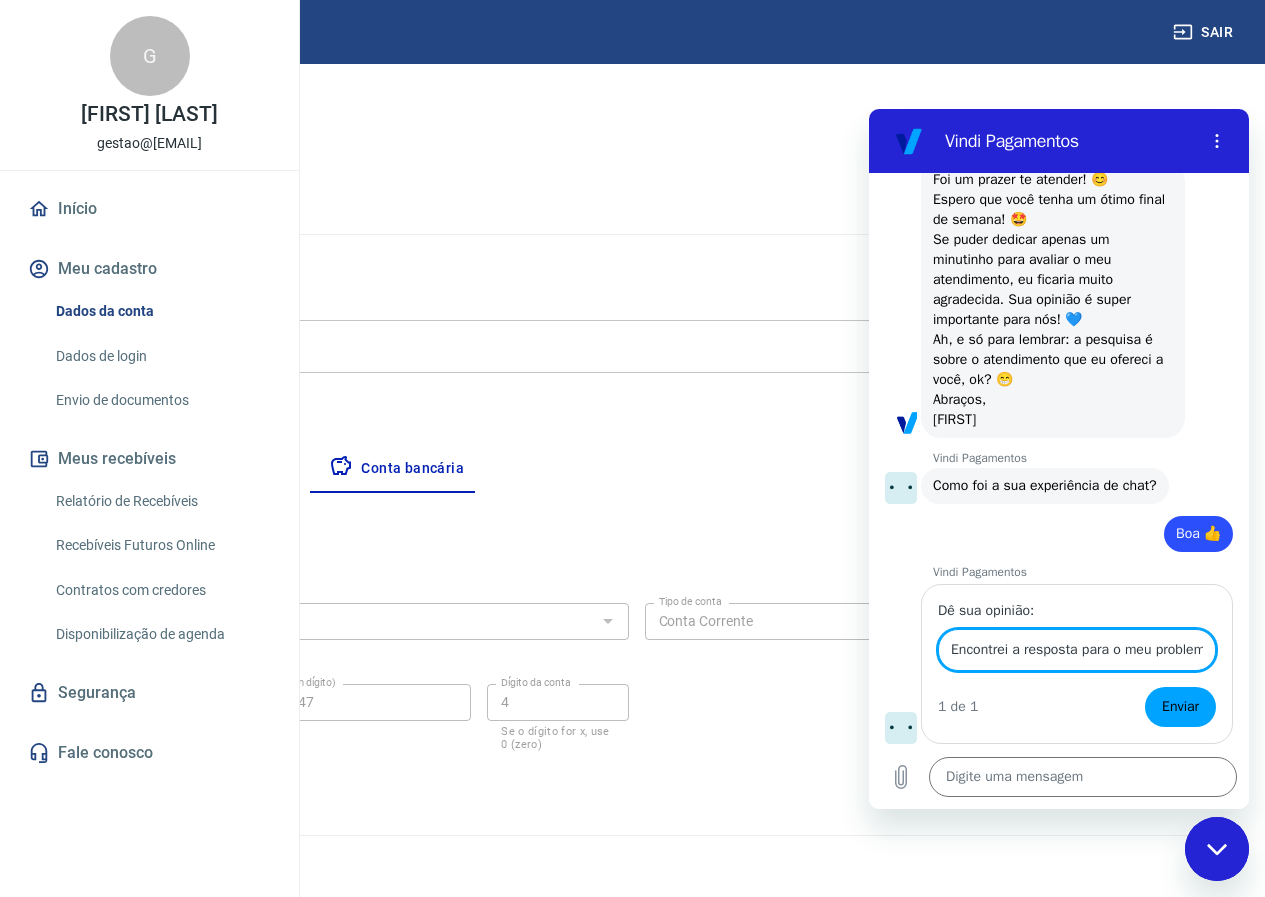 click on "Enviar" at bounding box center (1180, 707) 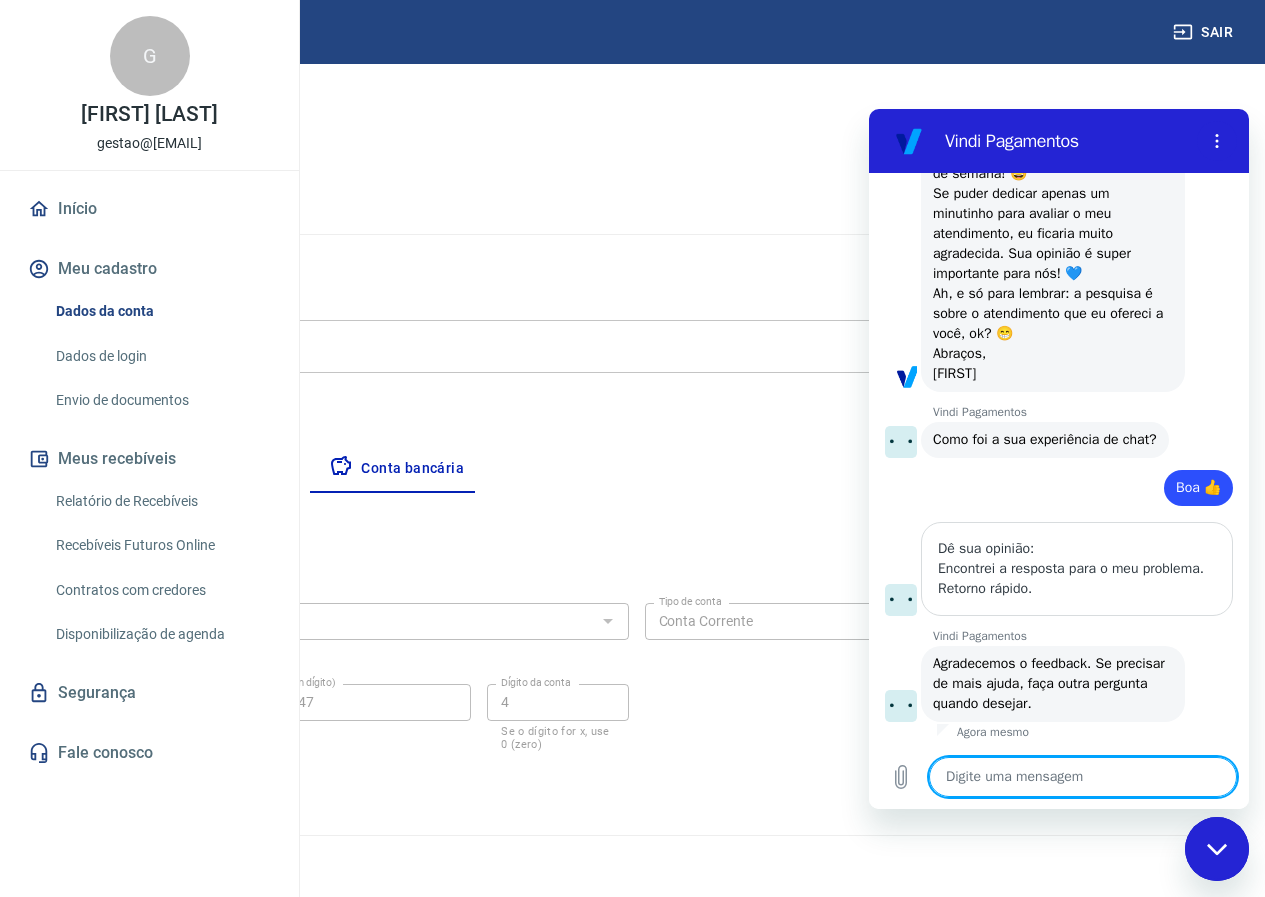 scroll, scrollTop: 6182, scrollLeft: 0, axis: vertical 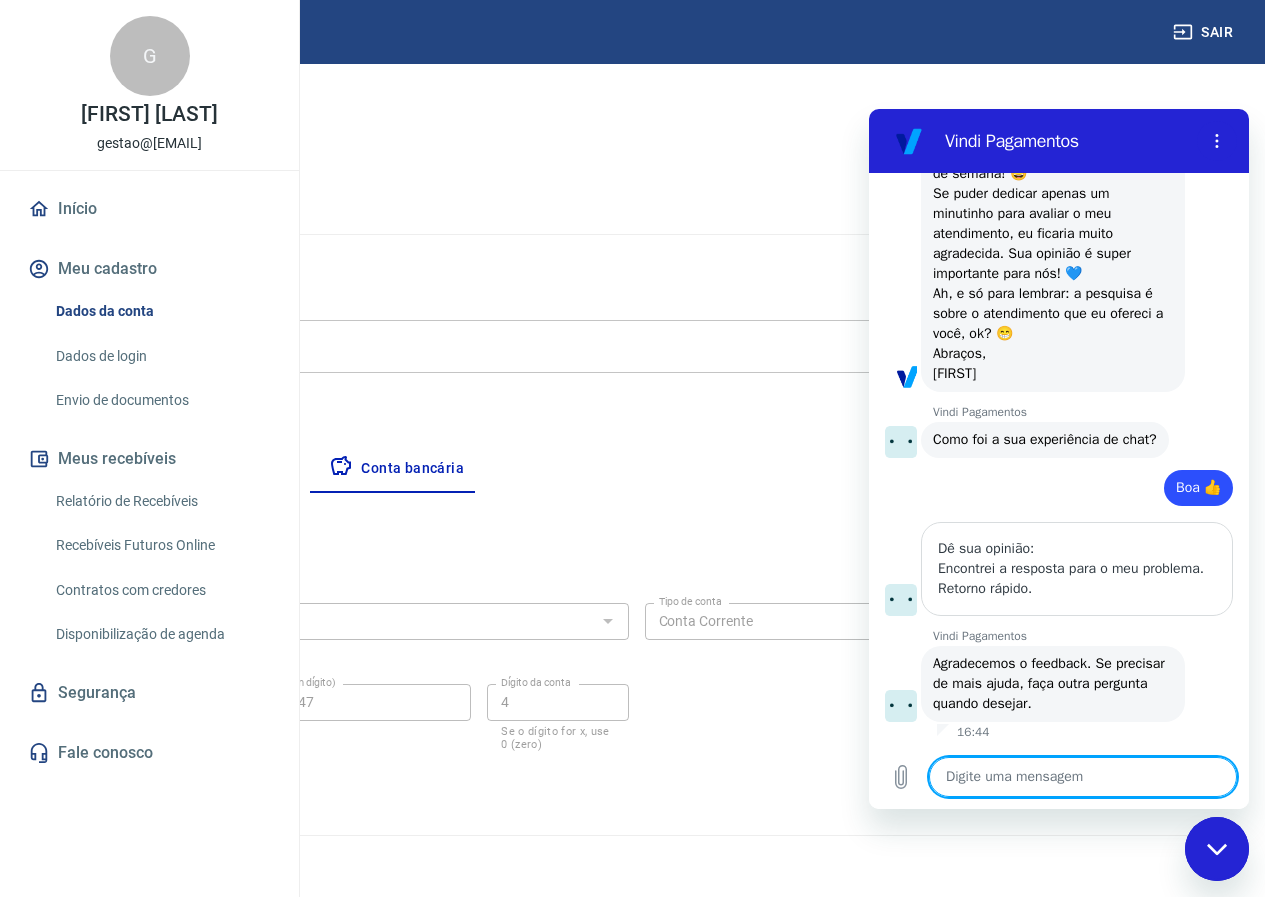 click at bounding box center [1217, 849] 